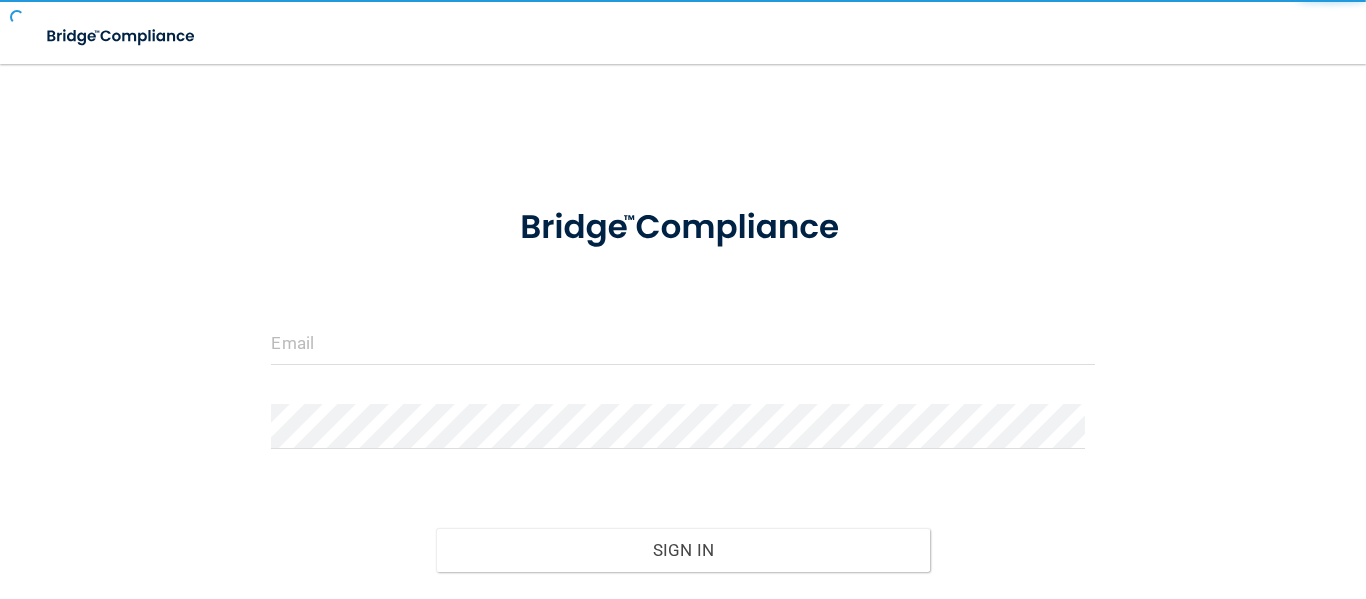 scroll, scrollTop: 0, scrollLeft: 0, axis: both 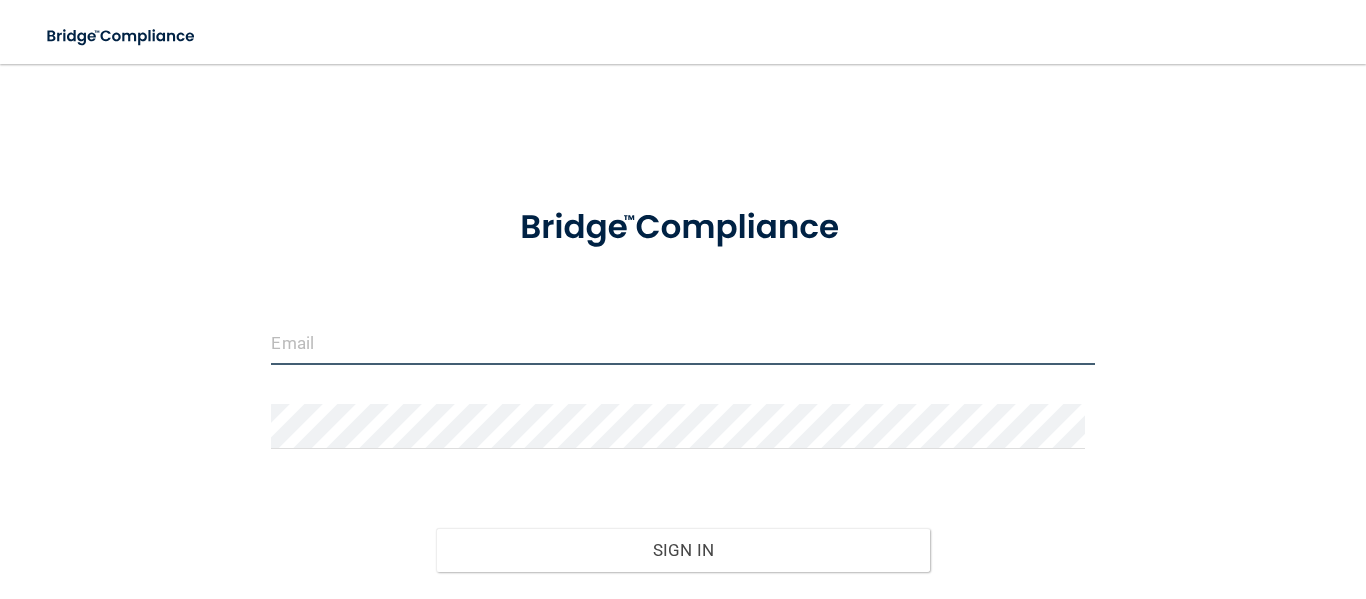 click at bounding box center [682, 342] 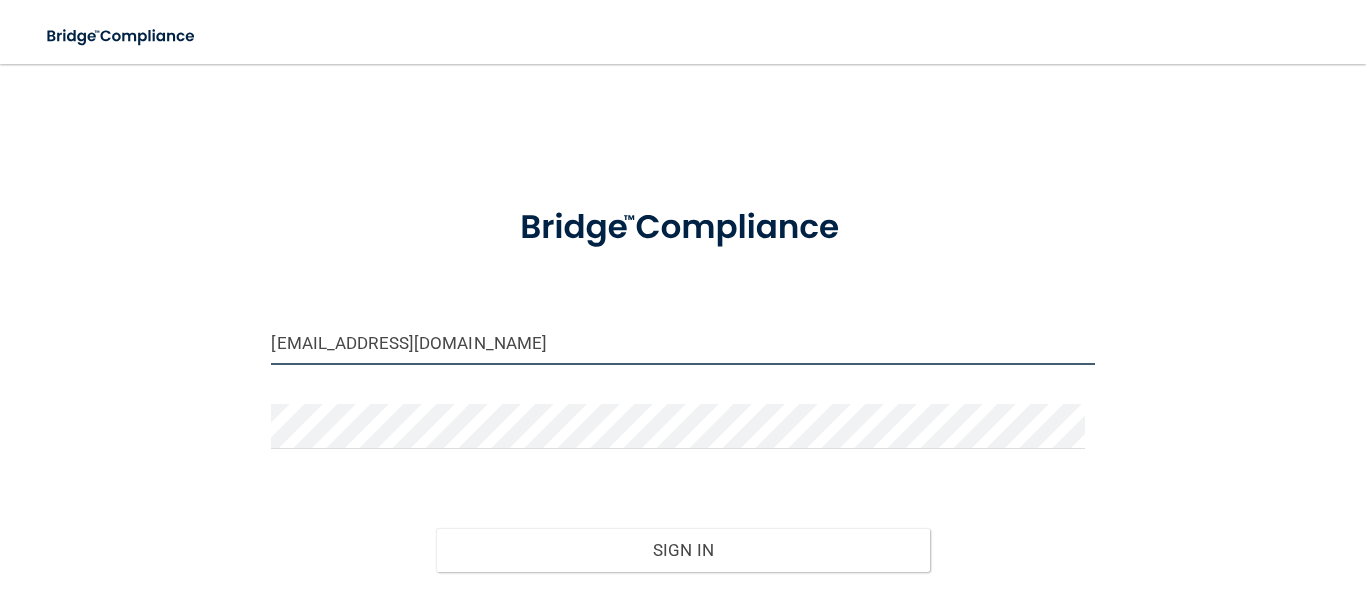 type on "[EMAIL_ADDRESS][DOMAIN_NAME]" 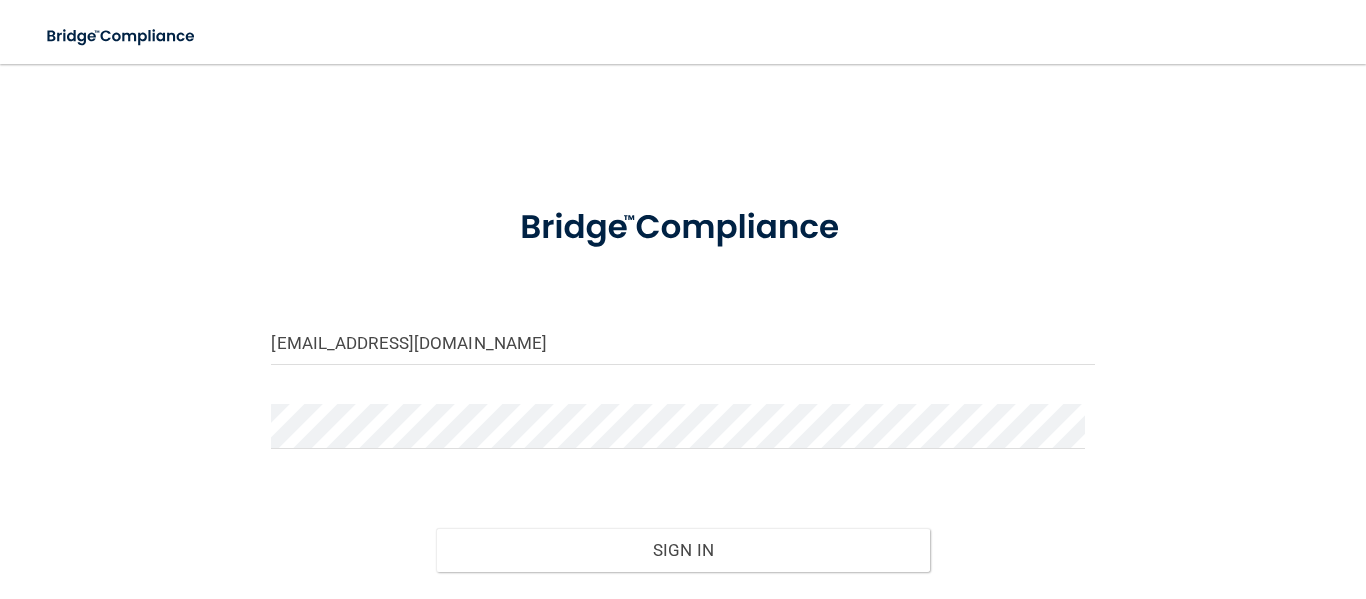 click on "amd@sigdentalwi.com                                    Invalid email/password.     You don't have permission to access that page.       Sign In            Forgot Password?" at bounding box center [682, 414] 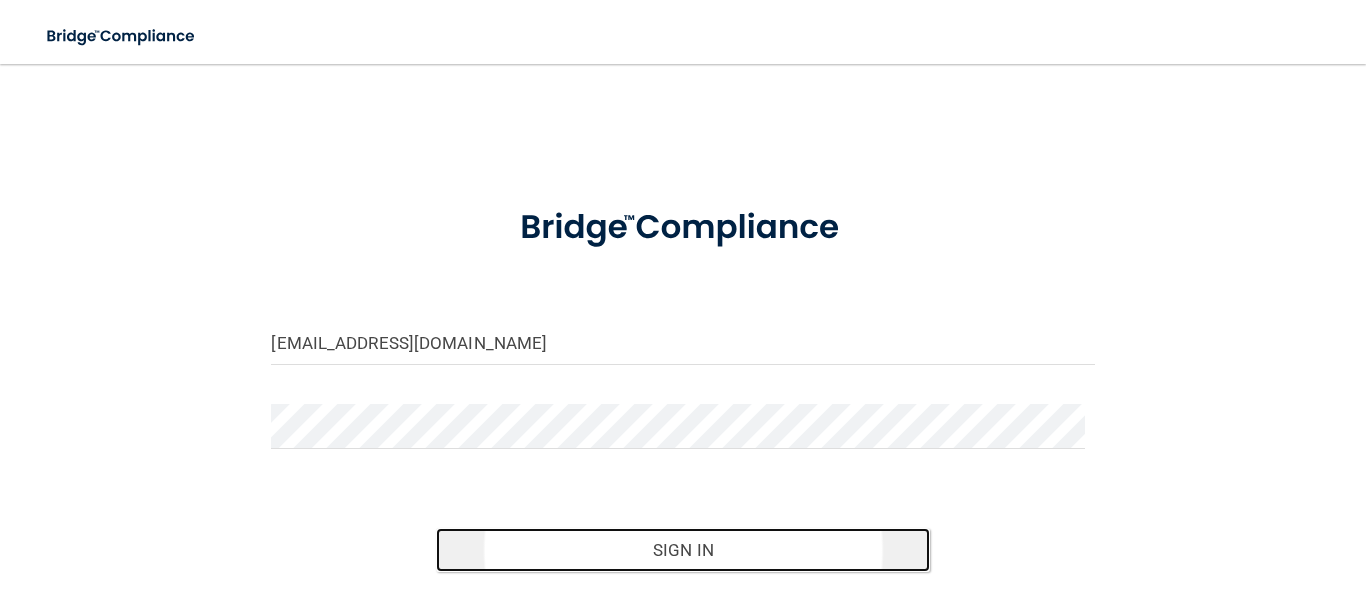 click on "Sign In" at bounding box center [683, 550] 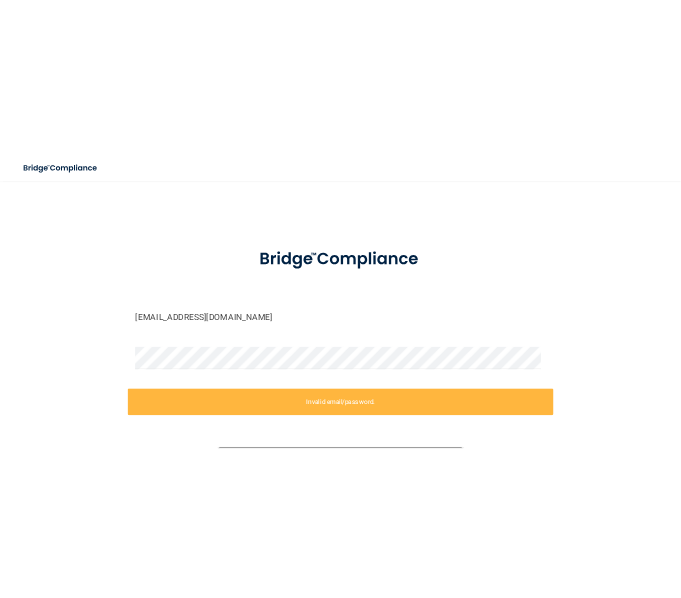 scroll, scrollTop: 0, scrollLeft: 0, axis: both 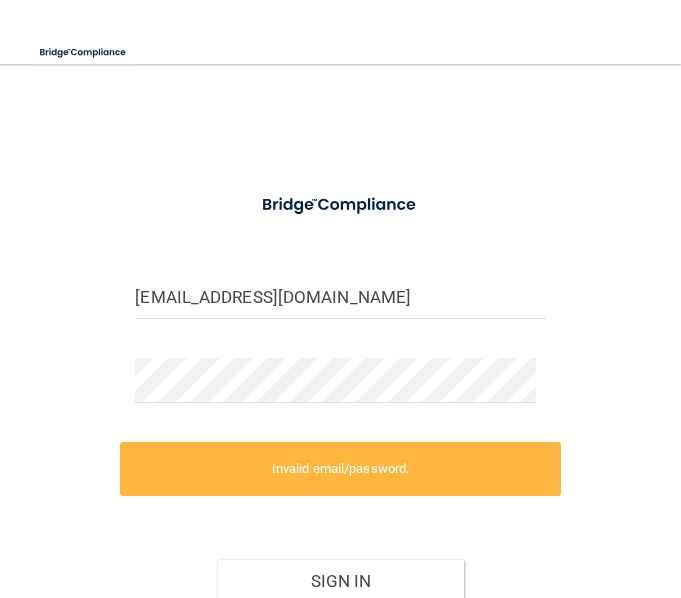 click on "amd@sigdentalwi.com                                    Invalid email/password.     You don't have permission to access that page.       Sign In            Forgot Password?" at bounding box center (340, 379) 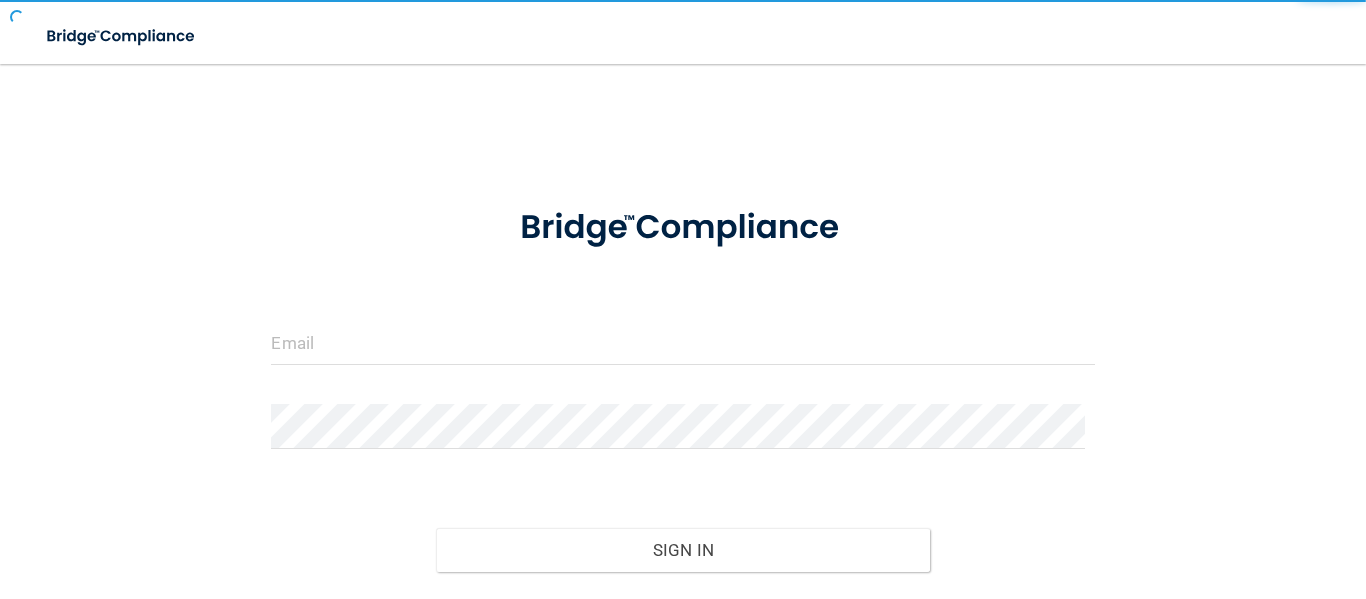 scroll, scrollTop: 0, scrollLeft: 0, axis: both 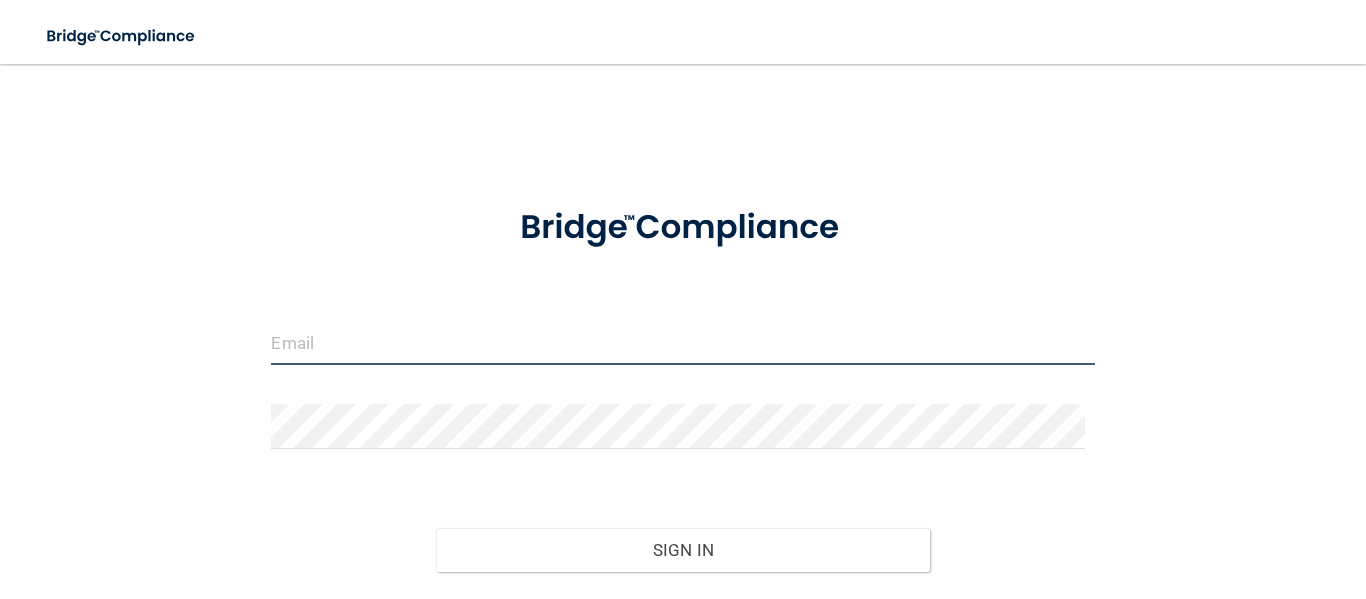 click at bounding box center (682, 342) 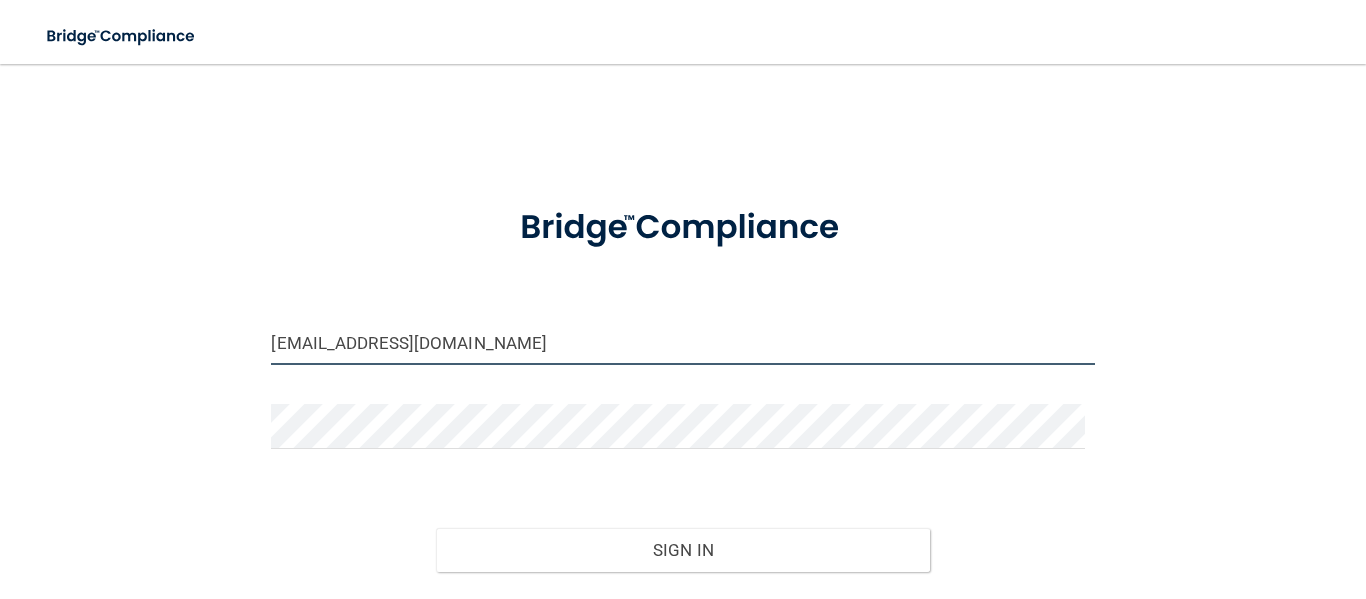 type on "[EMAIL_ADDRESS][DOMAIN_NAME]" 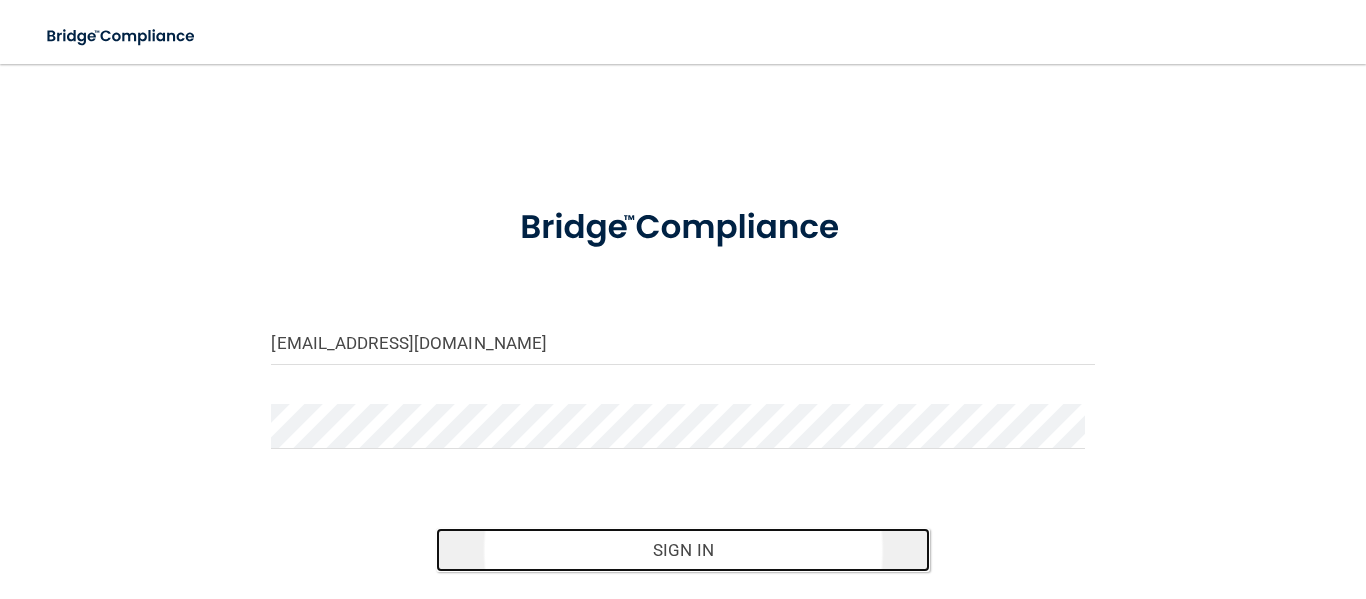 click on "Sign In" at bounding box center (683, 550) 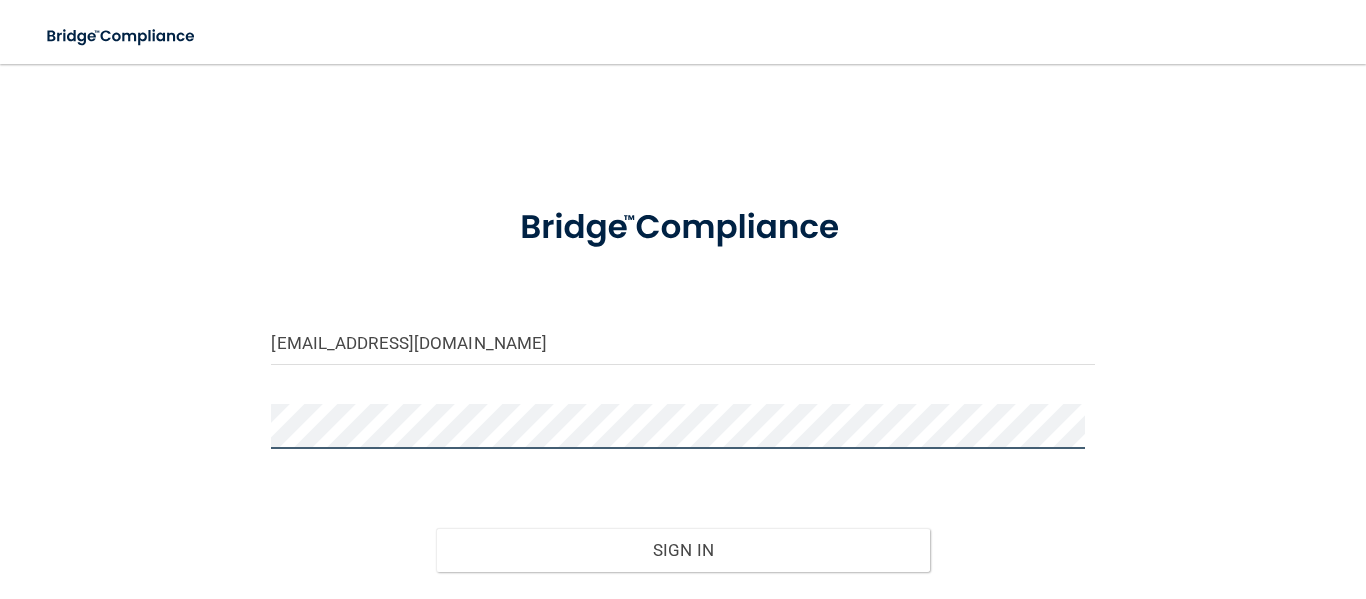 click on "Sign In" at bounding box center (683, 550) 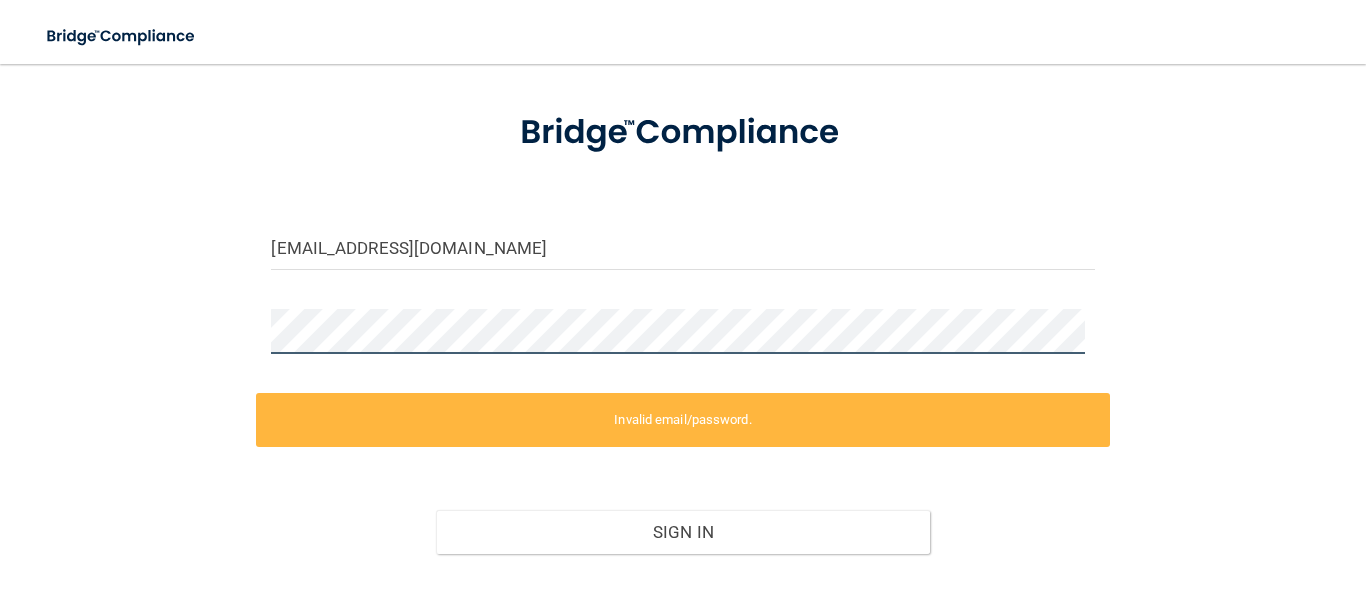 scroll, scrollTop: 201, scrollLeft: 0, axis: vertical 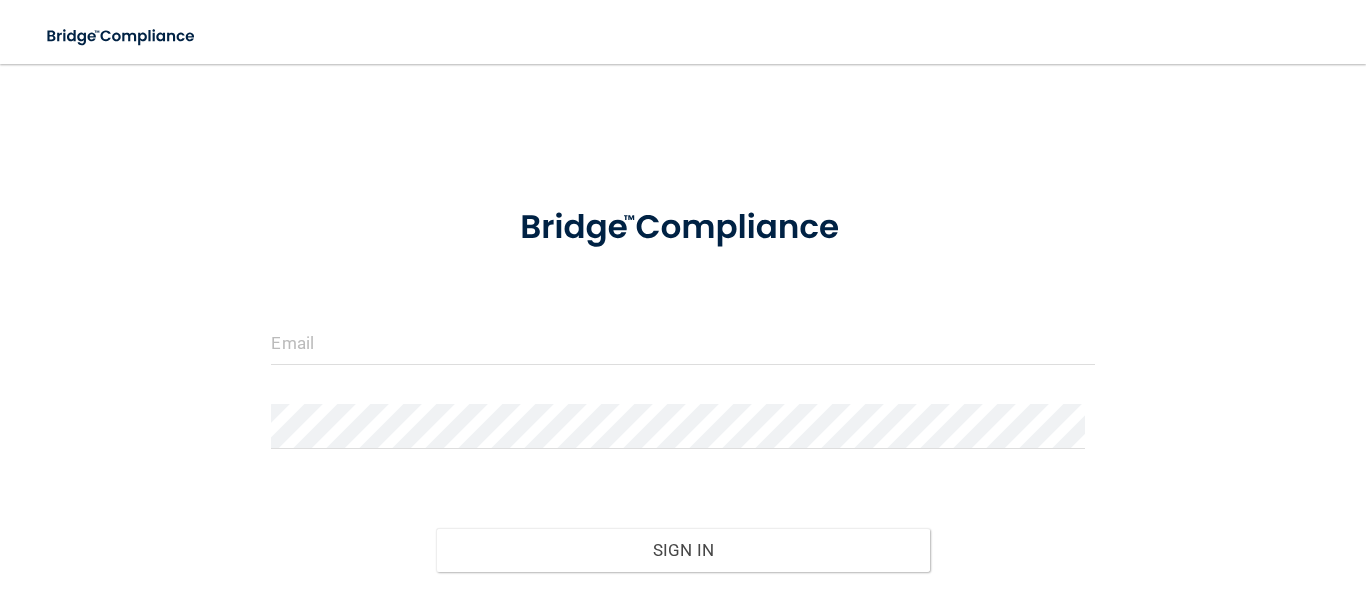 drag, startPoint x: 452, startPoint y: 369, endPoint x: 446, endPoint y: 356, distance: 14.3178215 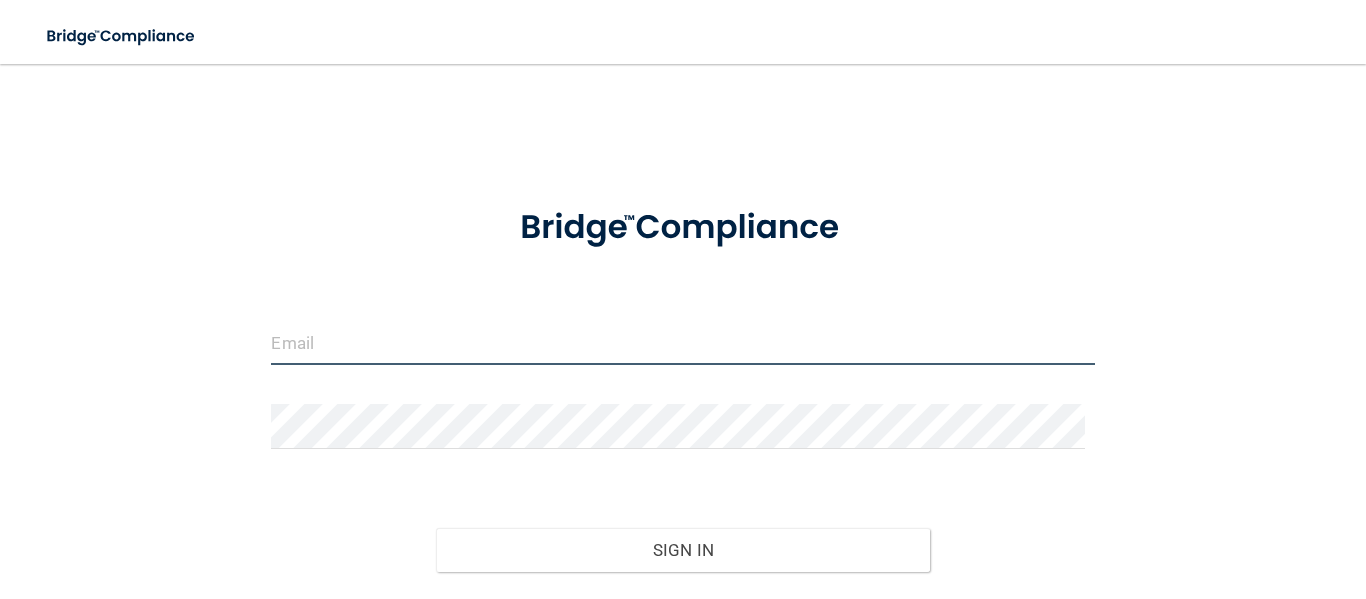 click at bounding box center (682, 342) 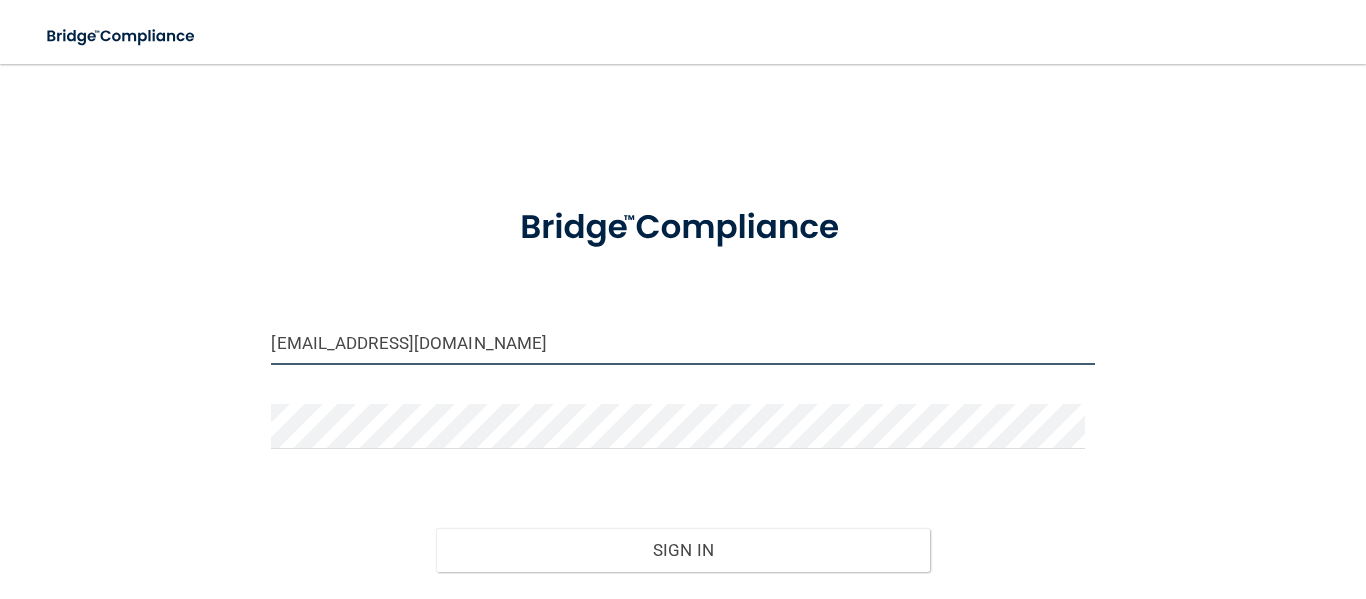 type on "mek@sigdentwi.com" 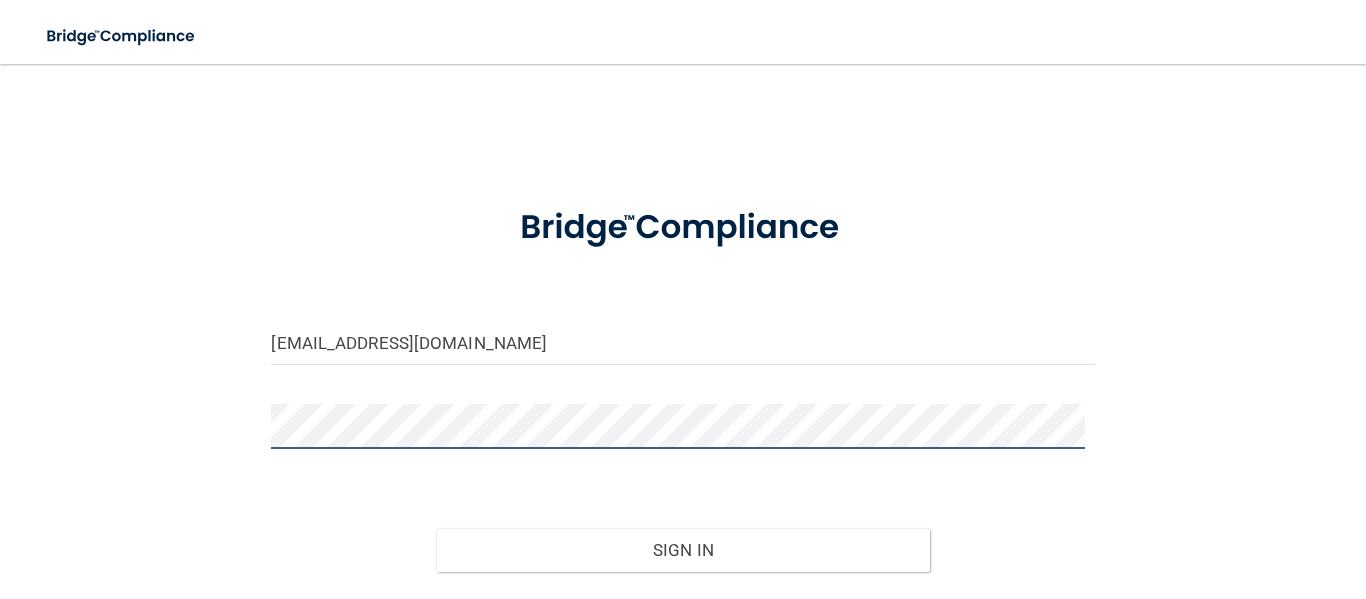 click on "Sign In" at bounding box center (683, 550) 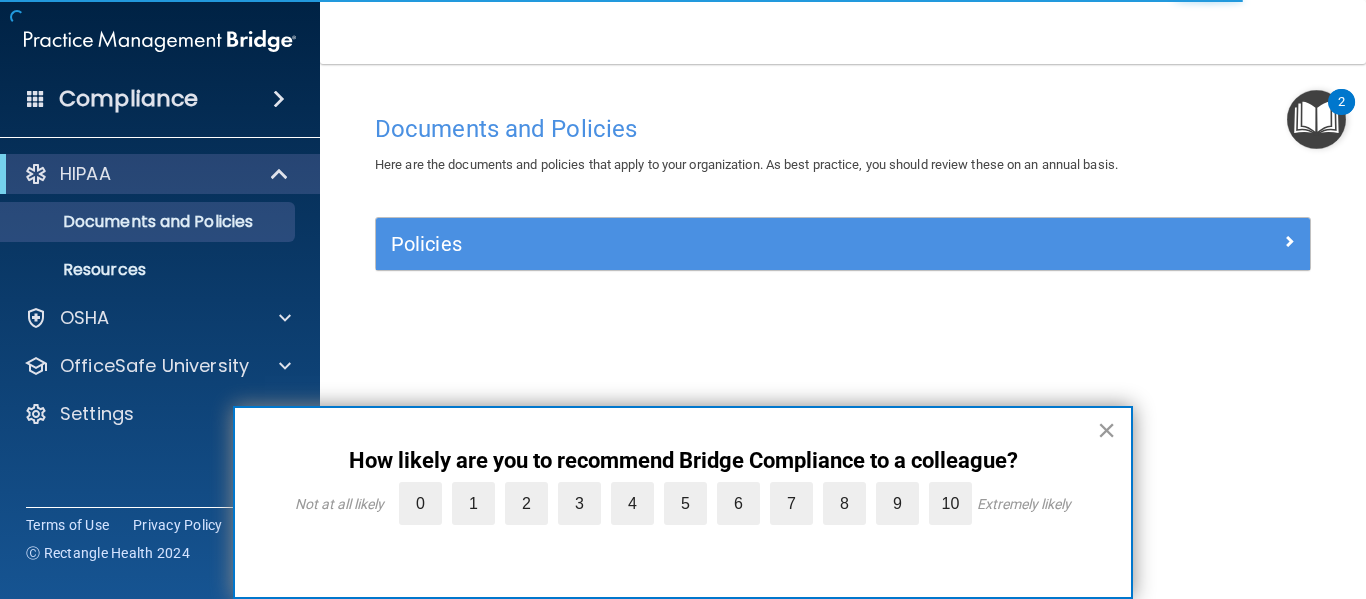 click on "×" at bounding box center (1106, 430) 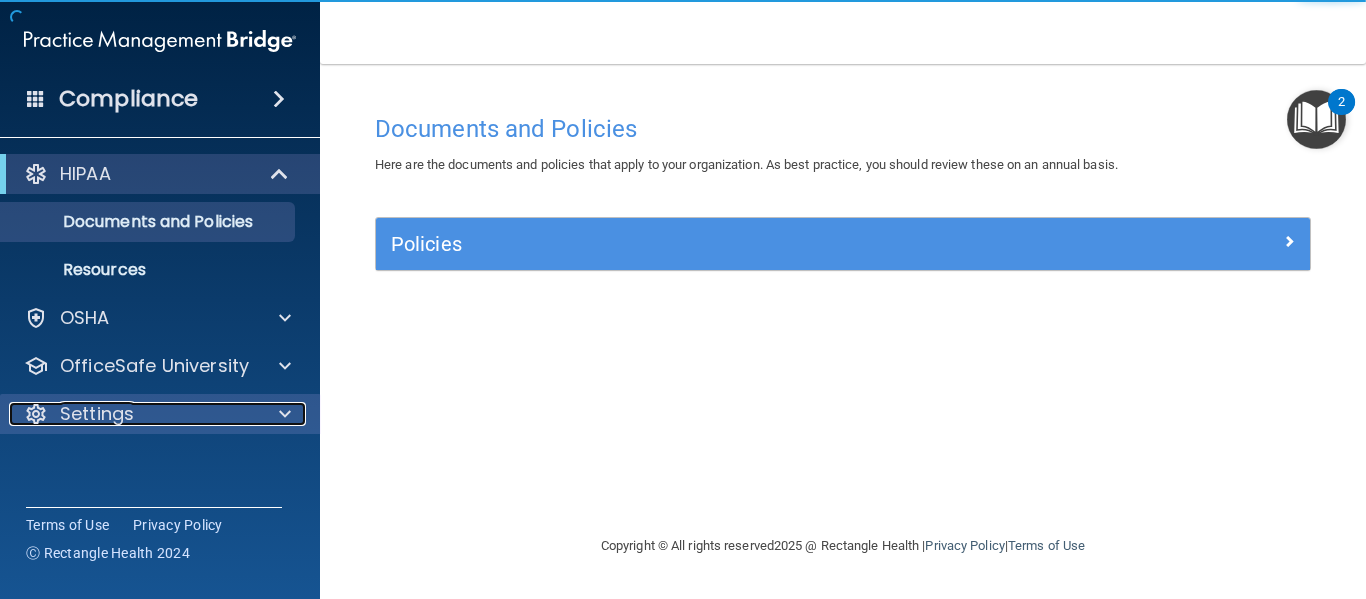 click at bounding box center [285, 414] 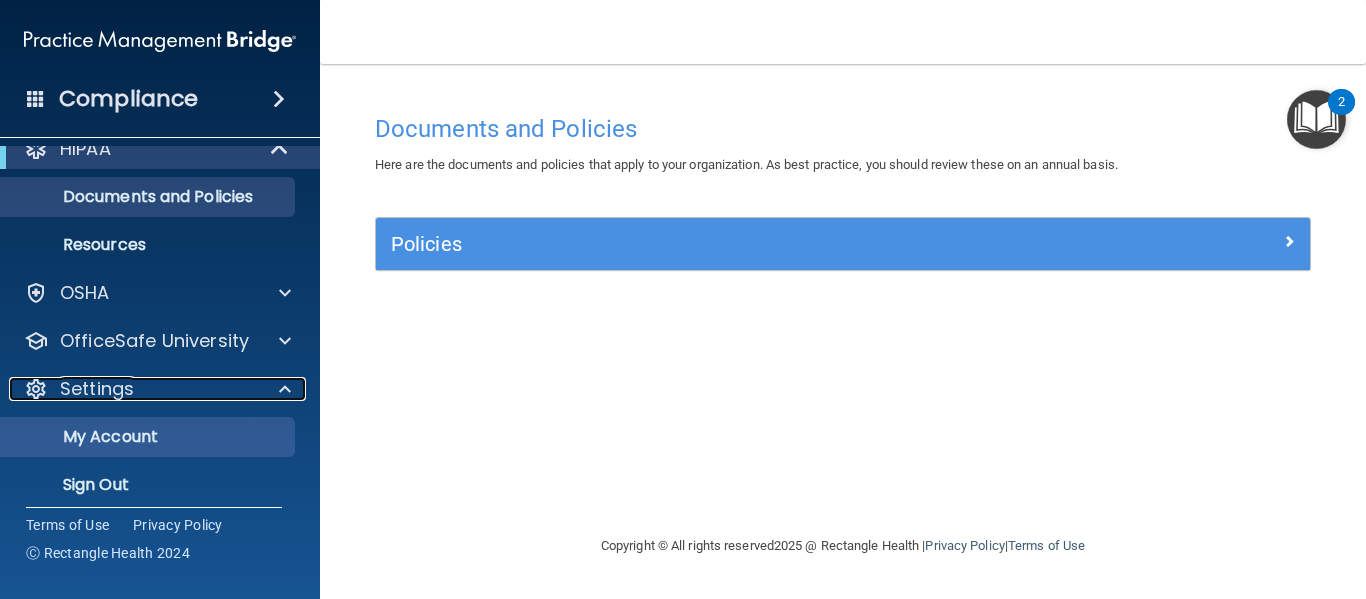 scroll, scrollTop: 39, scrollLeft: 0, axis: vertical 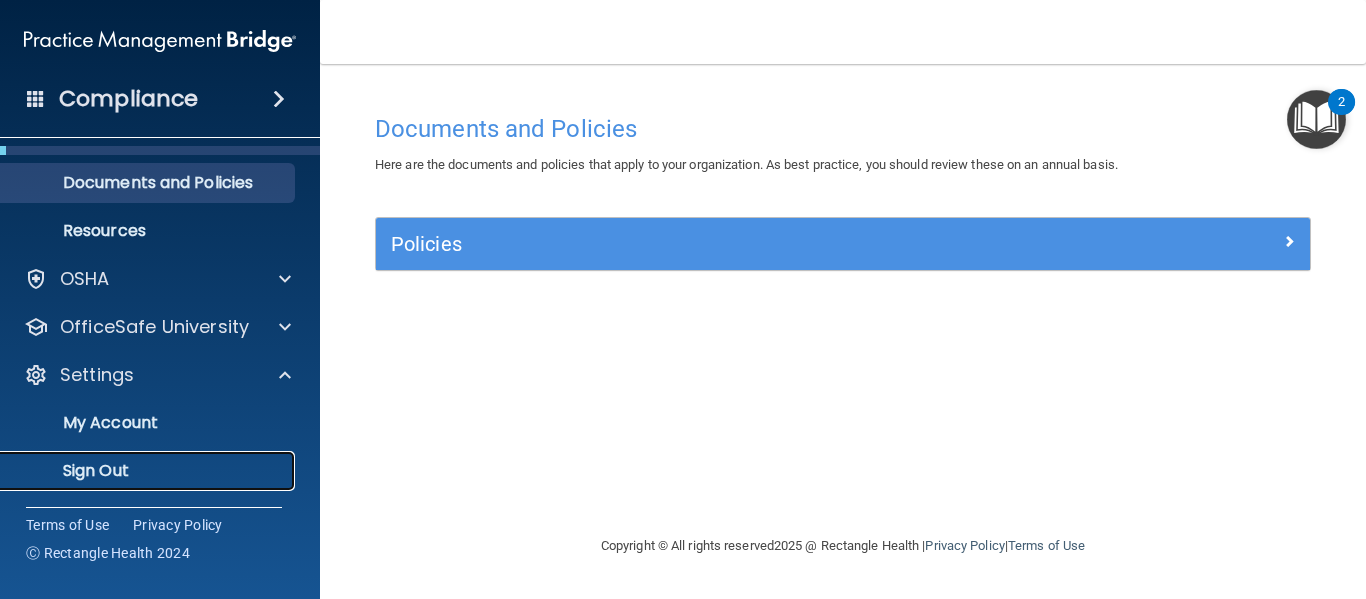 click on "Sign Out" at bounding box center [149, 471] 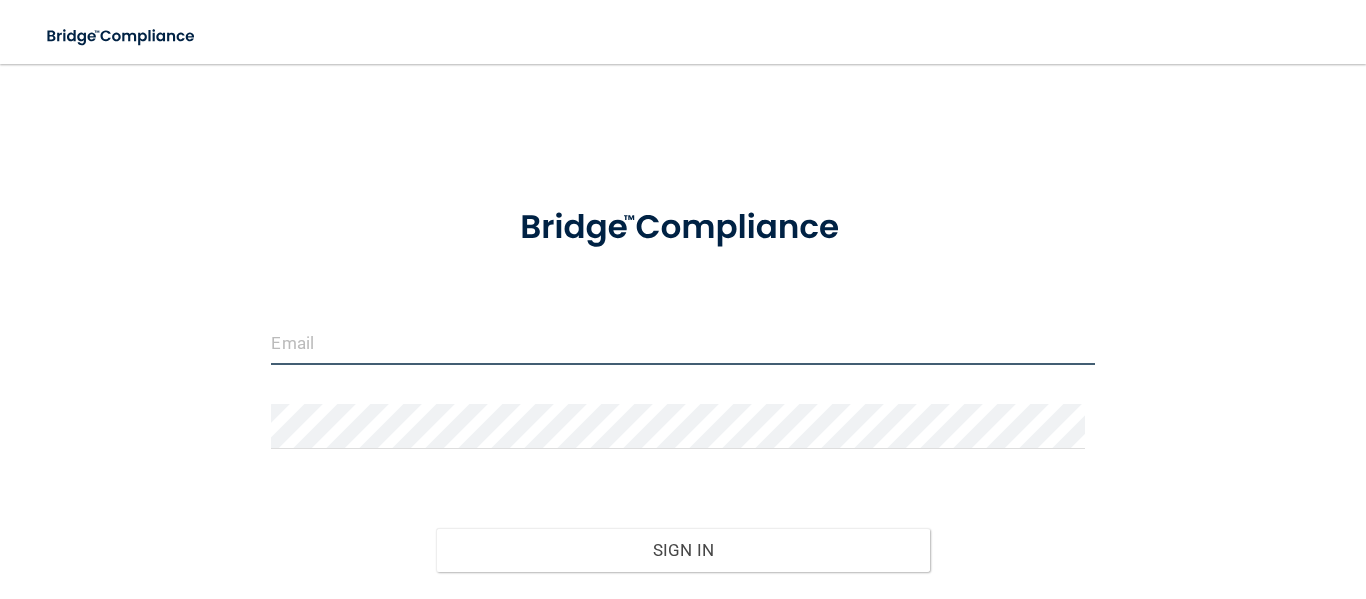 click at bounding box center (682, 342) 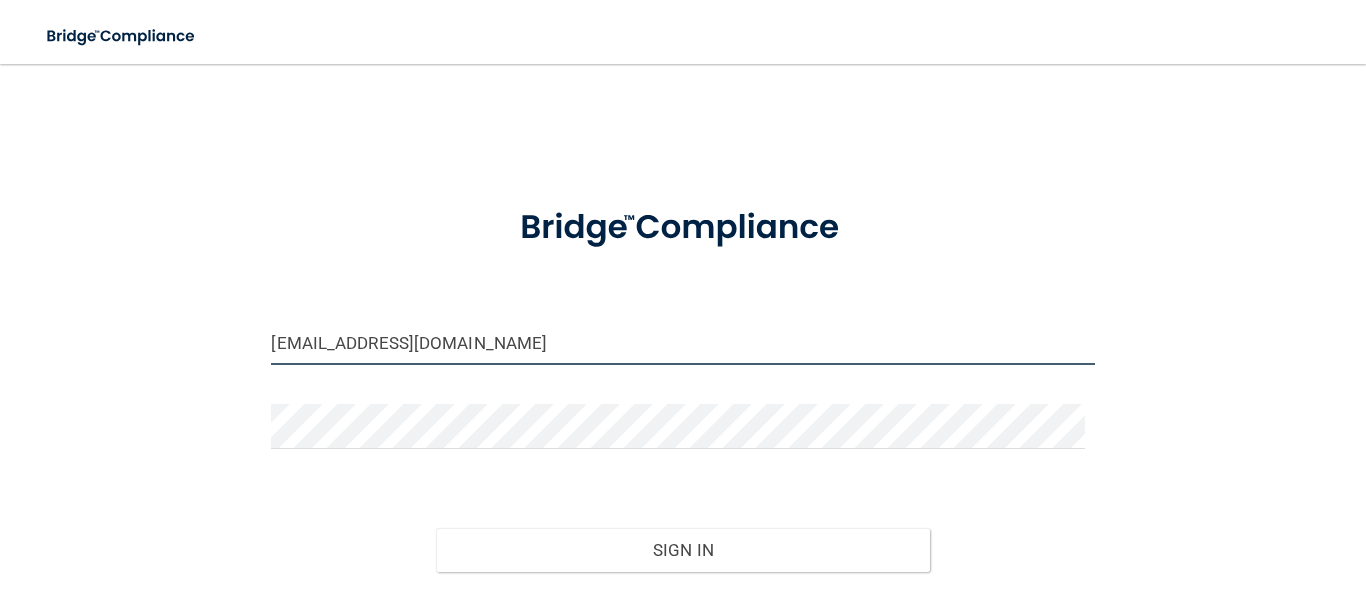 type on "[EMAIL_ADDRESS][DOMAIN_NAME]" 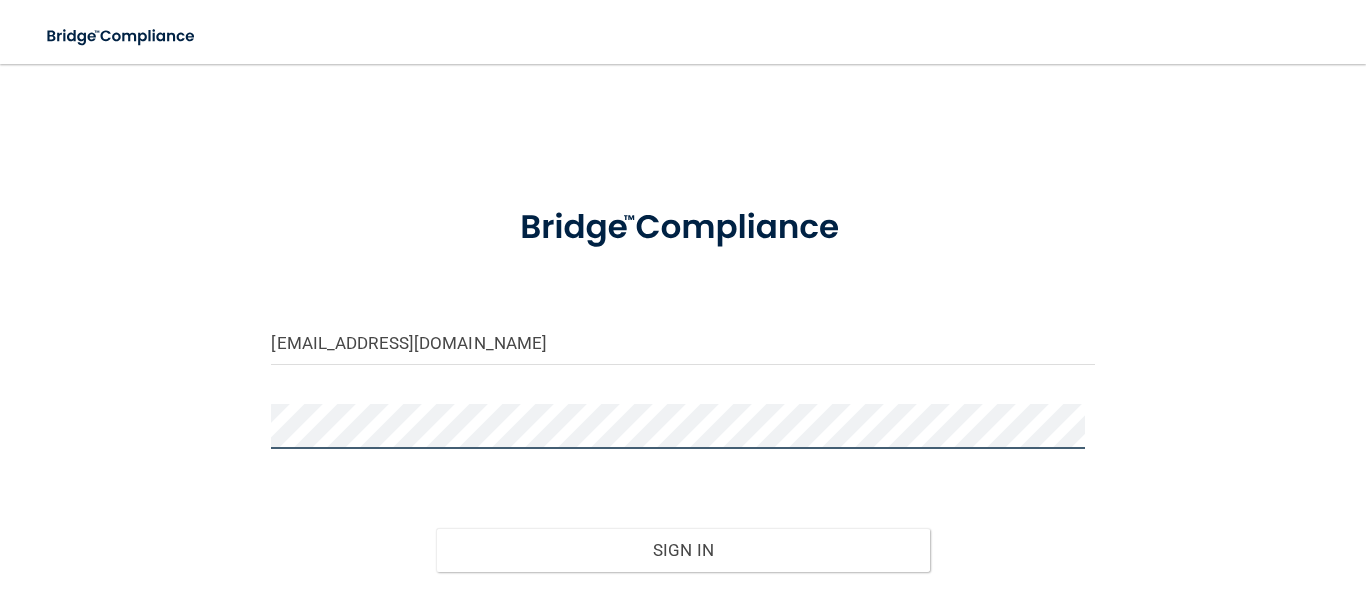 click on "Sign In" at bounding box center [683, 550] 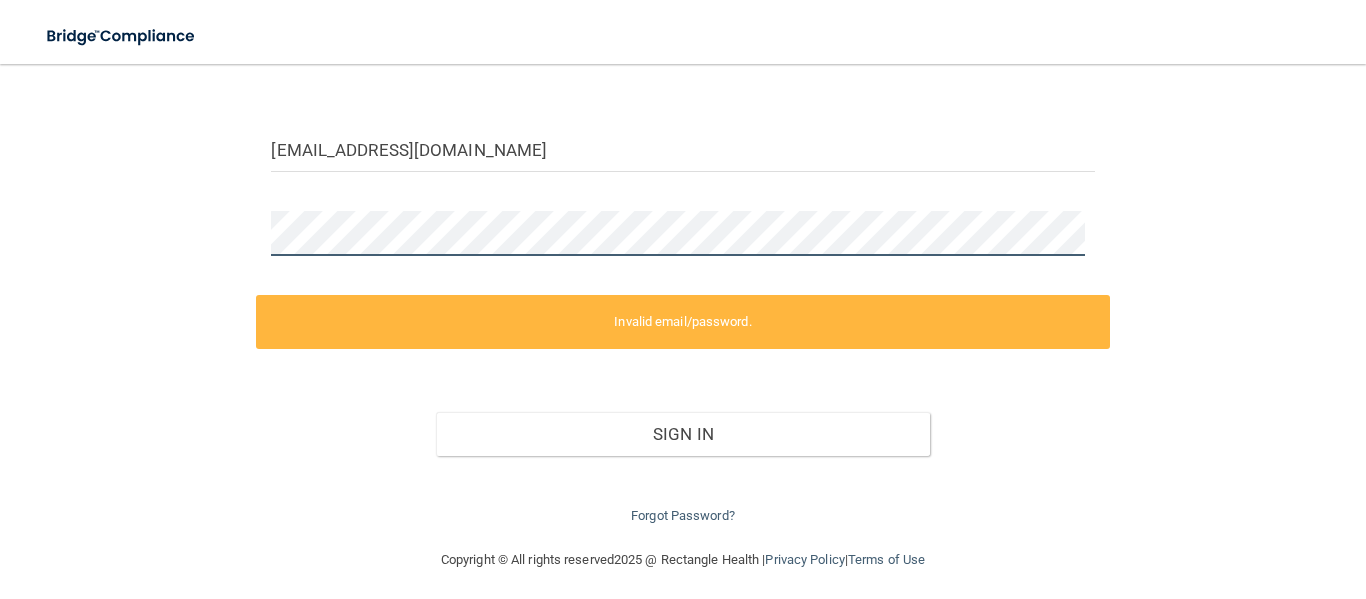 scroll, scrollTop: 201, scrollLeft: 0, axis: vertical 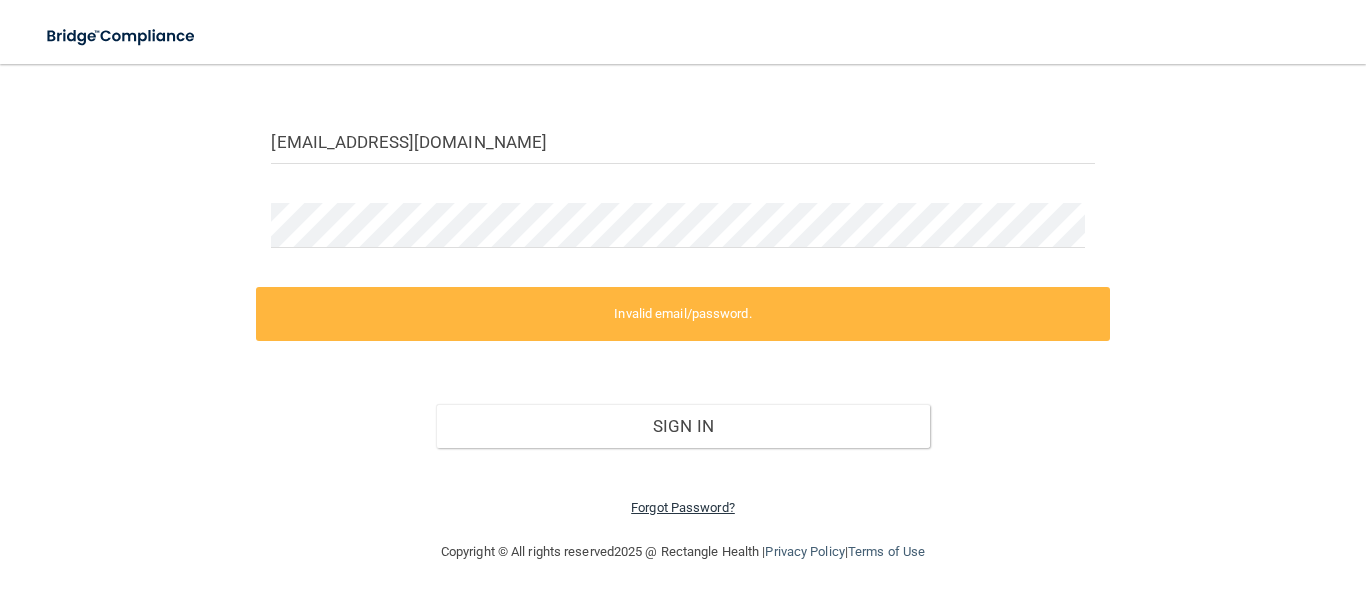 click on "Forgot Password?" at bounding box center [683, 507] 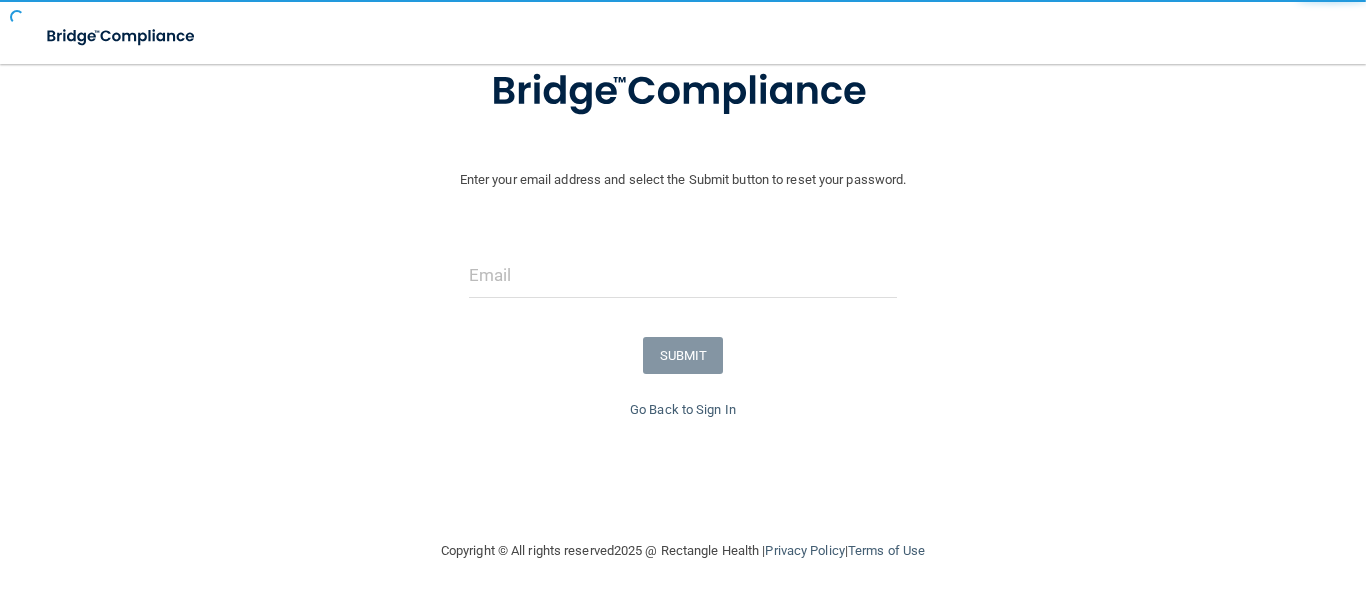 scroll, scrollTop: 144, scrollLeft: 0, axis: vertical 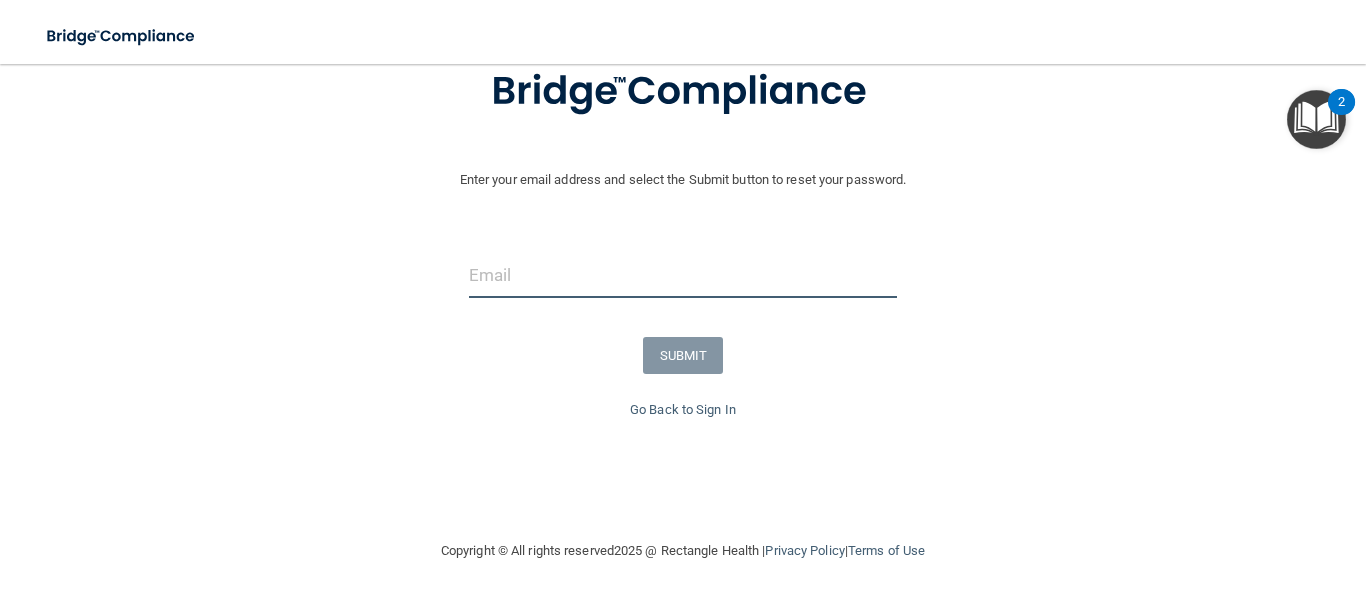 click at bounding box center (683, 275) 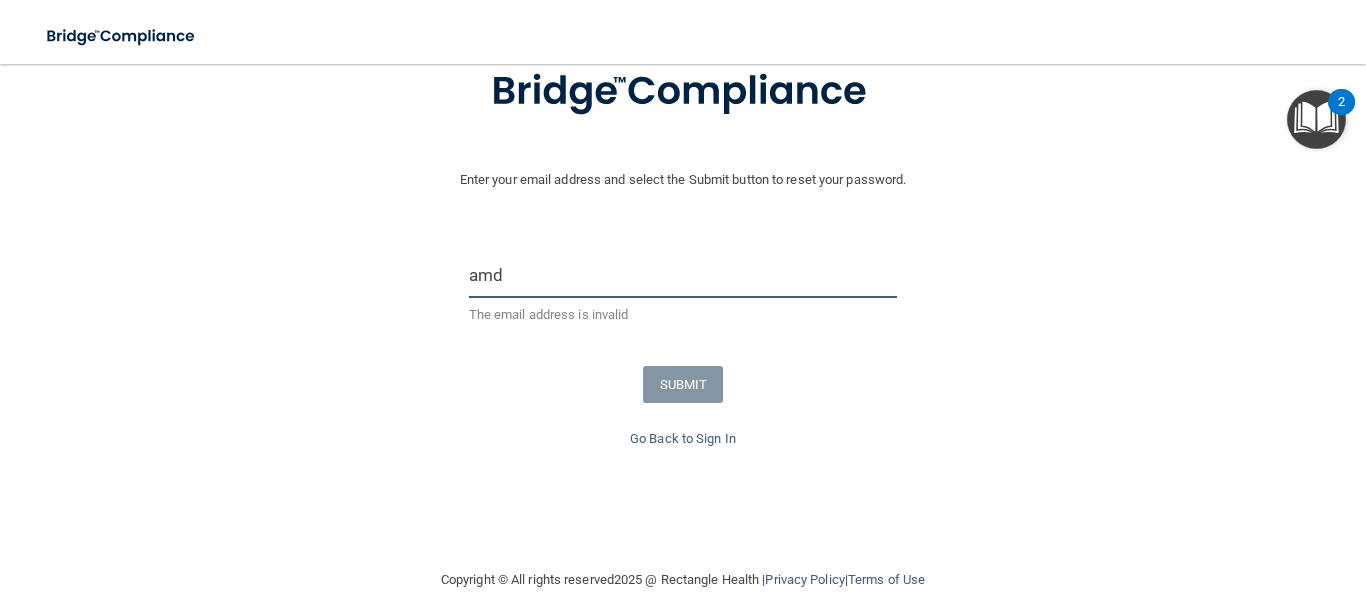type on "[EMAIL_ADDRESS][DOMAIN_NAME]" 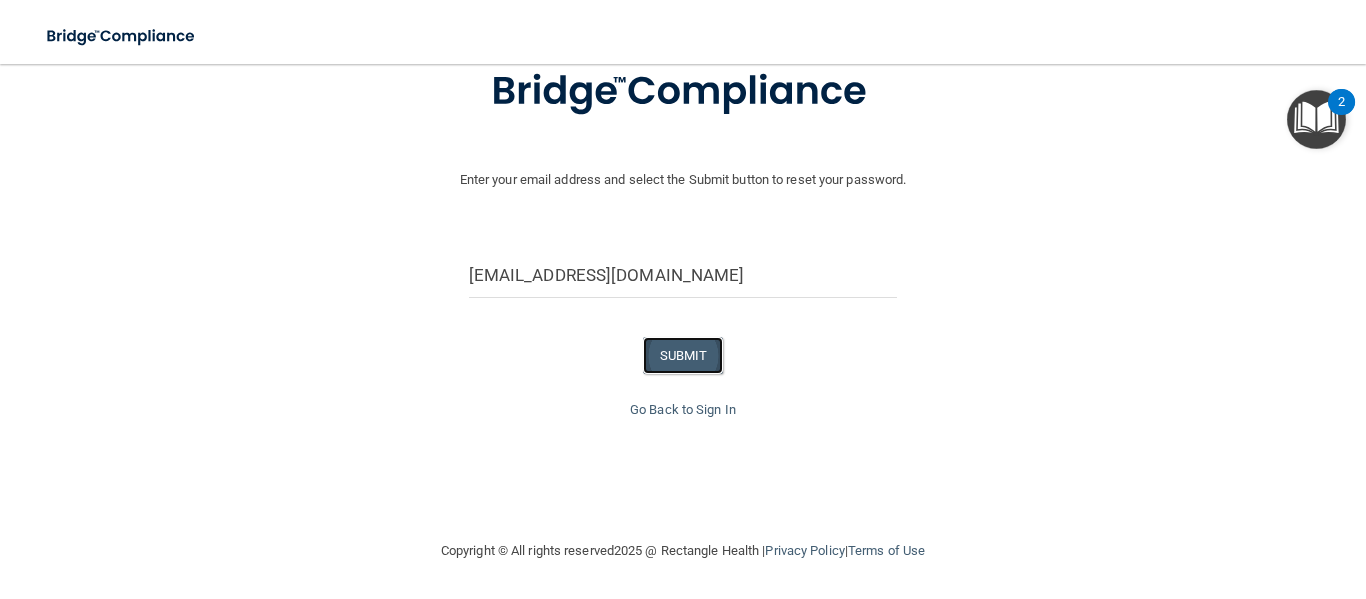 click on "SUBMIT" at bounding box center [683, 355] 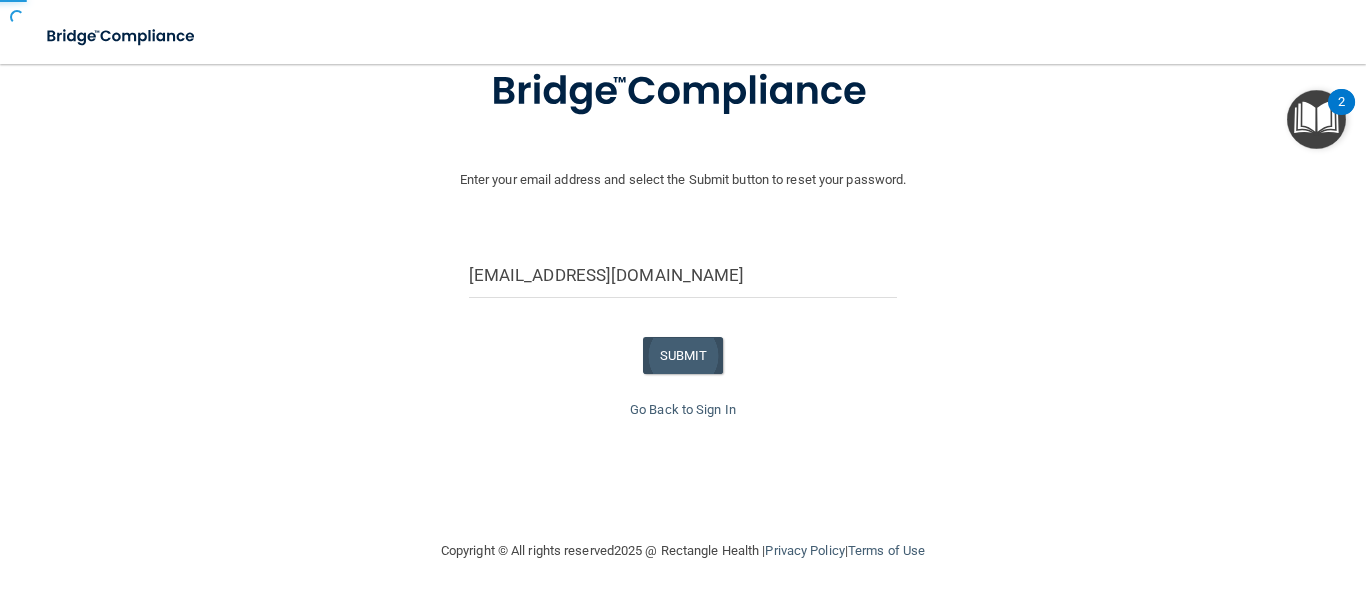scroll, scrollTop: 5, scrollLeft: 0, axis: vertical 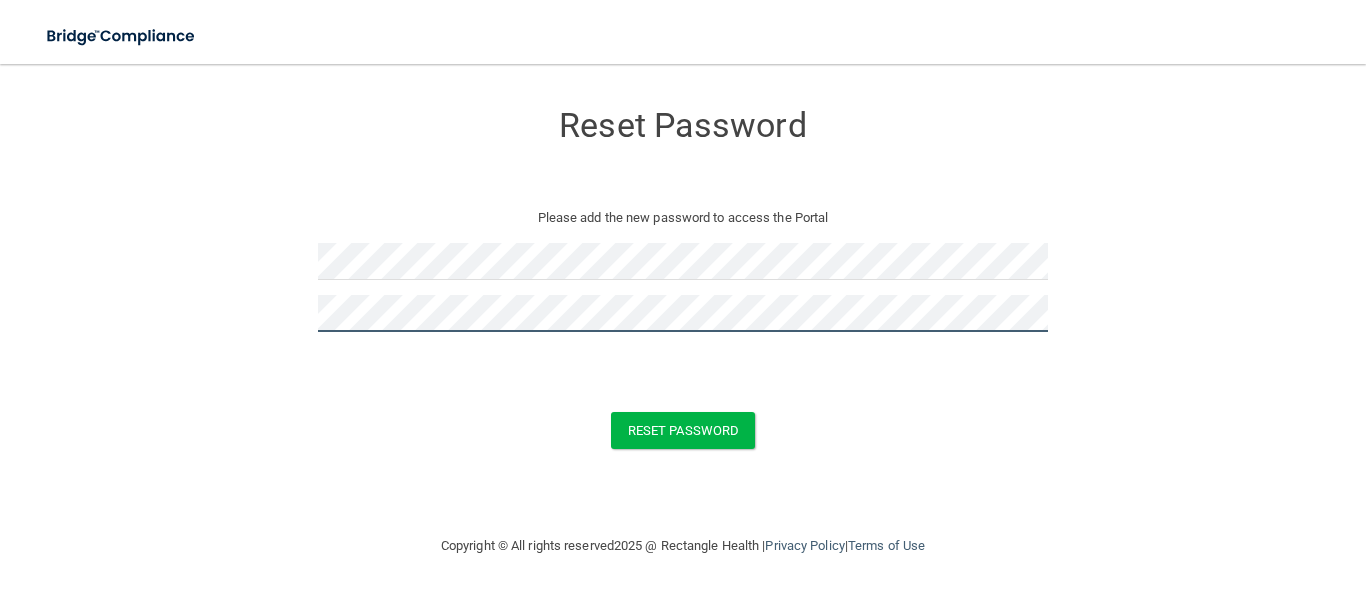 click on "Reset Password" at bounding box center [683, 430] 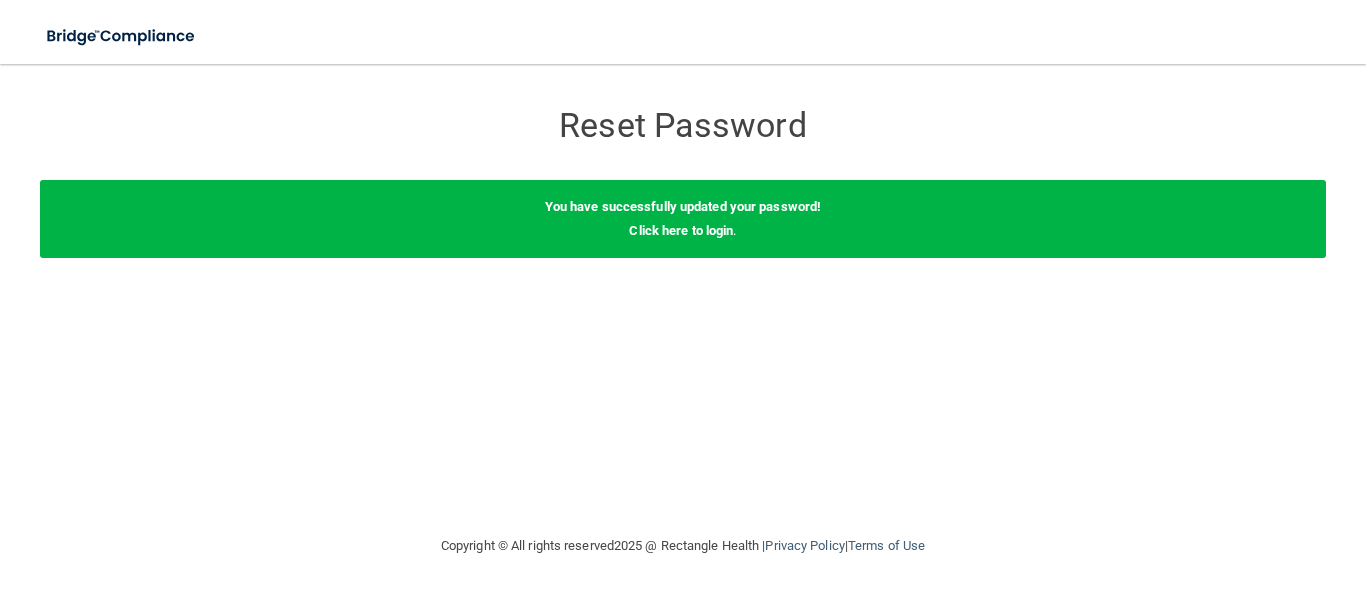 drag, startPoint x: 93, startPoint y: 292, endPoint x: 114, endPoint y: 269, distance: 31.144823 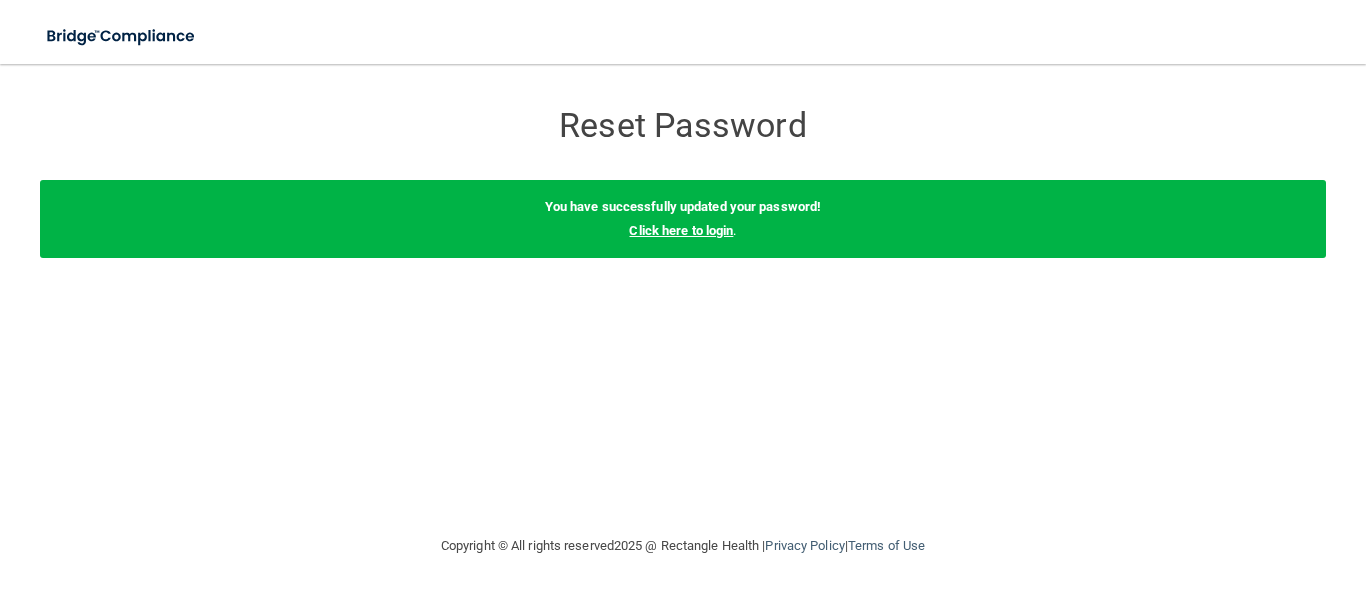 click on "Click here to login" at bounding box center [681, 230] 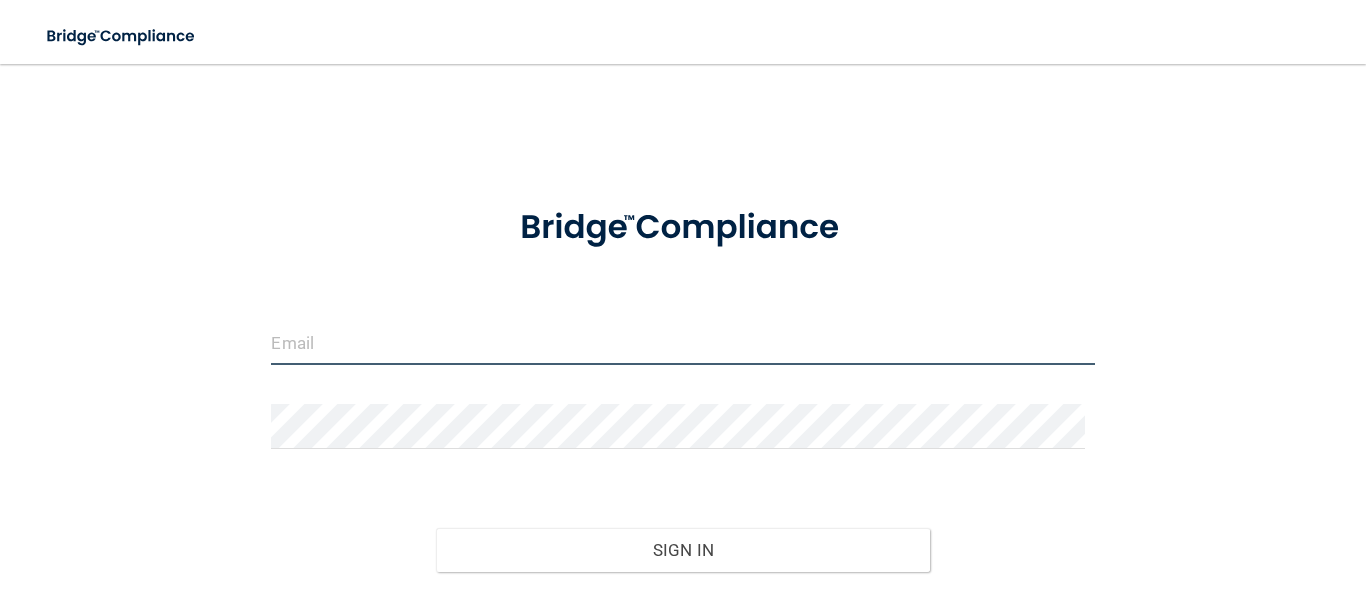 click at bounding box center (682, 342) 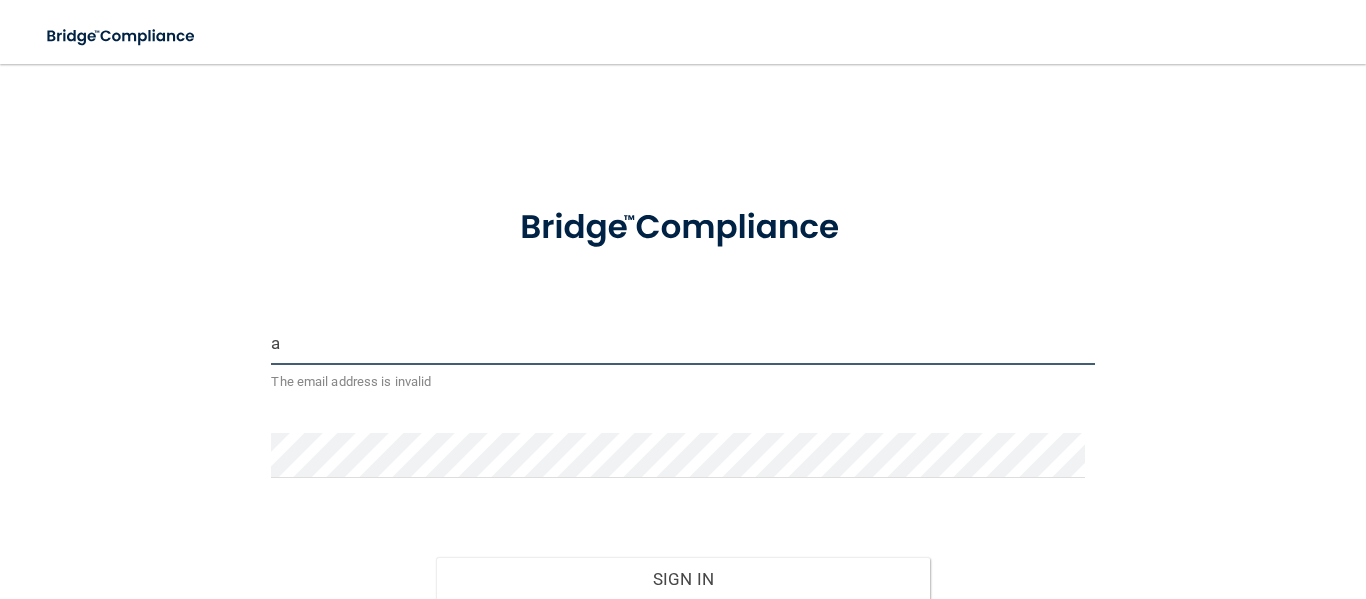 type on "[EMAIL_ADDRESS][DOMAIN_NAME]" 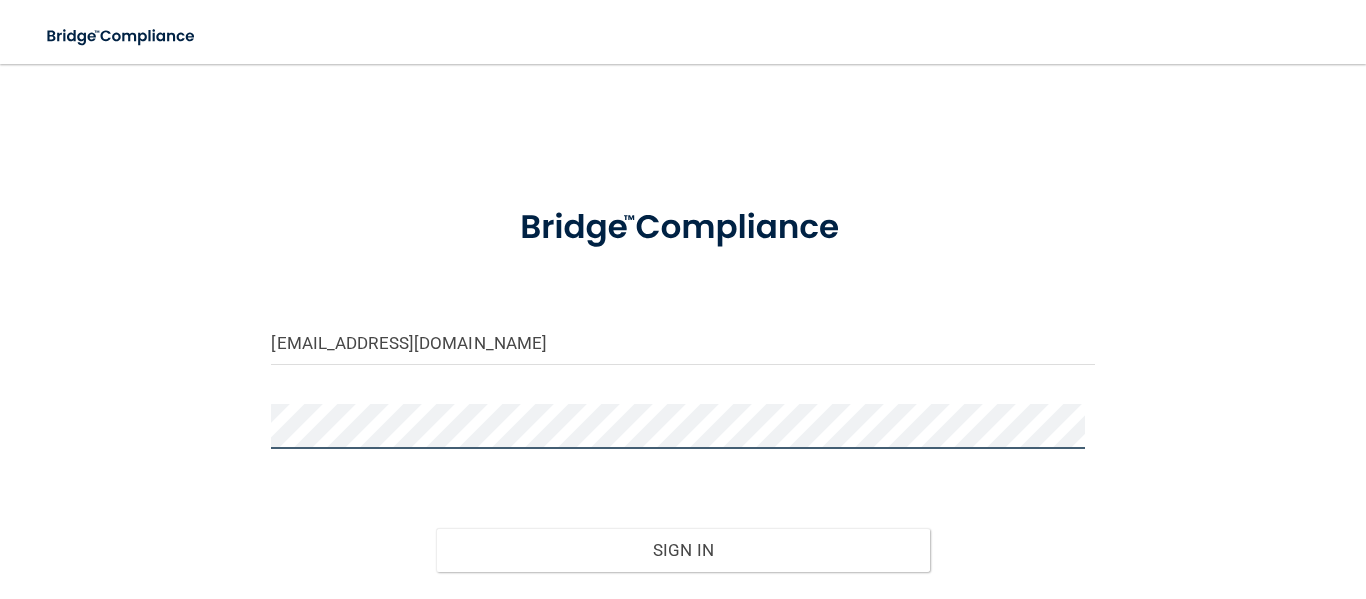click on "Sign In" at bounding box center [683, 550] 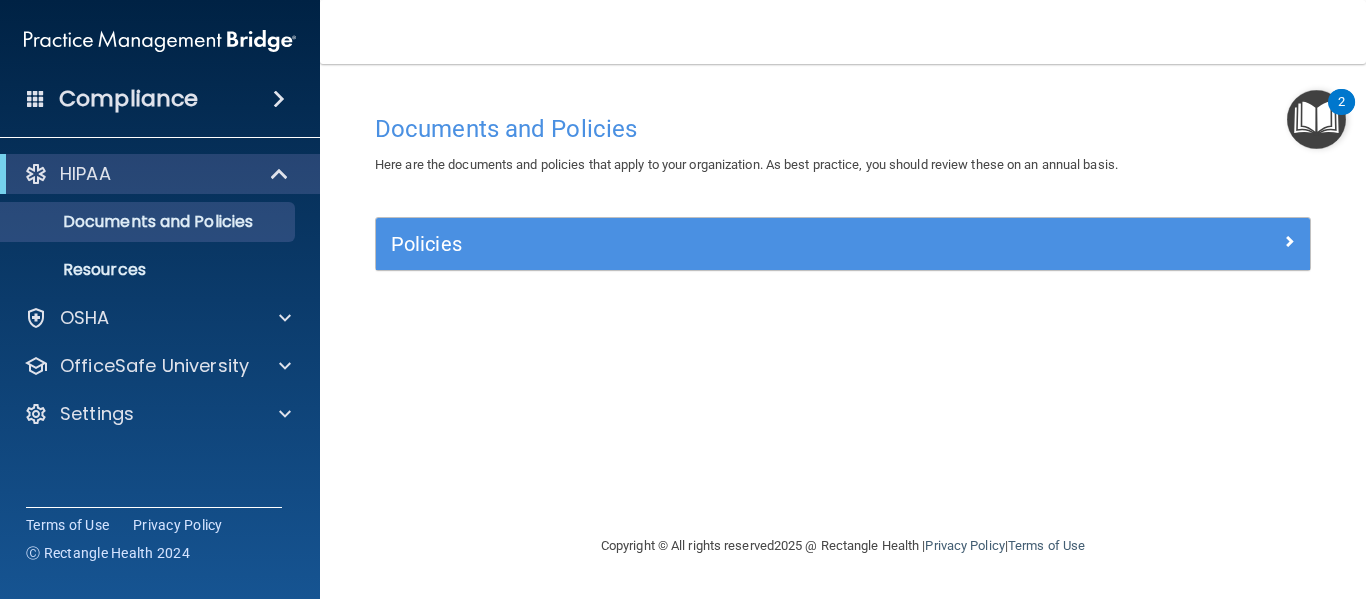 click on "Policies" at bounding box center [843, 244] 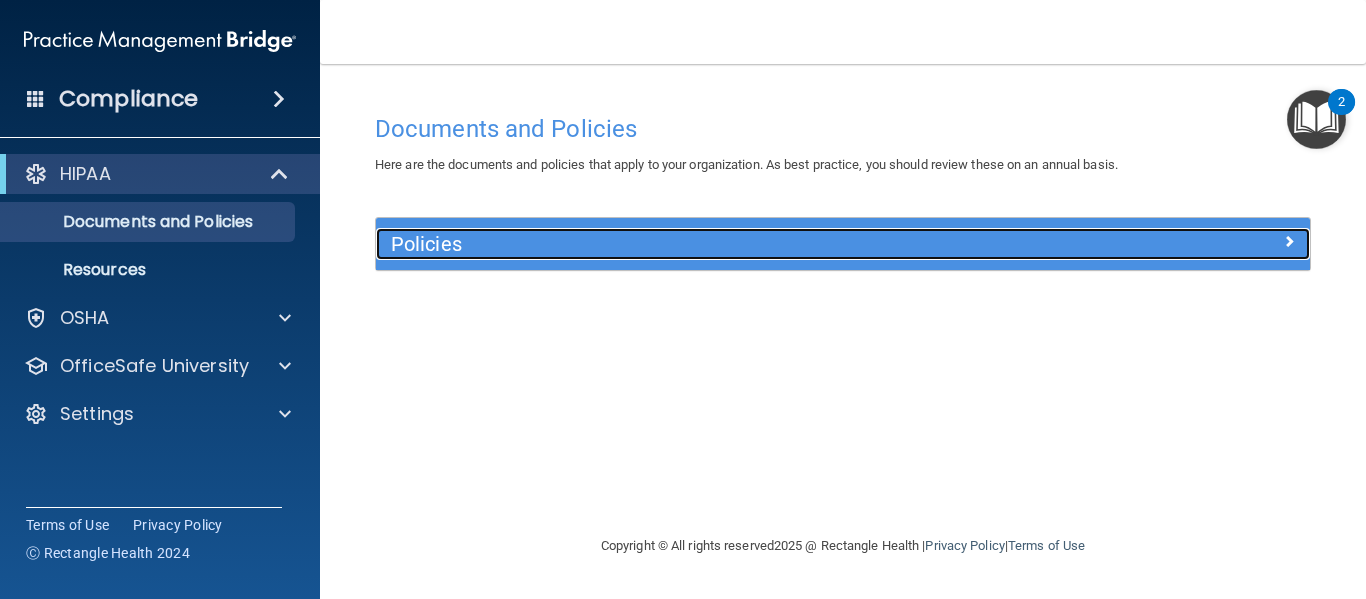 click on "Policies" at bounding box center [726, 244] 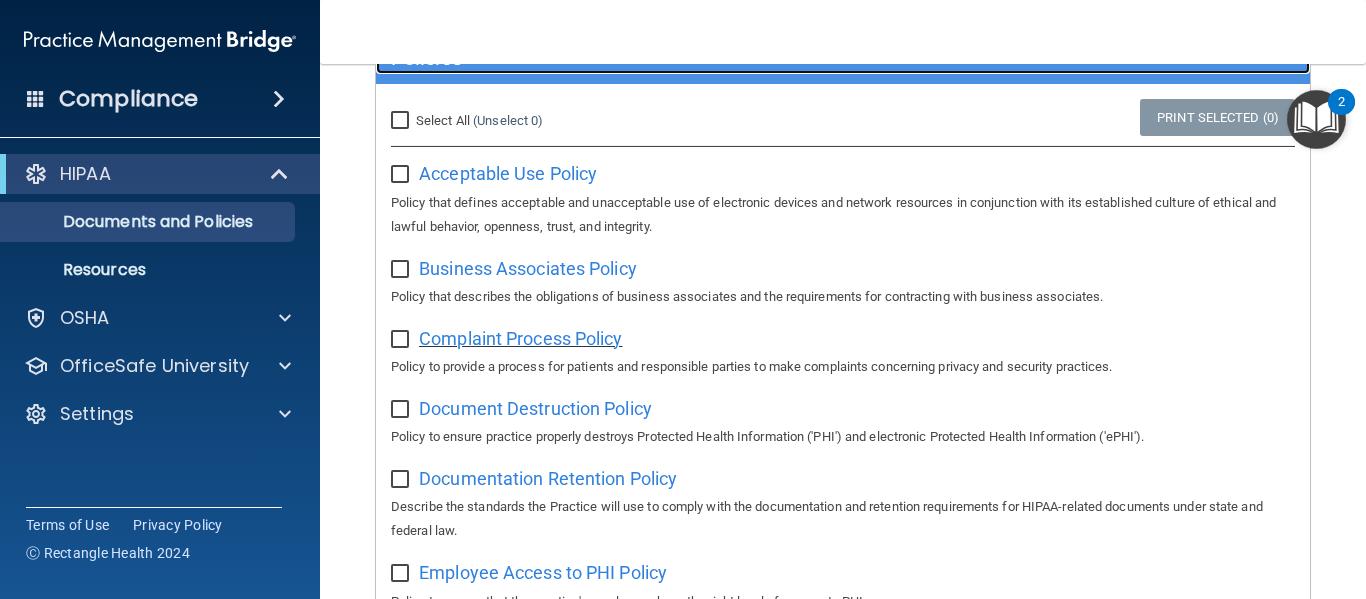 scroll, scrollTop: 0, scrollLeft: 0, axis: both 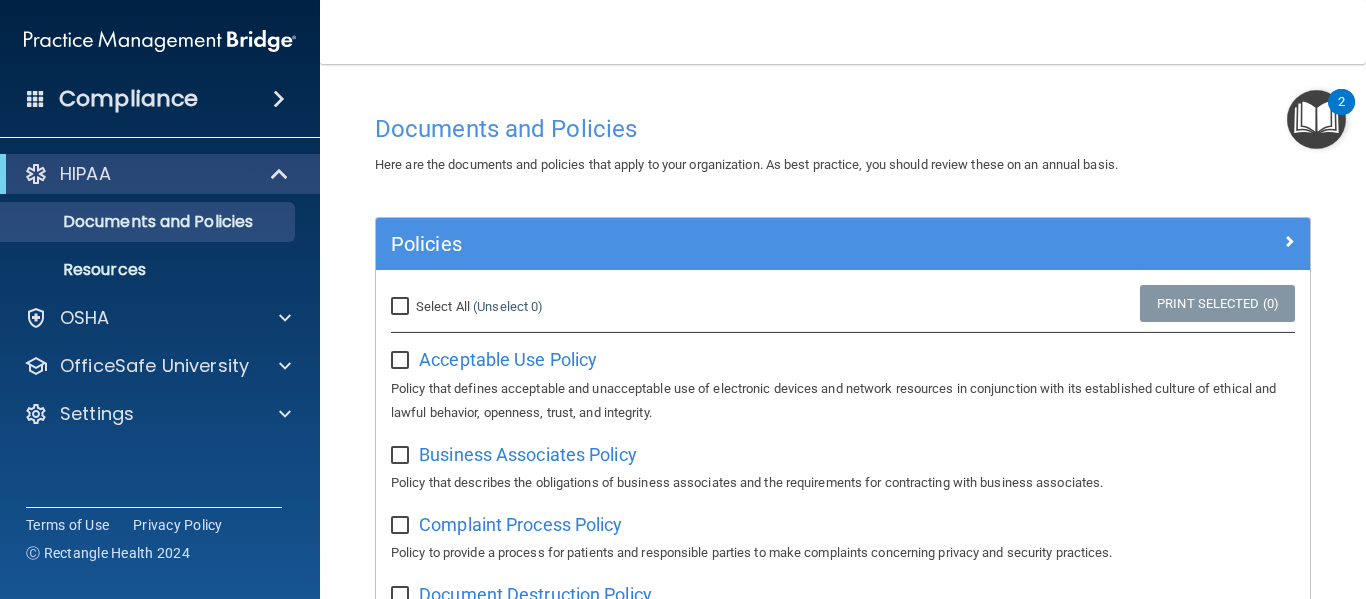 drag, startPoint x: 394, startPoint y: 298, endPoint x: 402, endPoint y: 305, distance: 10.630146 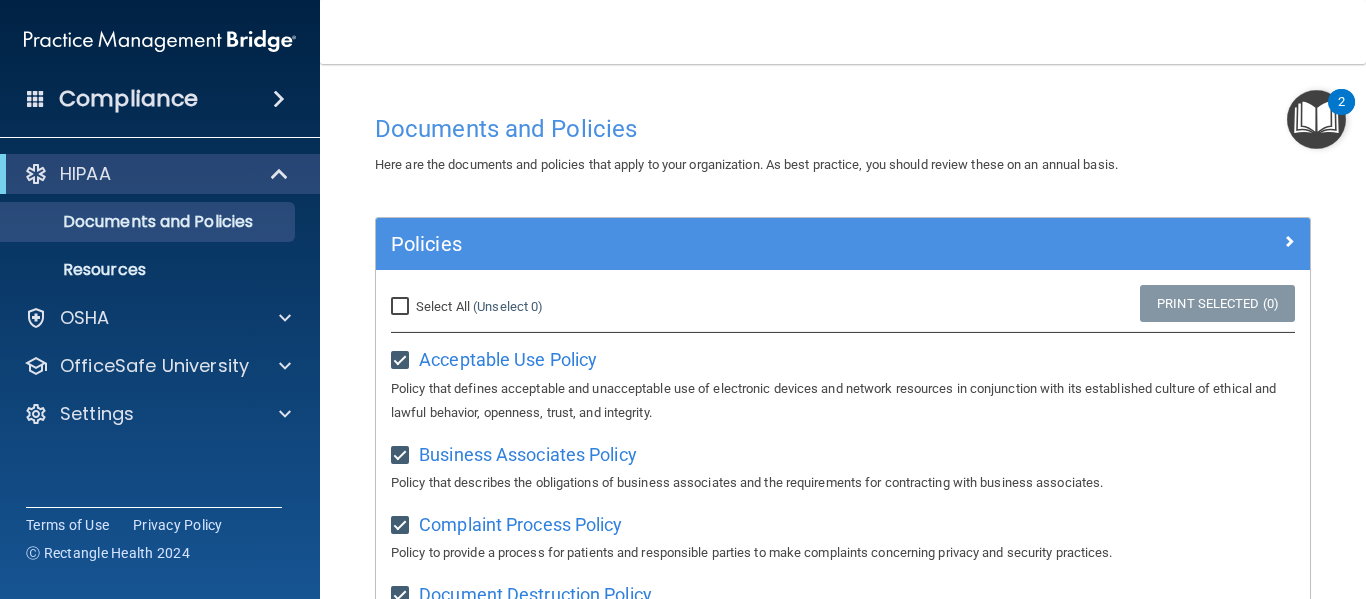 checkbox on "true" 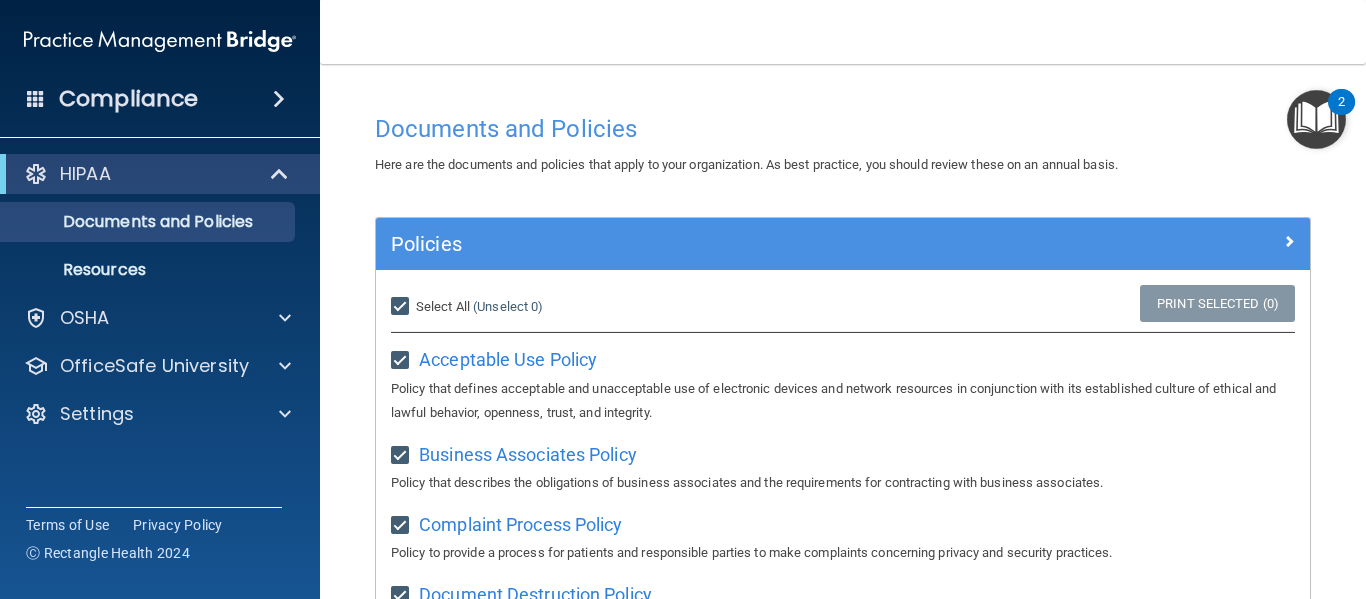 checkbox on "true" 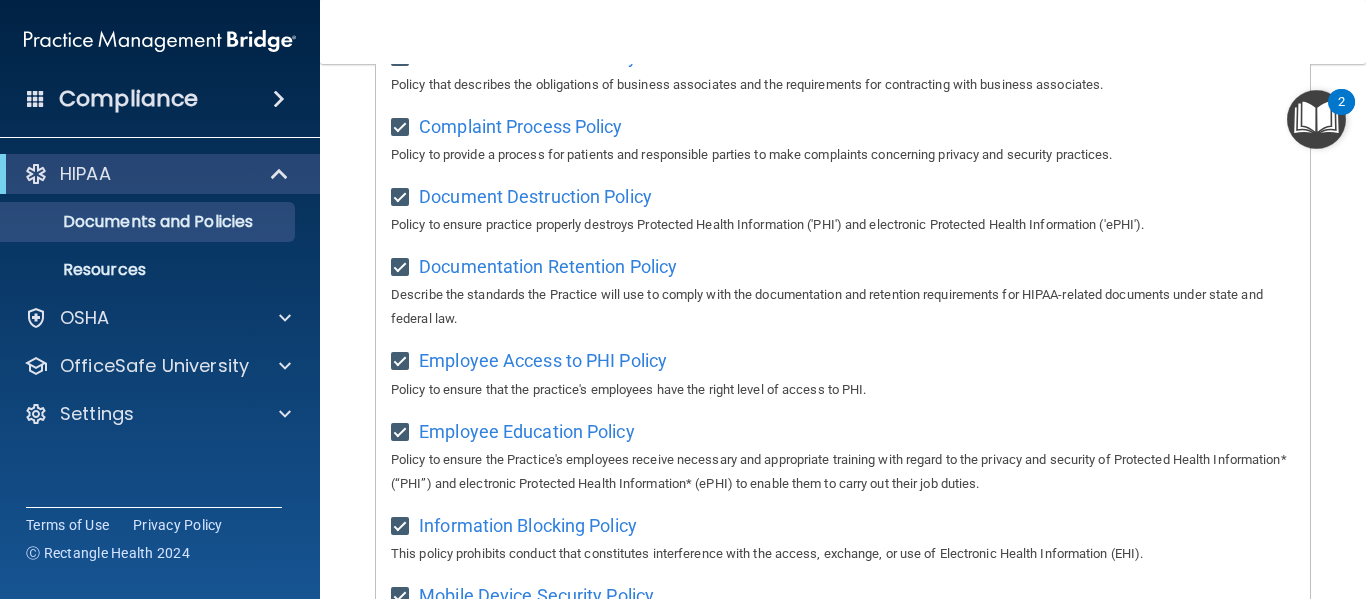 scroll, scrollTop: 0, scrollLeft: 0, axis: both 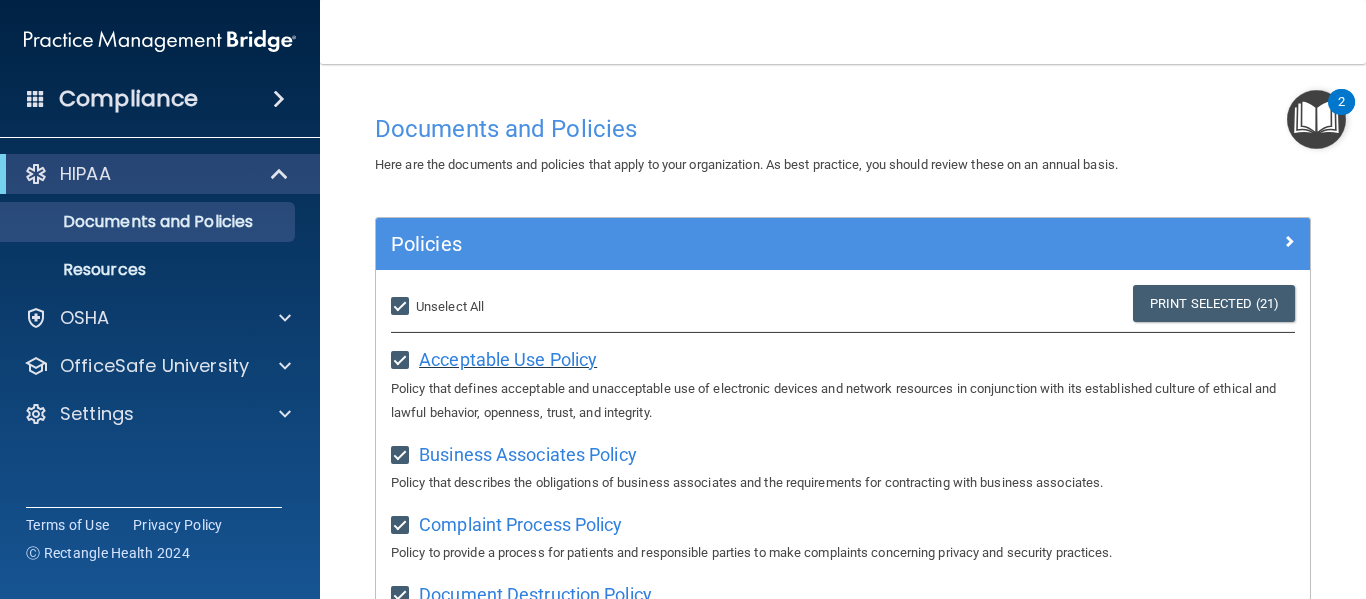 click on "Acceptable Use Policy" at bounding box center (508, 359) 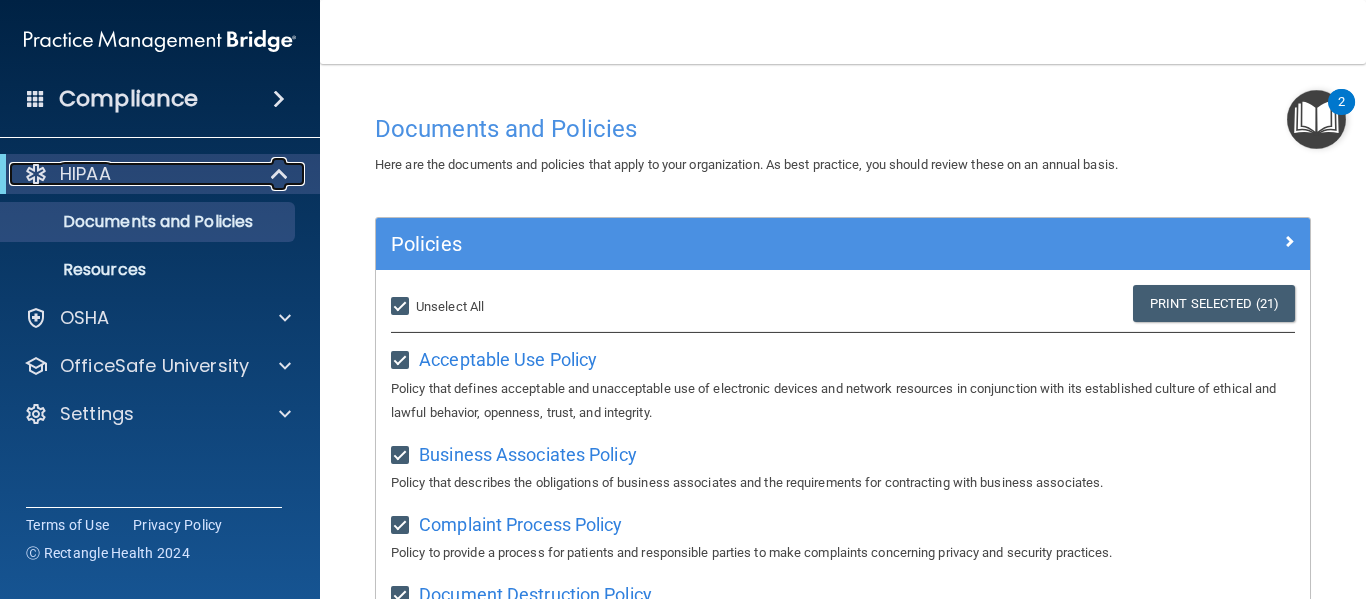 click at bounding box center [281, 174] 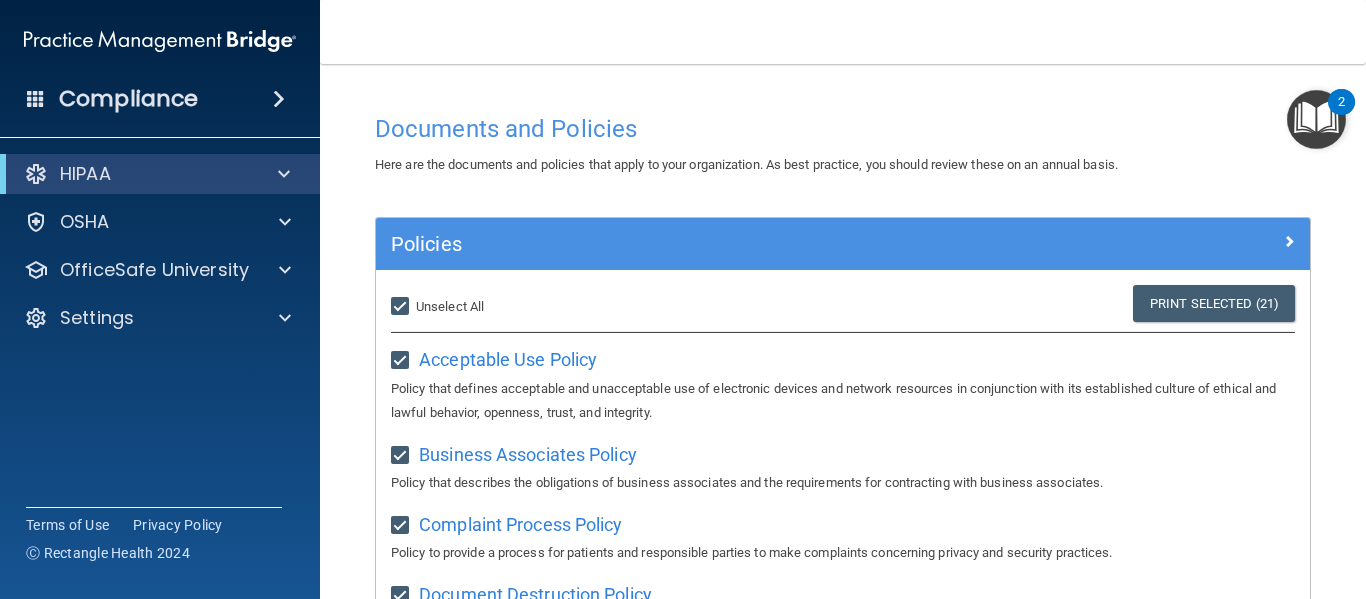 click on "Compliance" at bounding box center [160, 99] 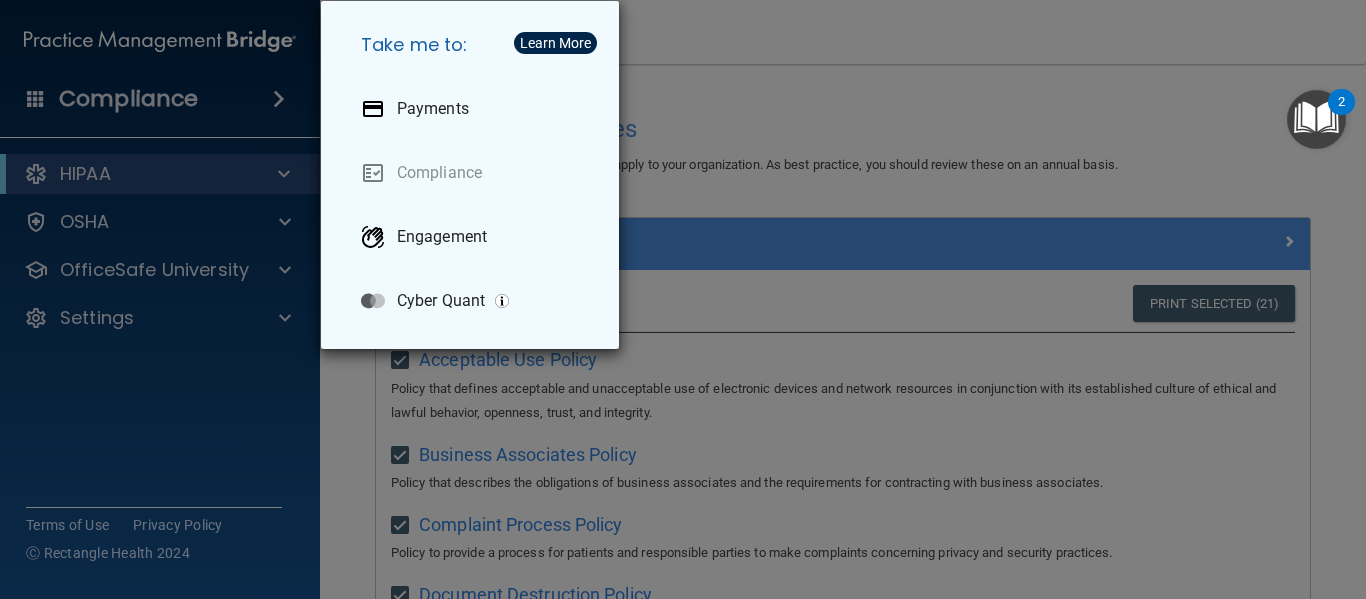 click on "Take me to:             Payments                   Compliance                     Engagement                     Cyber Quant" at bounding box center [683, 299] 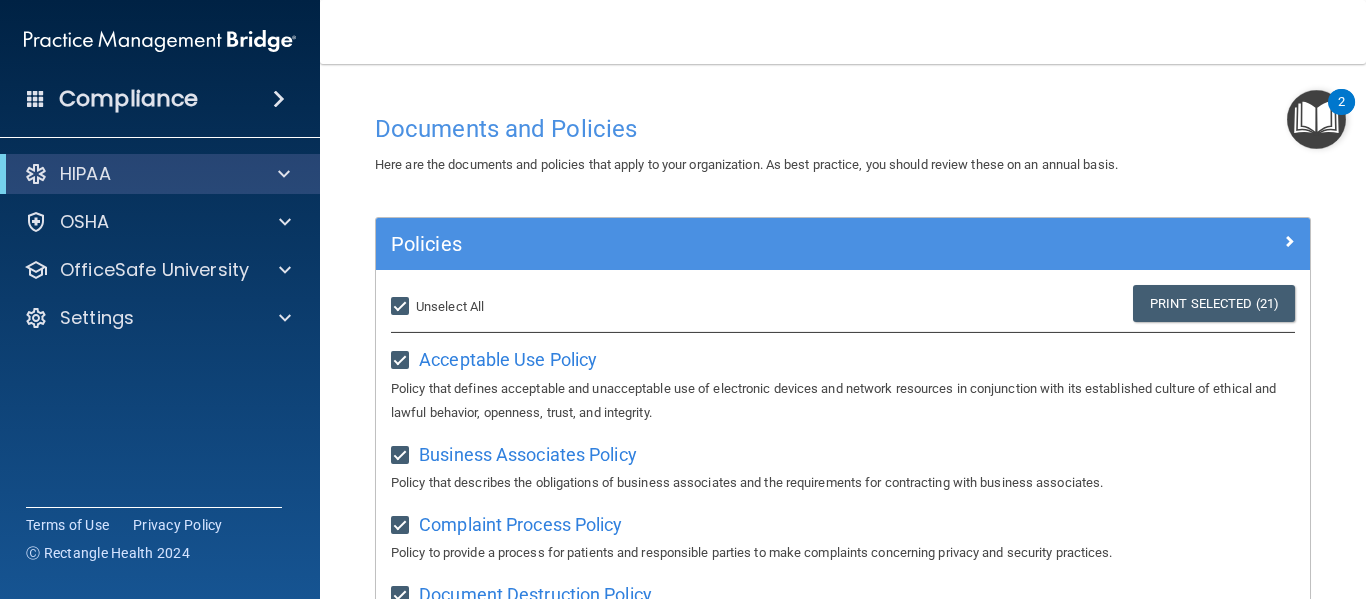click at bounding box center (36, 98) 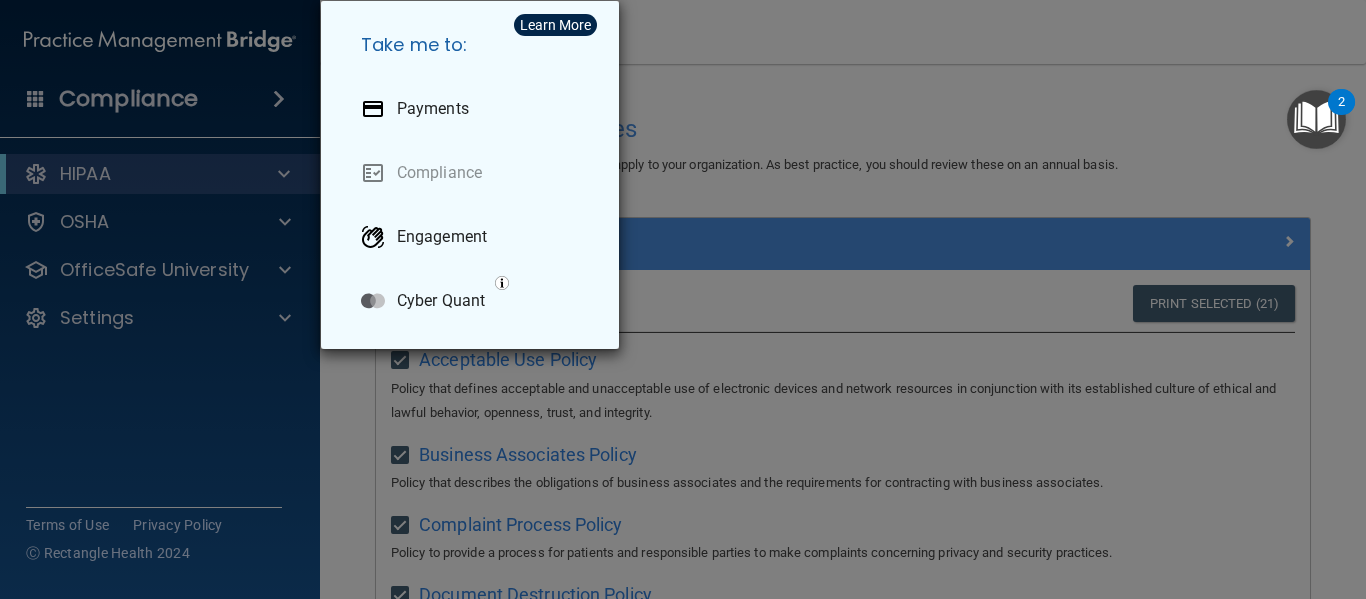click on "Take me to:             Payments                   Compliance                     Engagement                     Cyber Quant" at bounding box center (683, 299) 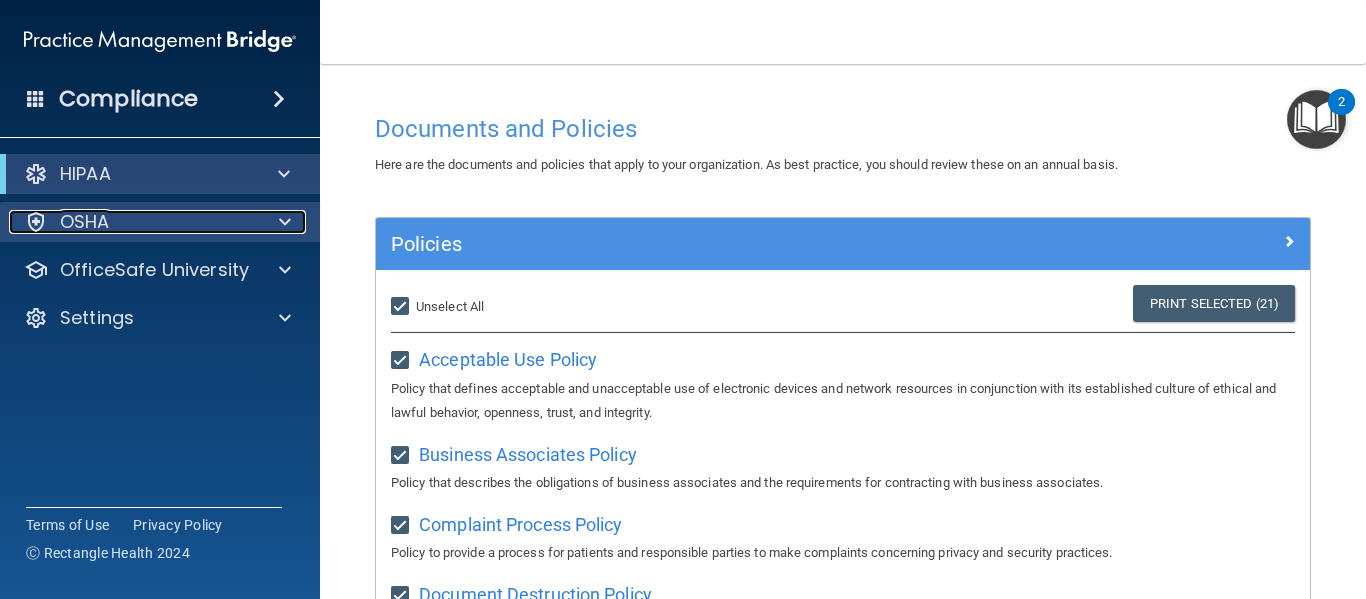 click on "OSHA" at bounding box center [85, 222] 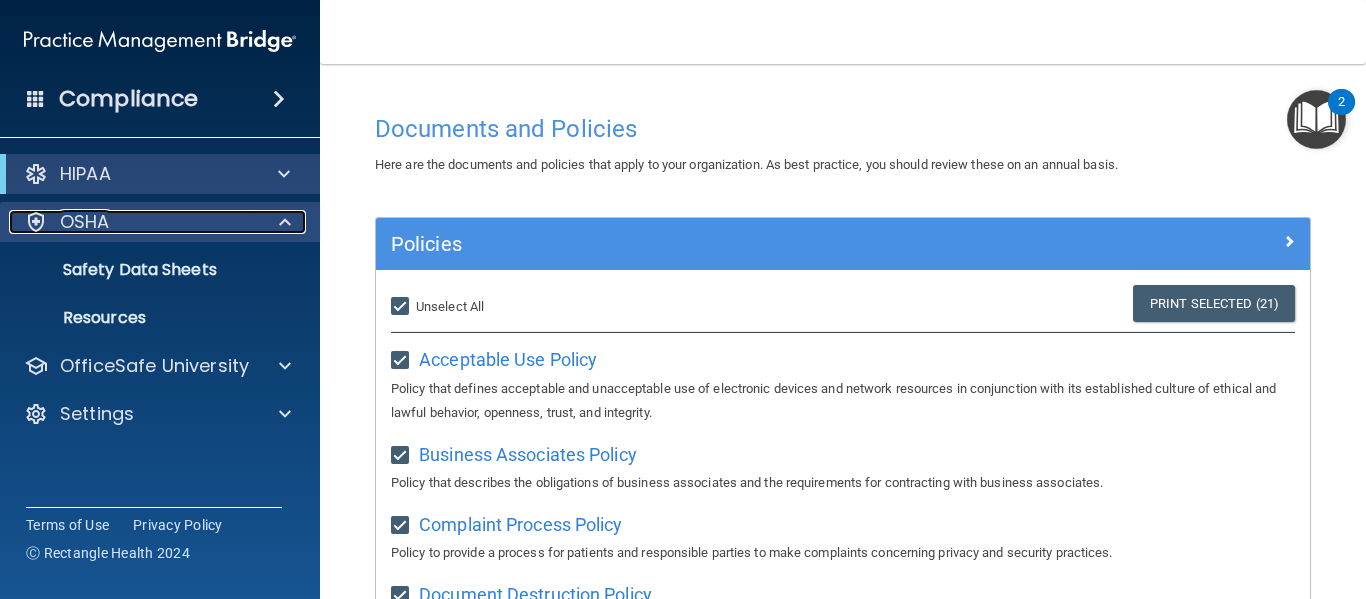 click on "OSHA" at bounding box center [85, 222] 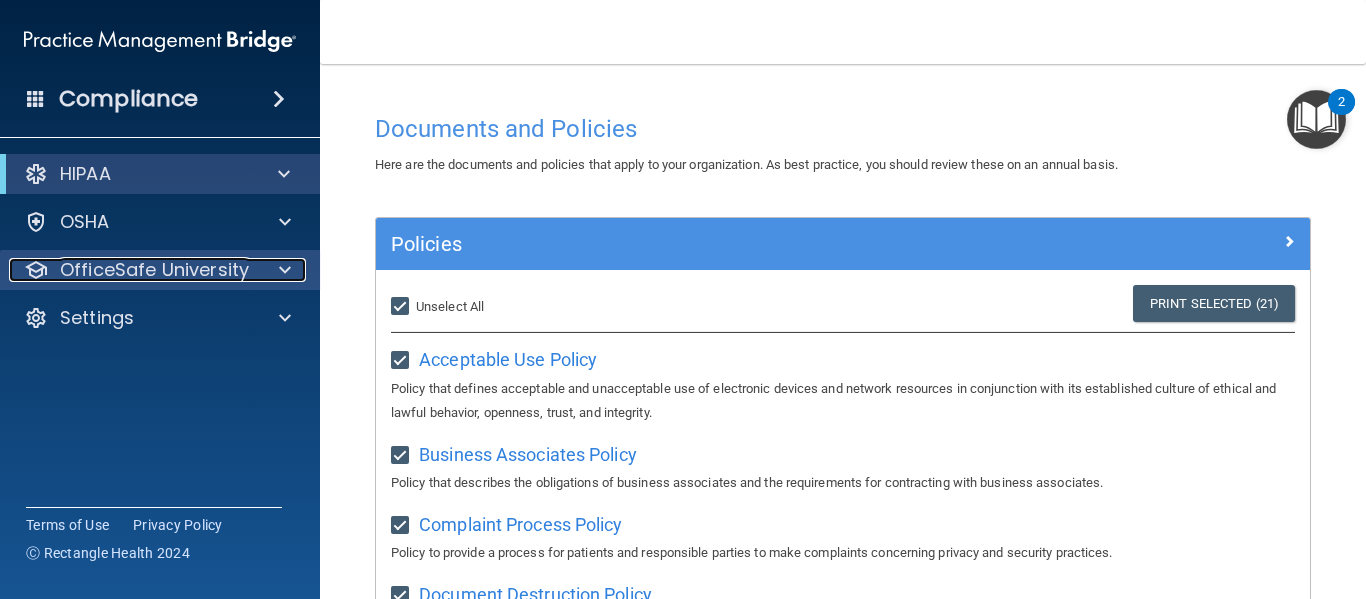 click on "OfficeSafe University" at bounding box center (154, 270) 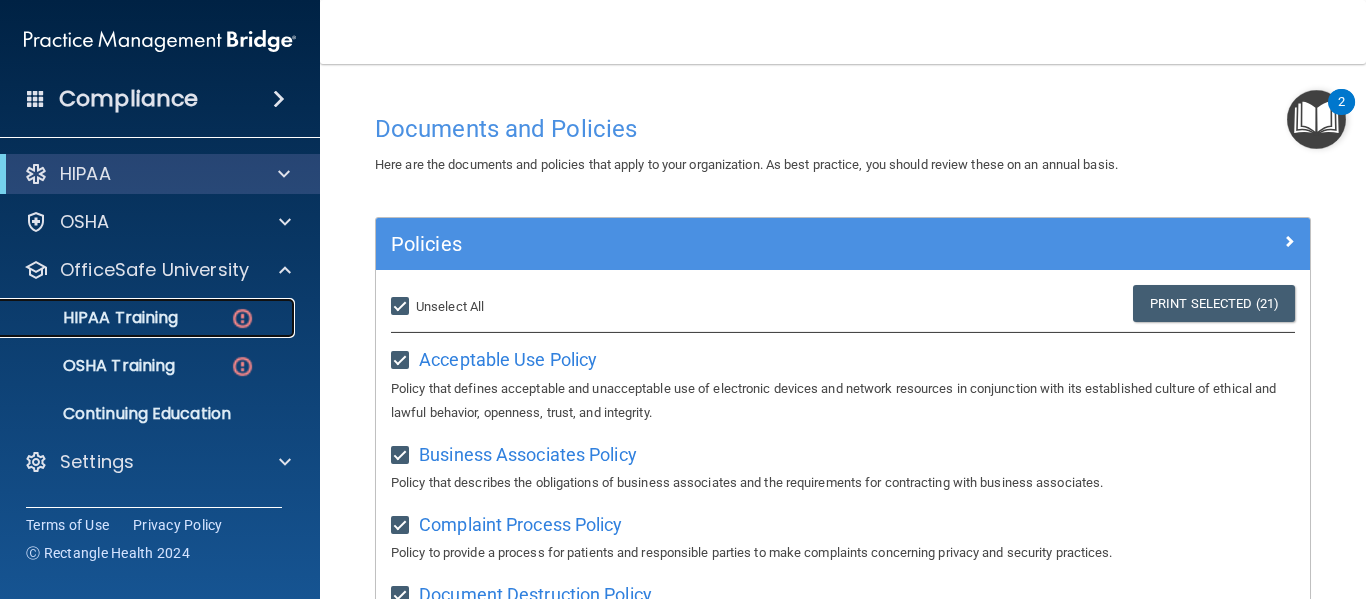 click on "HIPAA Training" at bounding box center (95, 318) 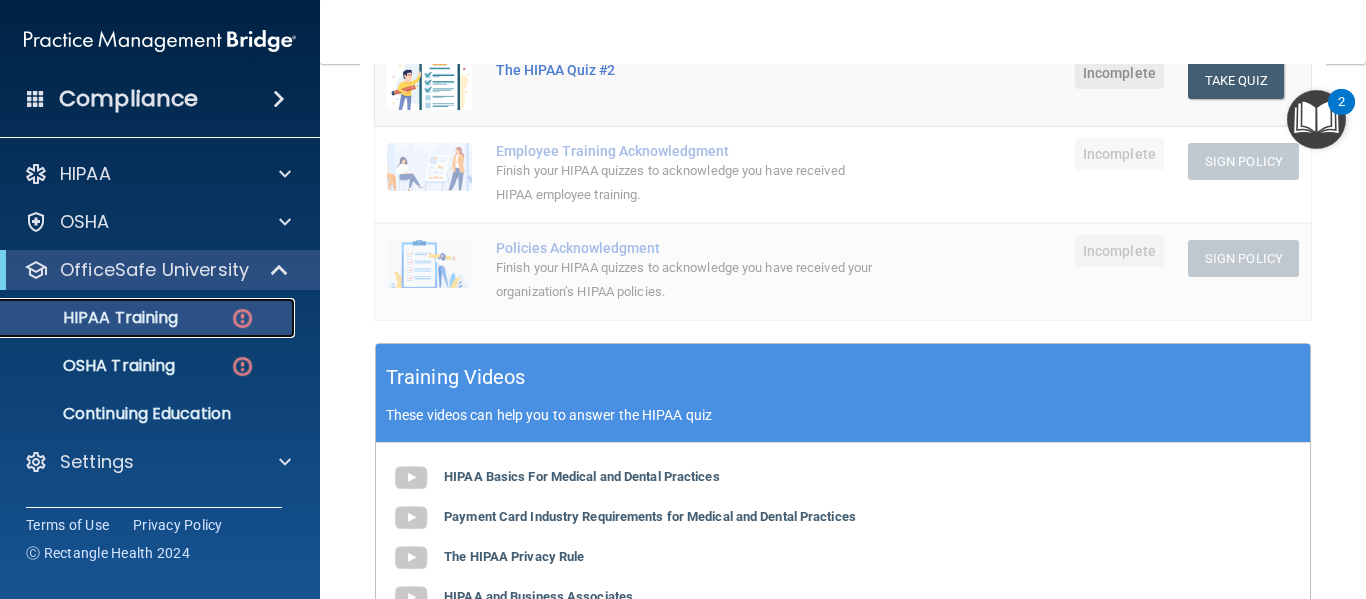scroll, scrollTop: 160, scrollLeft: 0, axis: vertical 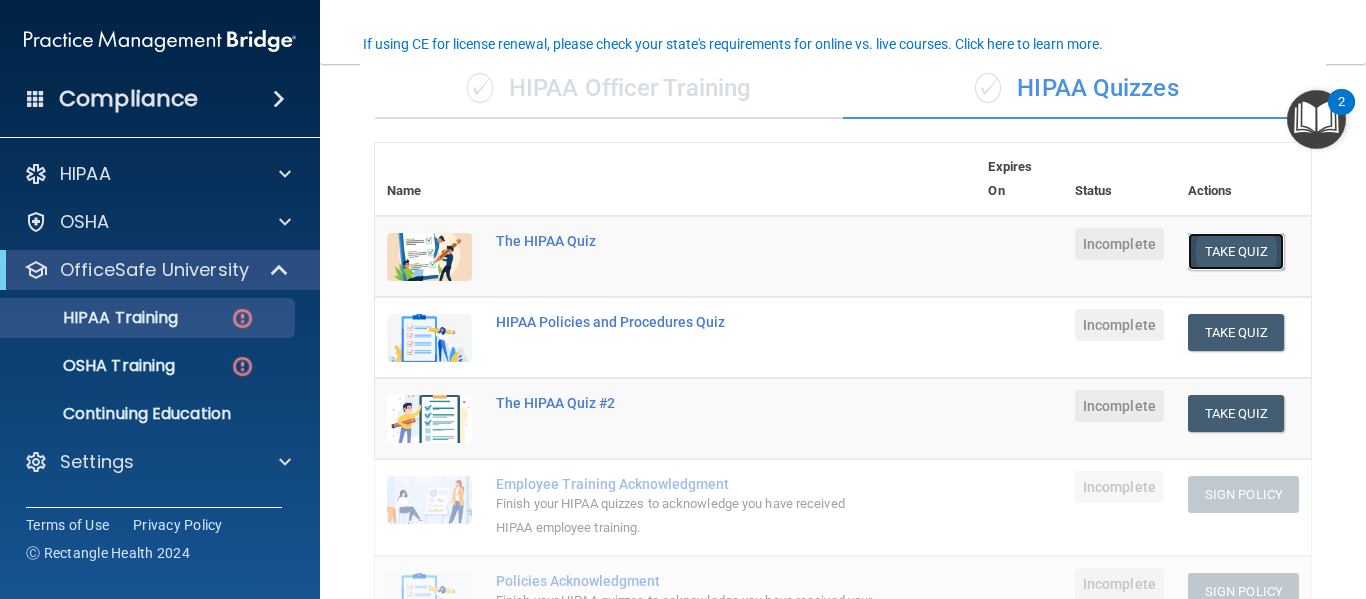 click on "Take Quiz" at bounding box center [1236, 251] 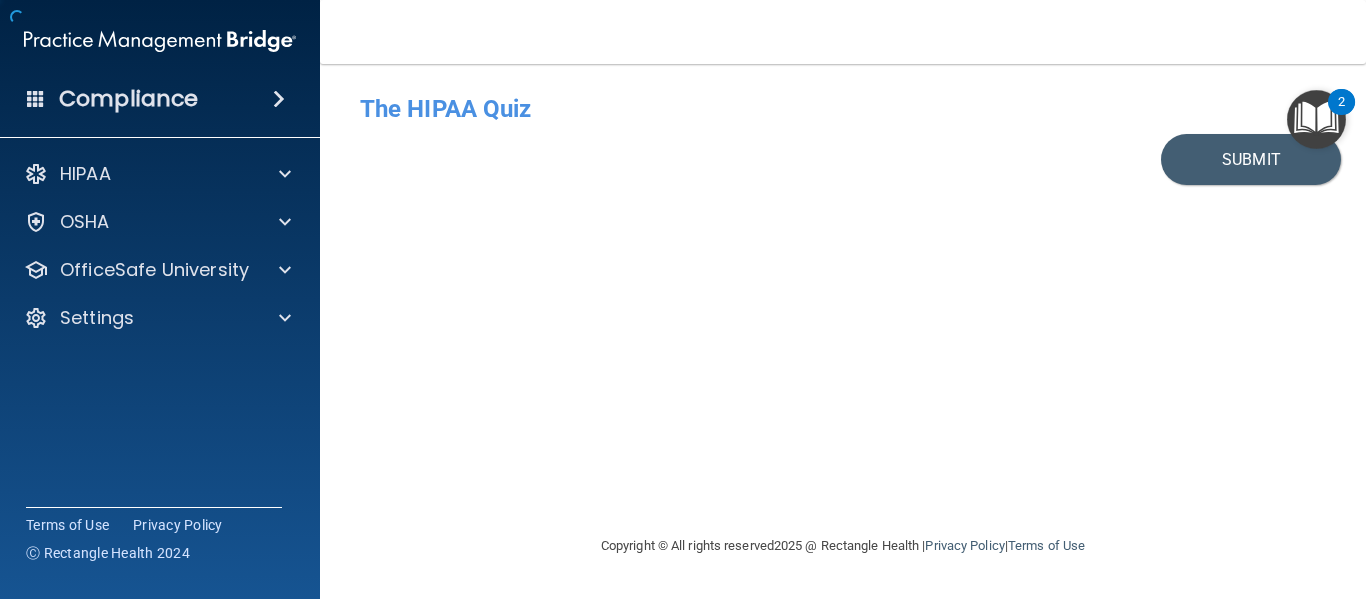 scroll, scrollTop: 0, scrollLeft: 0, axis: both 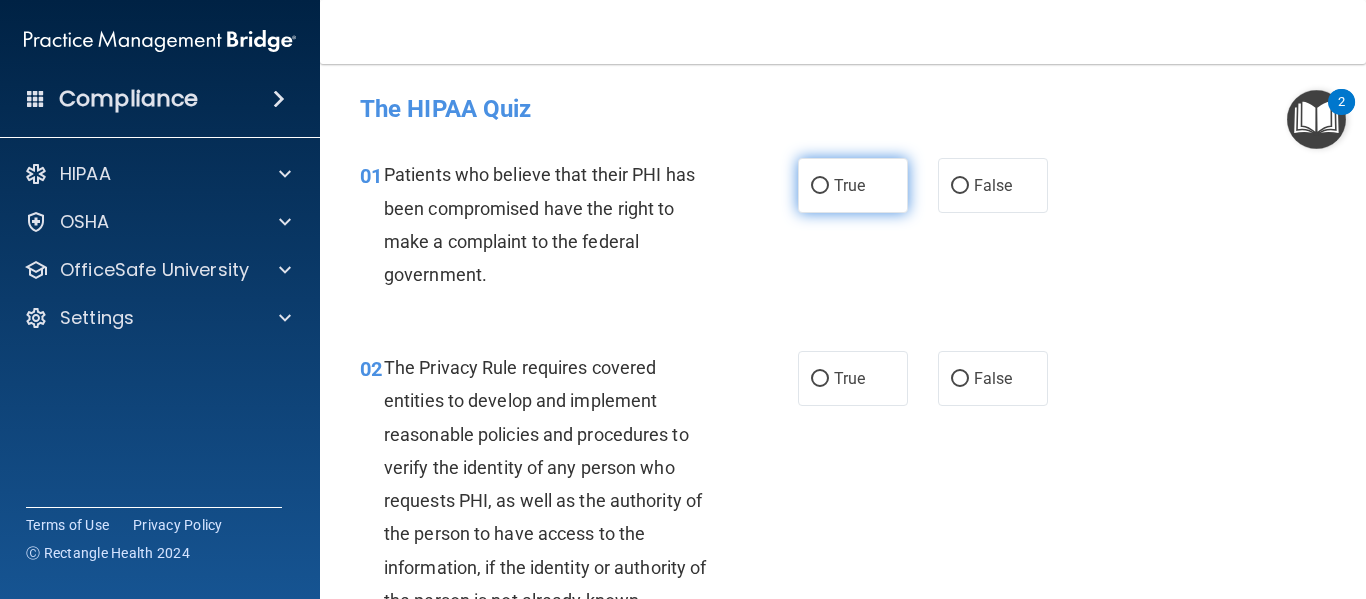 click on "True" at bounding box center (853, 185) 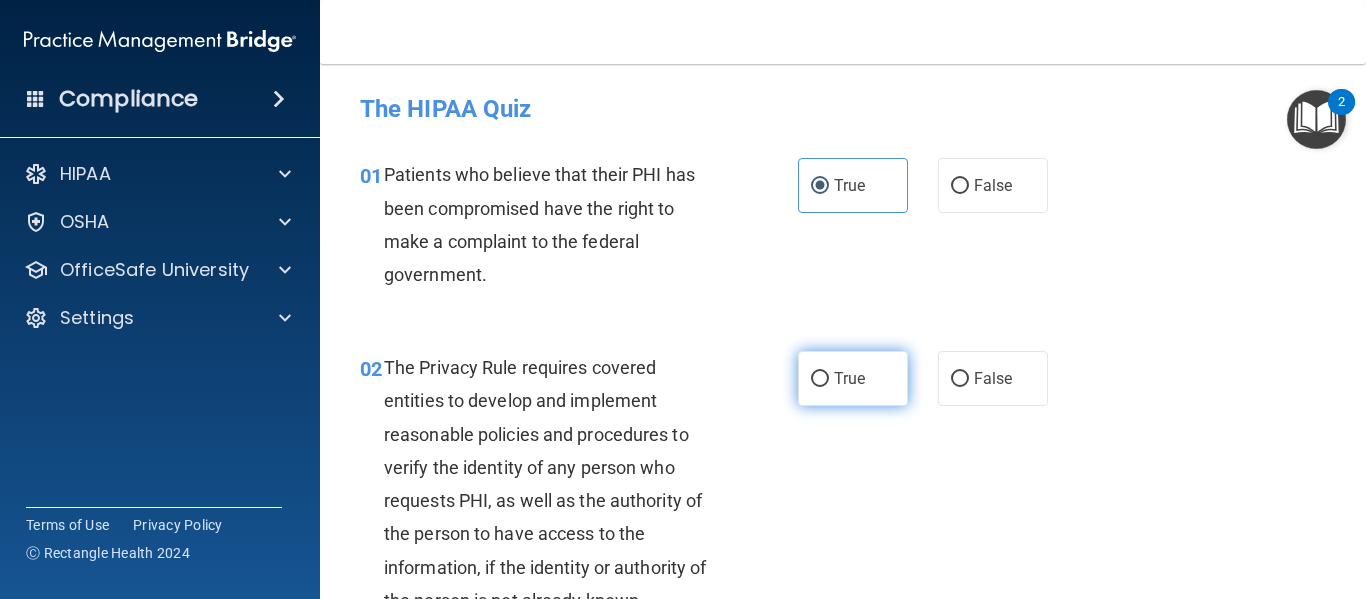 click on "True" at bounding box center [849, 378] 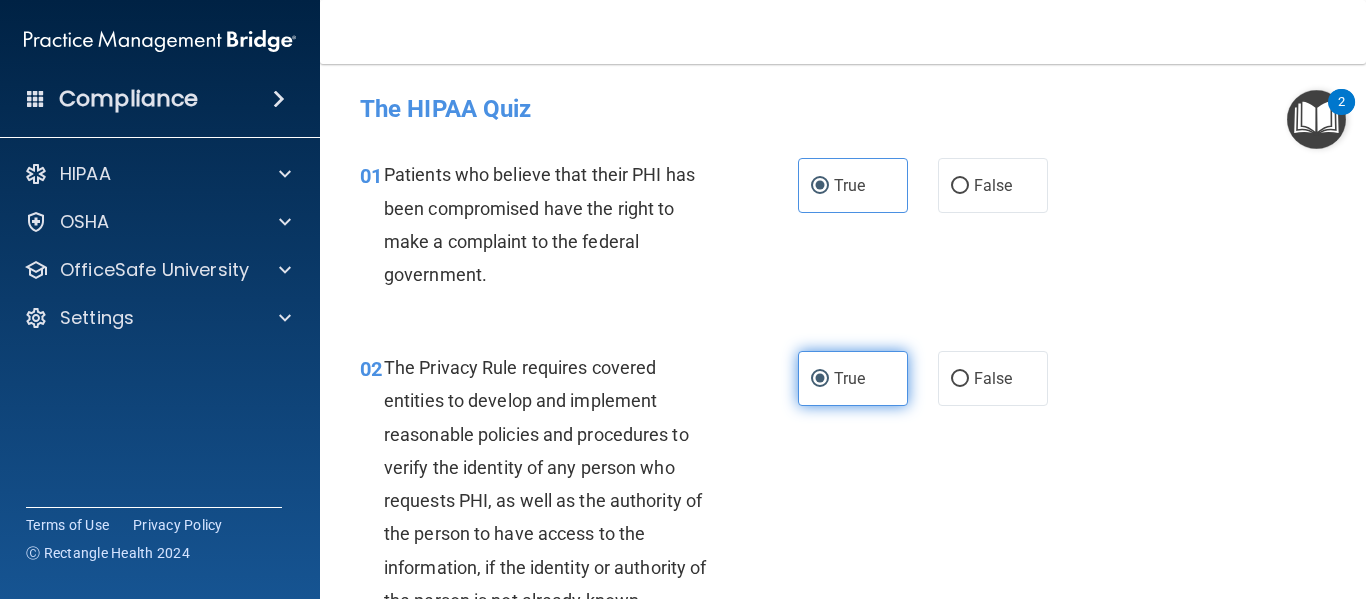 scroll, scrollTop: 300, scrollLeft: 0, axis: vertical 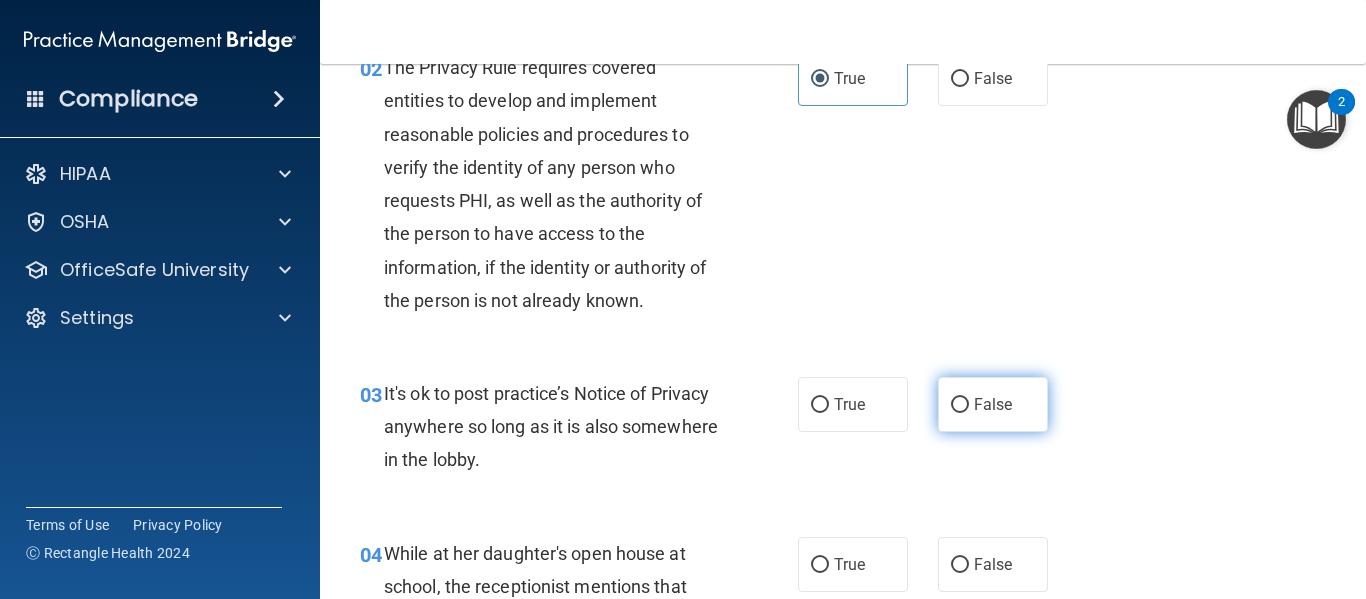click on "False" at bounding box center [993, 404] 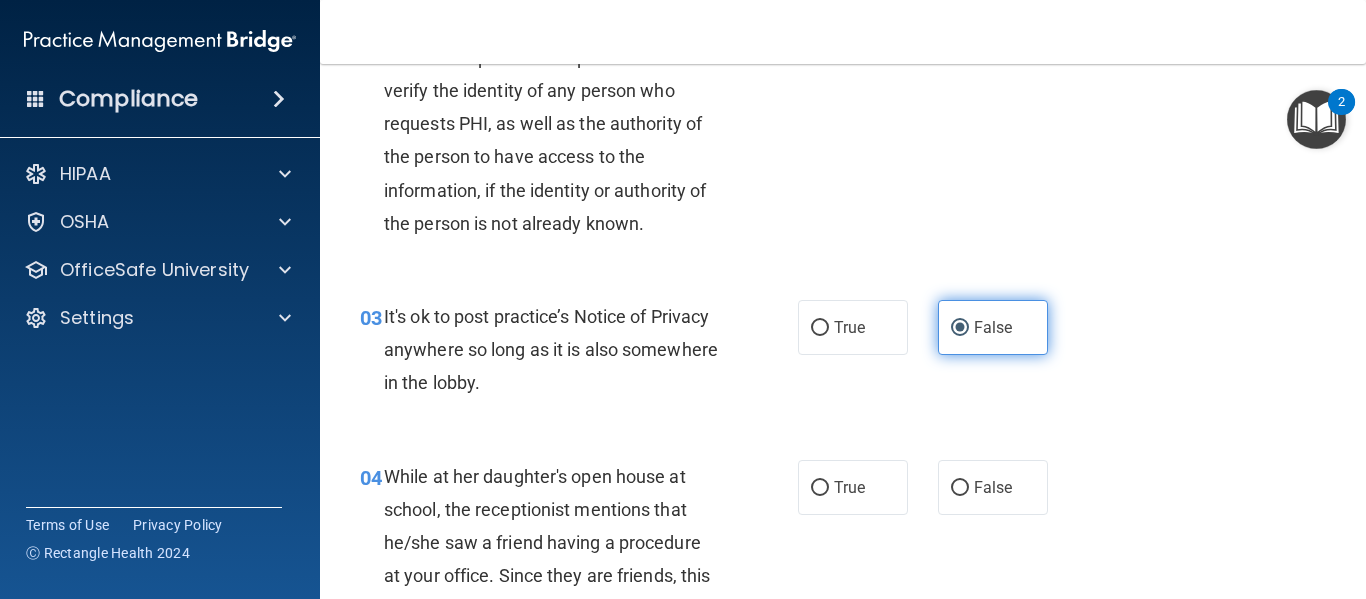 scroll, scrollTop: 400, scrollLeft: 0, axis: vertical 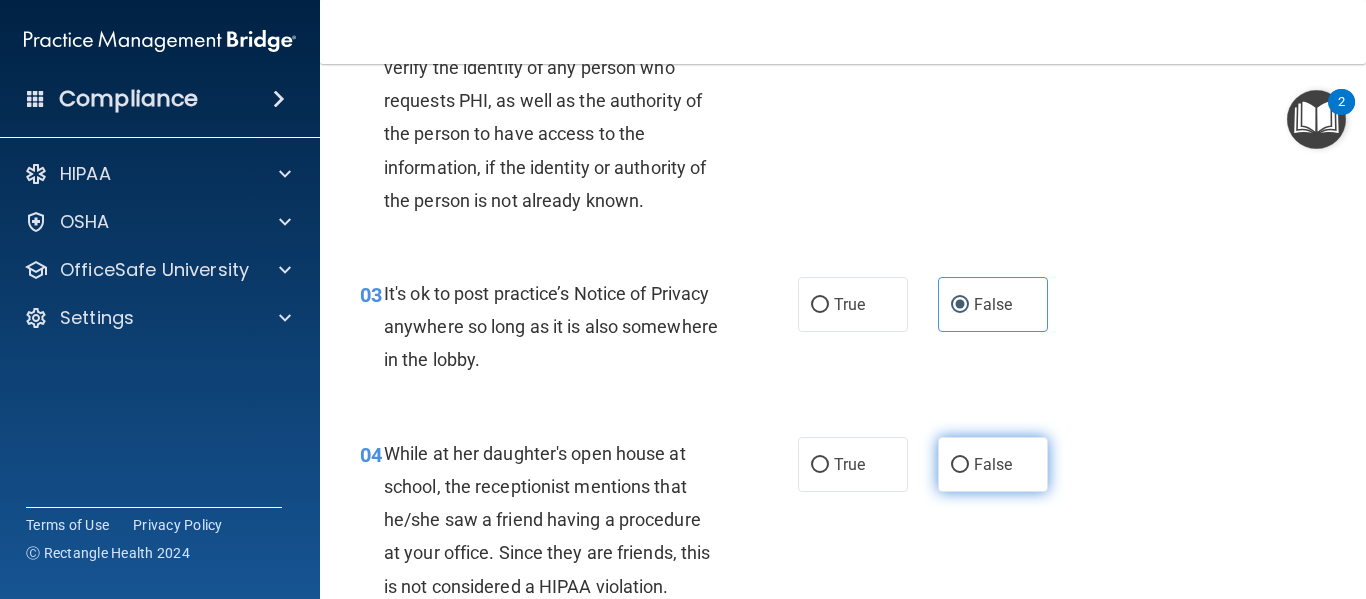 click on "False" at bounding box center [993, 464] 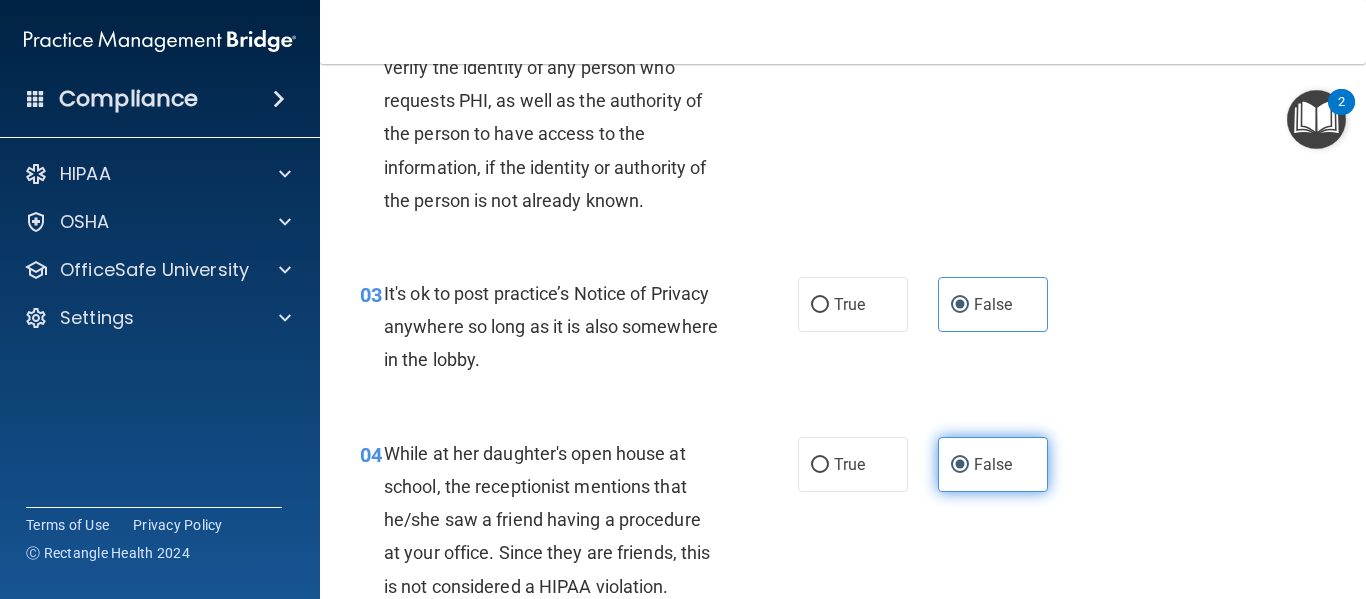 scroll, scrollTop: 600, scrollLeft: 0, axis: vertical 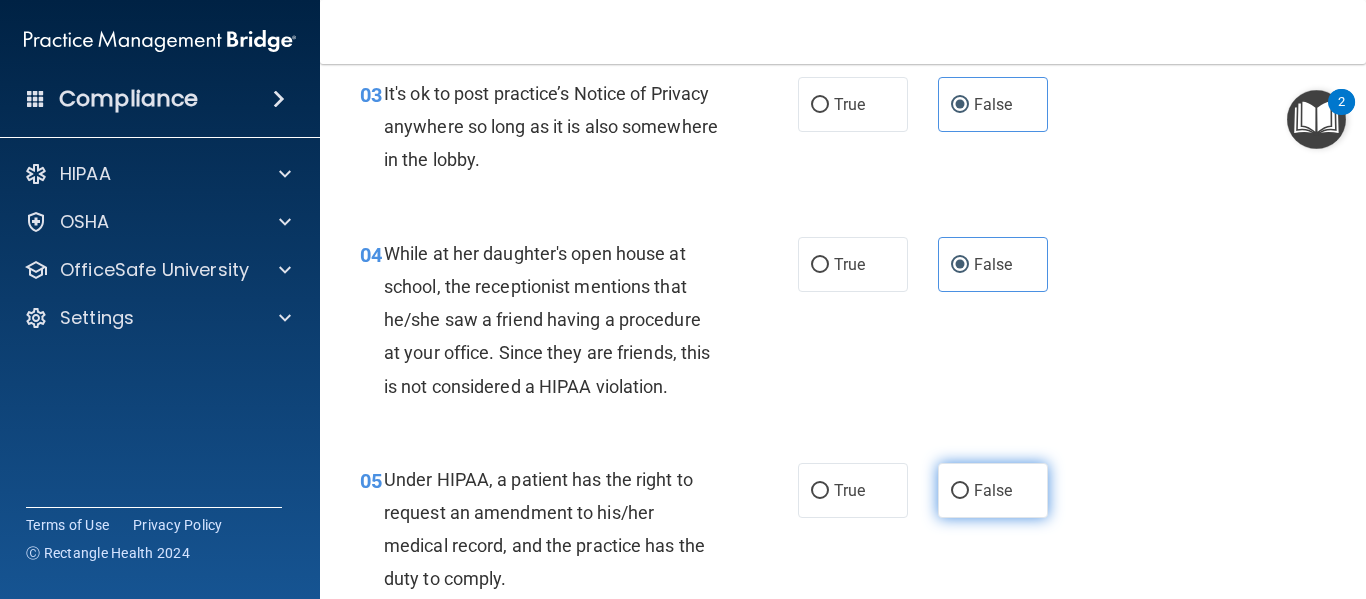click on "False" at bounding box center (993, 490) 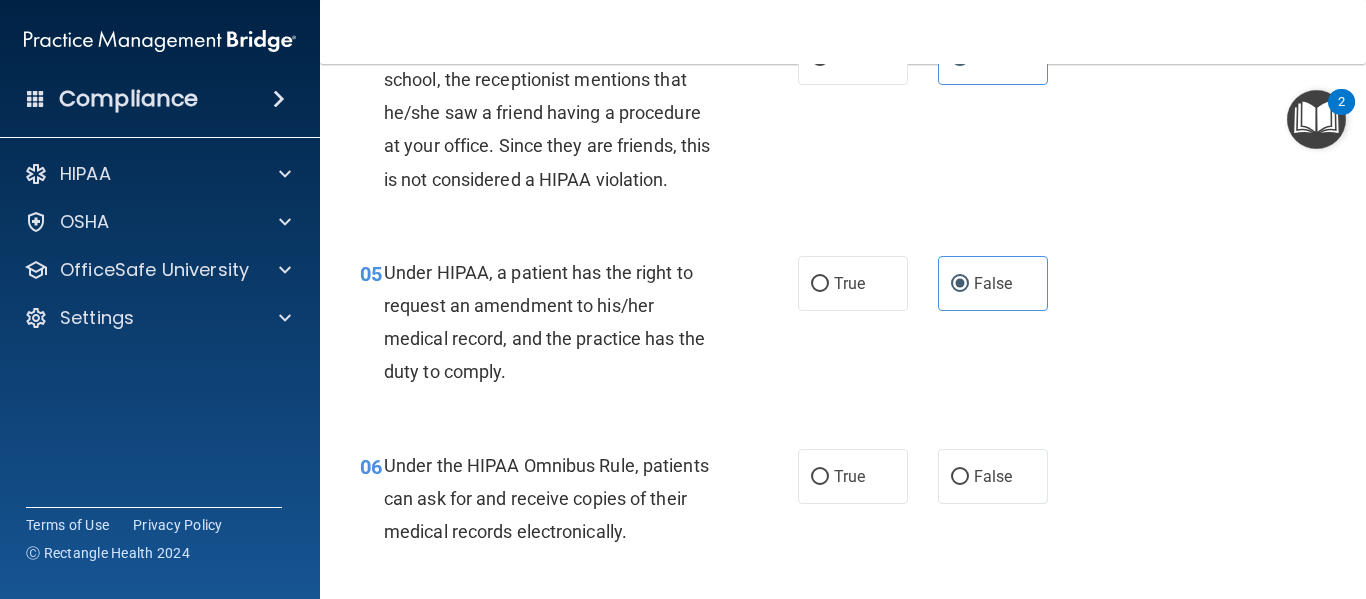 scroll, scrollTop: 900, scrollLeft: 0, axis: vertical 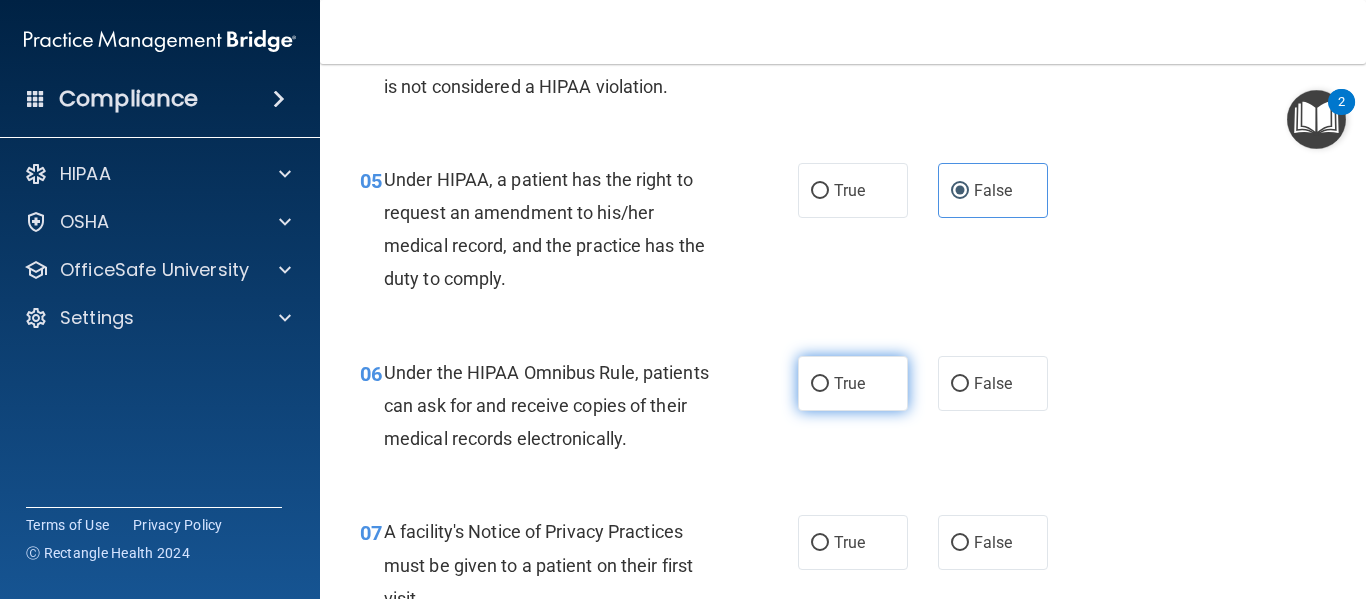 click on "True" at bounding box center (853, 383) 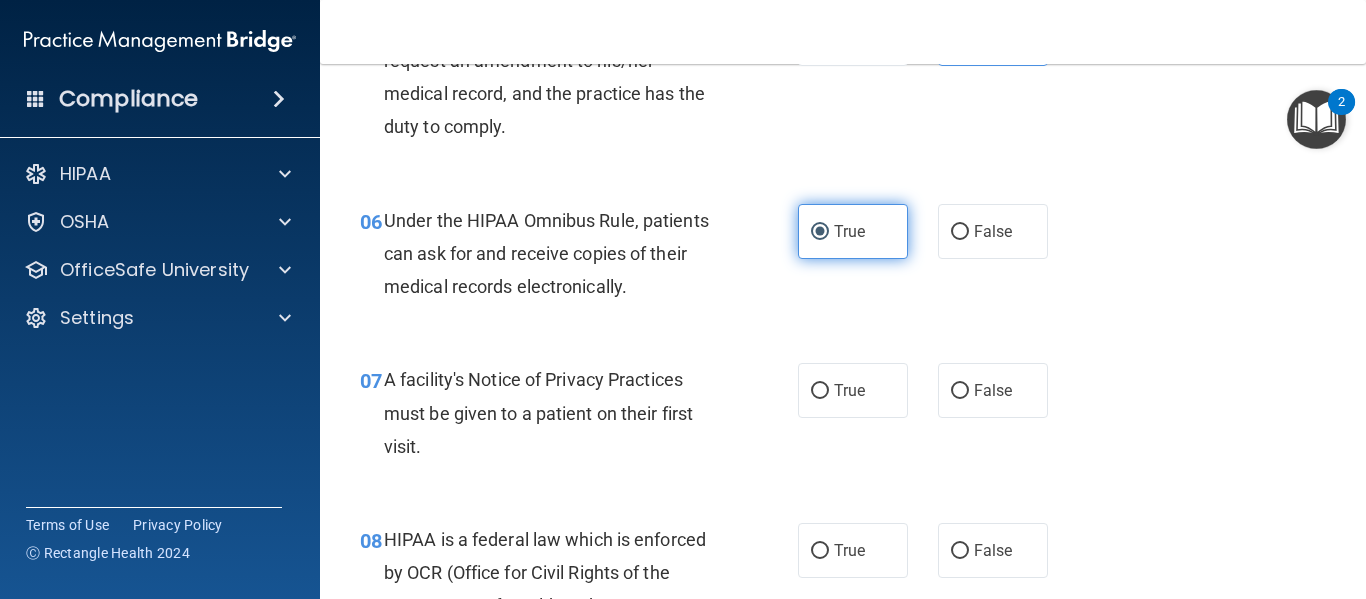 scroll, scrollTop: 1100, scrollLeft: 0, axis: vertical 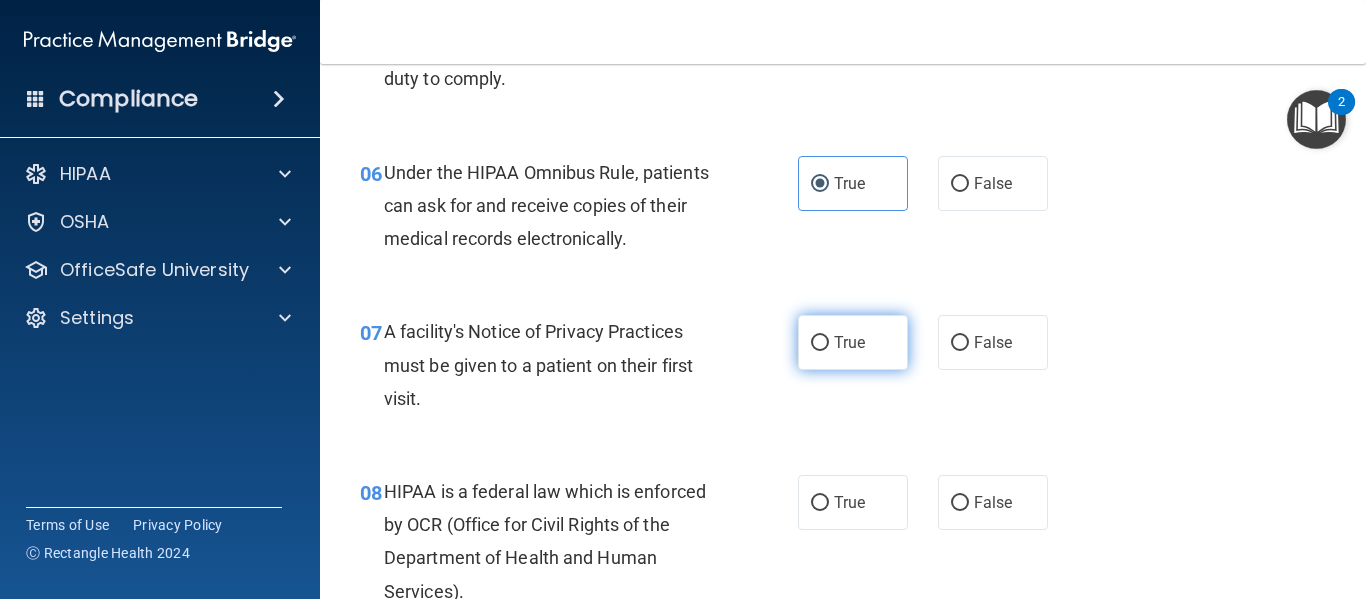 click on "True" at bounding box center (853, 342) 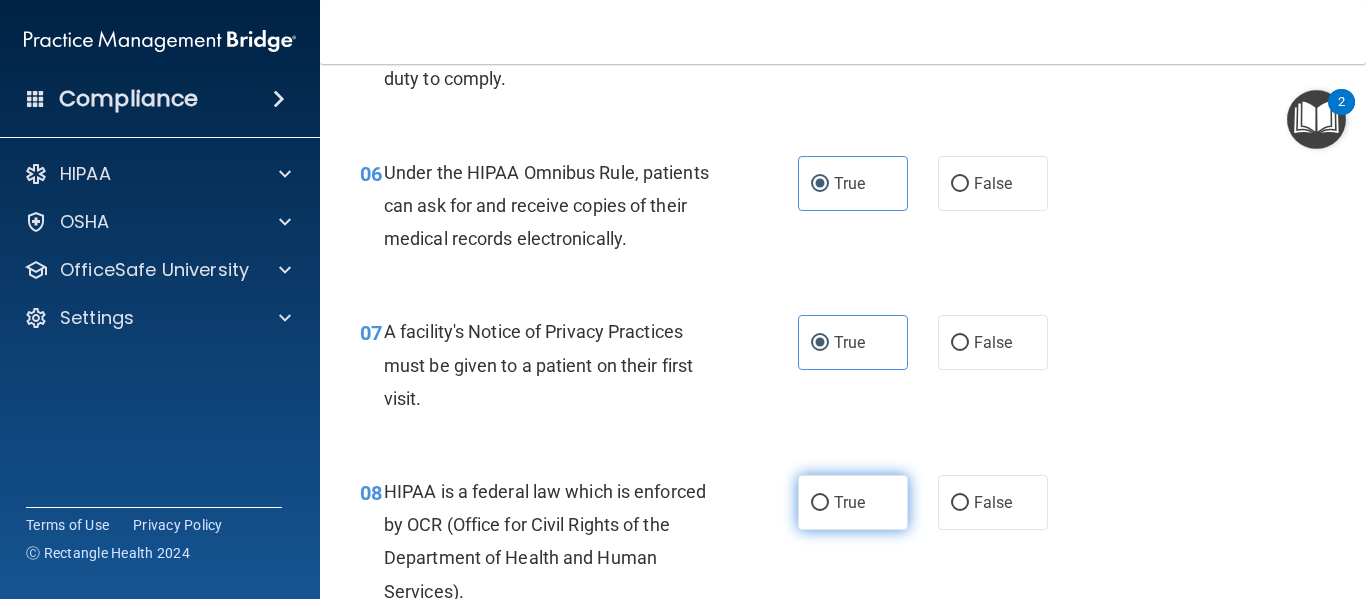 click on "True" at bounding box center (853, 502) 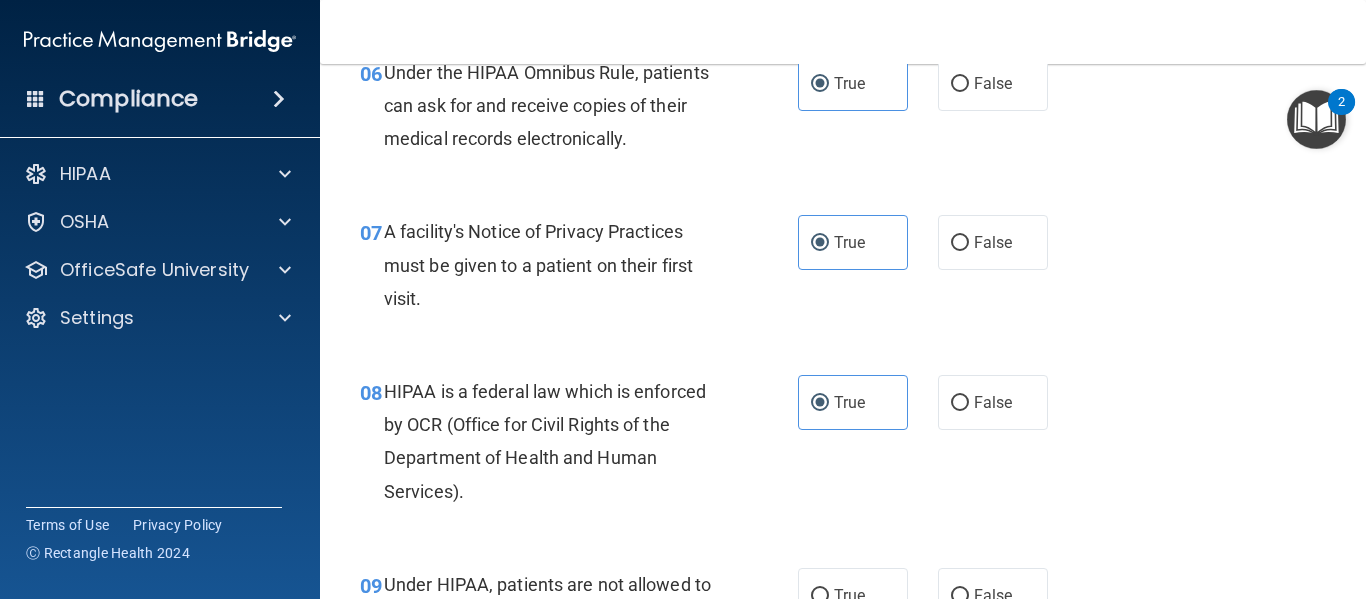 scroll, scrollTop: 1400, scrollLeft: 0, axis: vertical 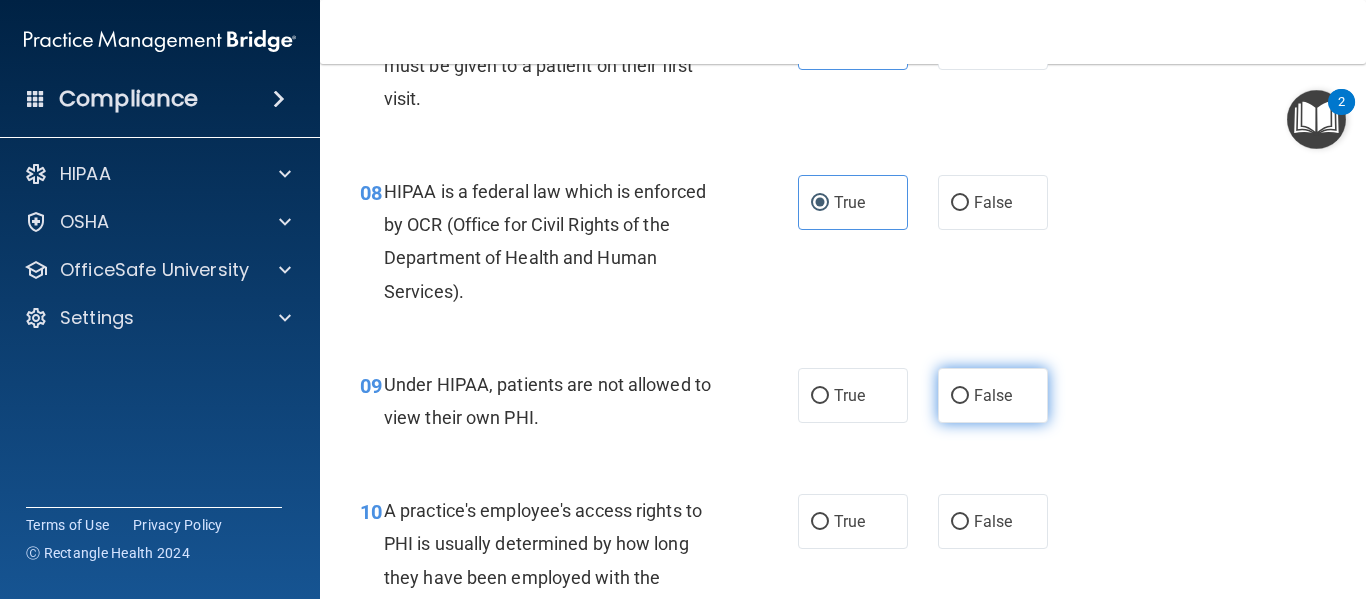 click on "False" at bounding box center (993, 395) 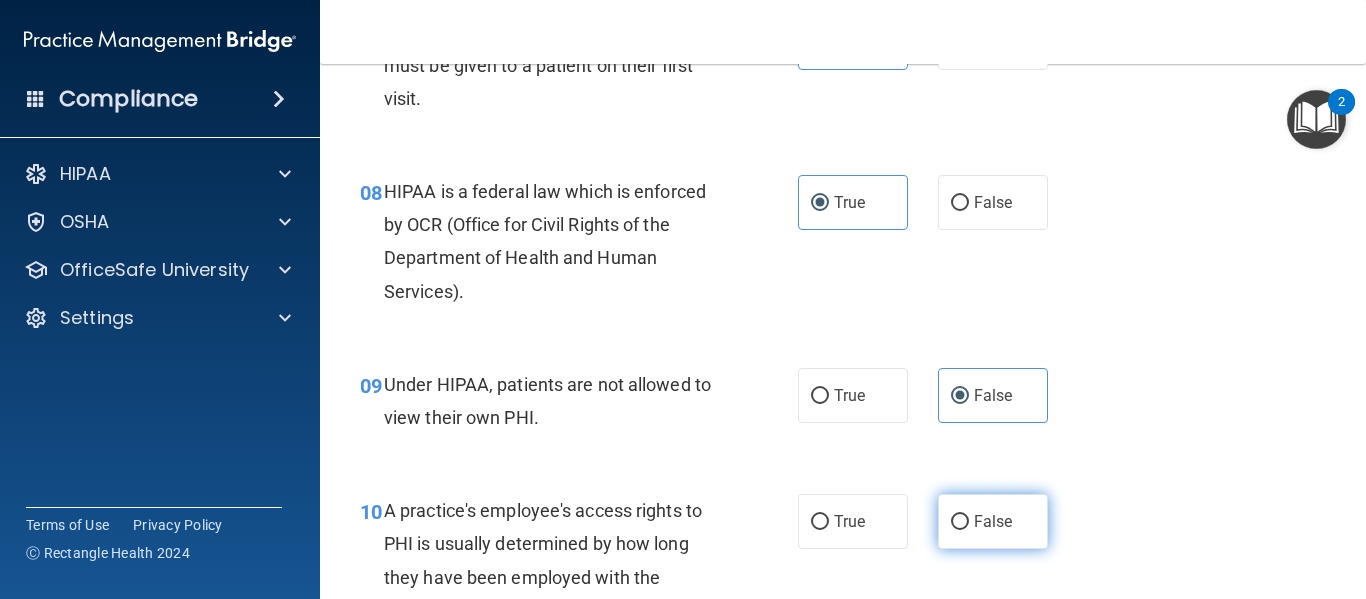 click on "False" at bounding box center (993, 521) 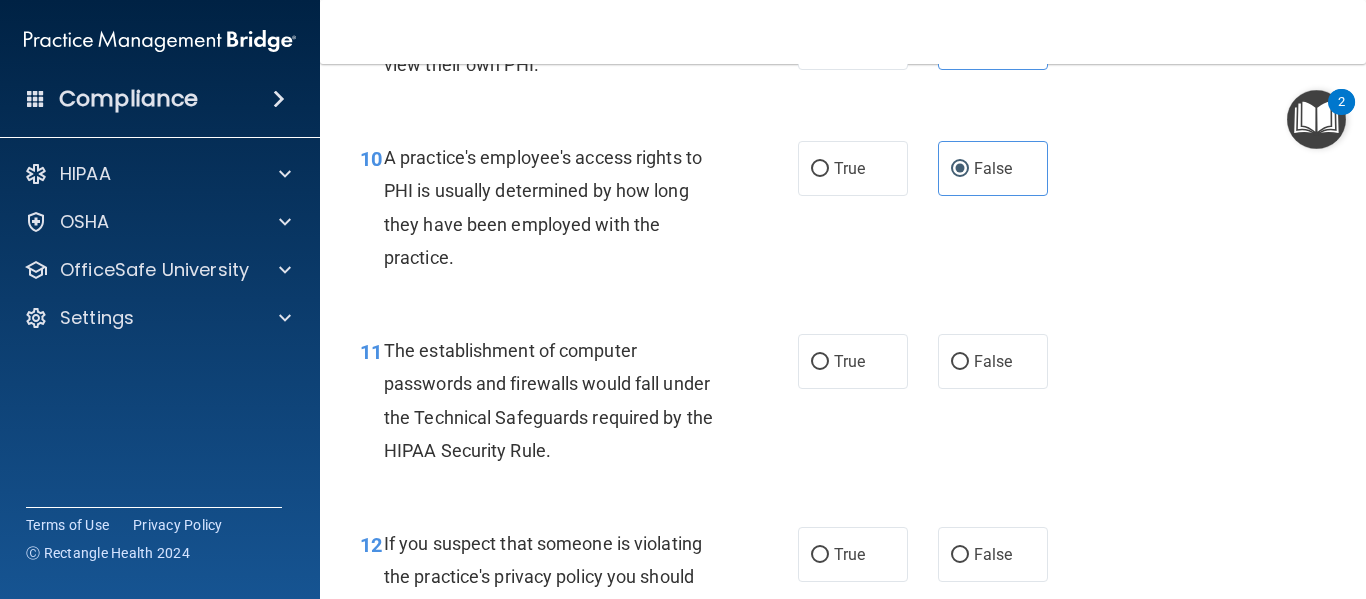 scroll, scrollTop: 1800, scrollLeft: 0, axis: vertical 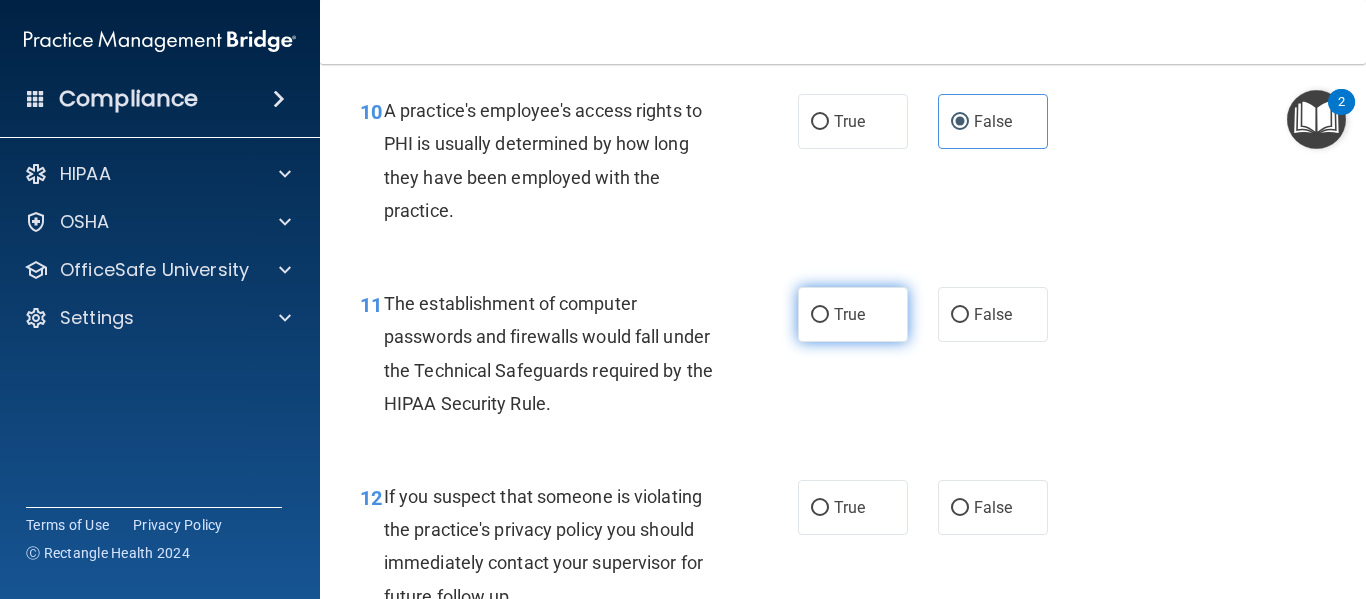 click on "True" at bounding box center (849, 314) 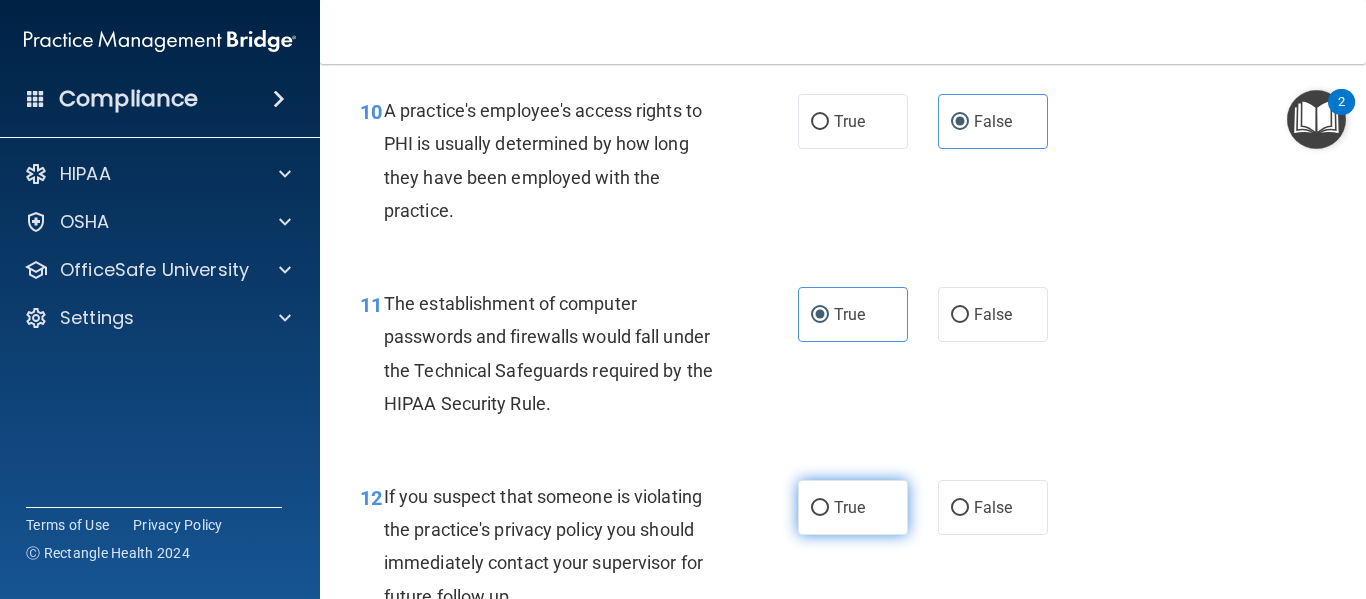 drag, startPoint x: 828, startPoint y: 523, endPoint x: 833, endPoint y: 509, distance: 14.866069 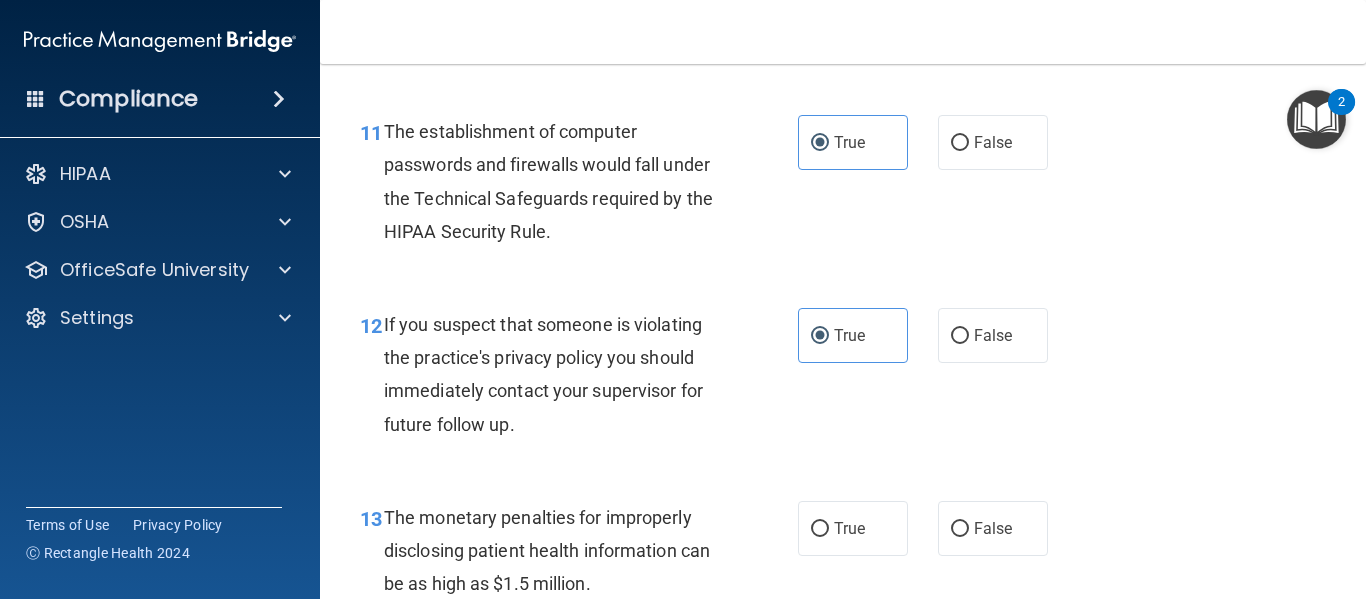 scroll, scrollTop: 2100, scrollLeft: 0, axis: vertical 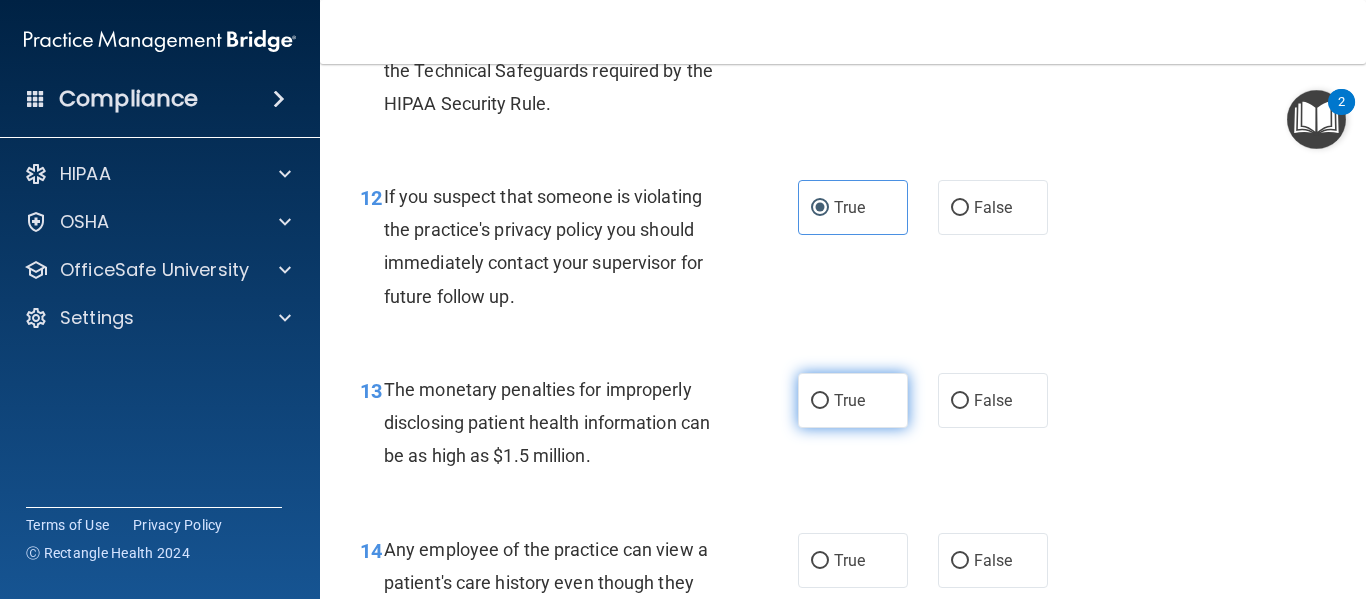 click on "True" at bounding box center (849, 400) 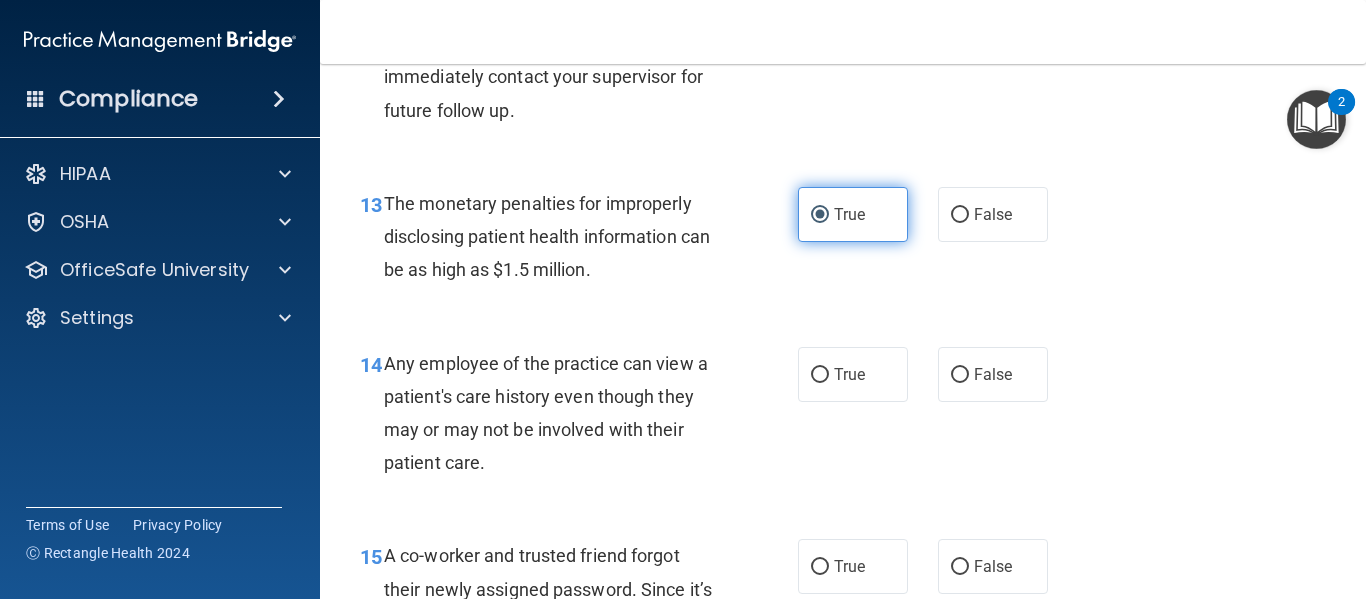 scroll, scrollTop: 2300, scrollLeft: 0, axis: vertical 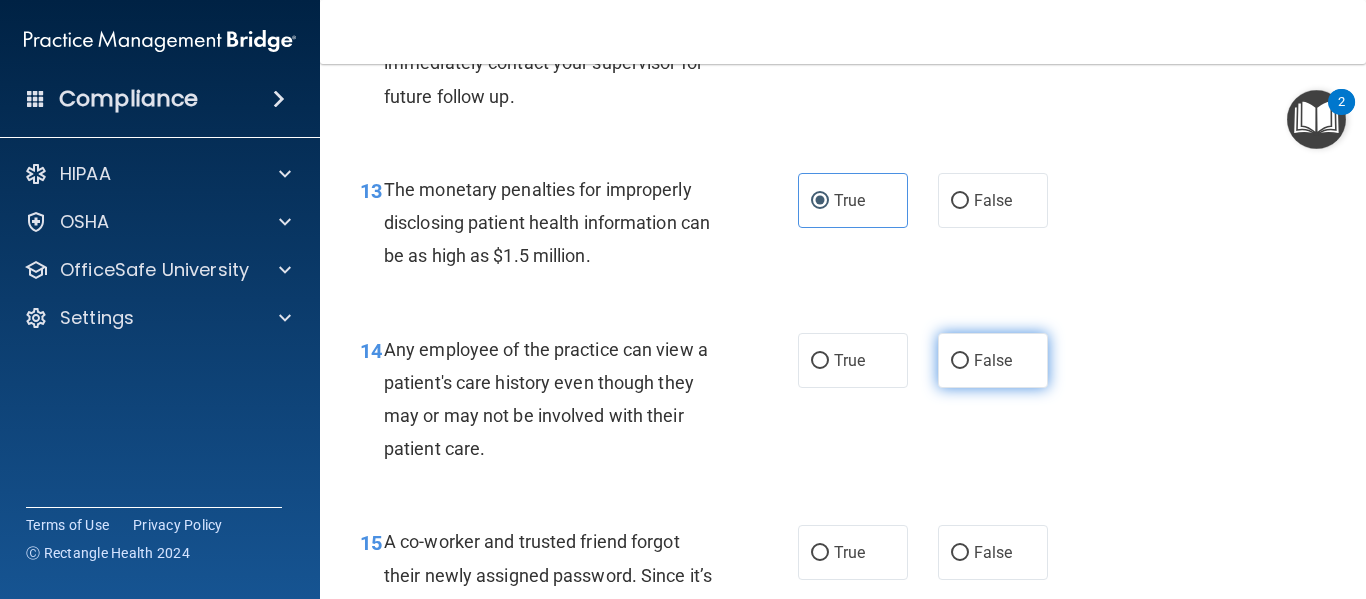 click on "False" at bounding box center [960, 361] 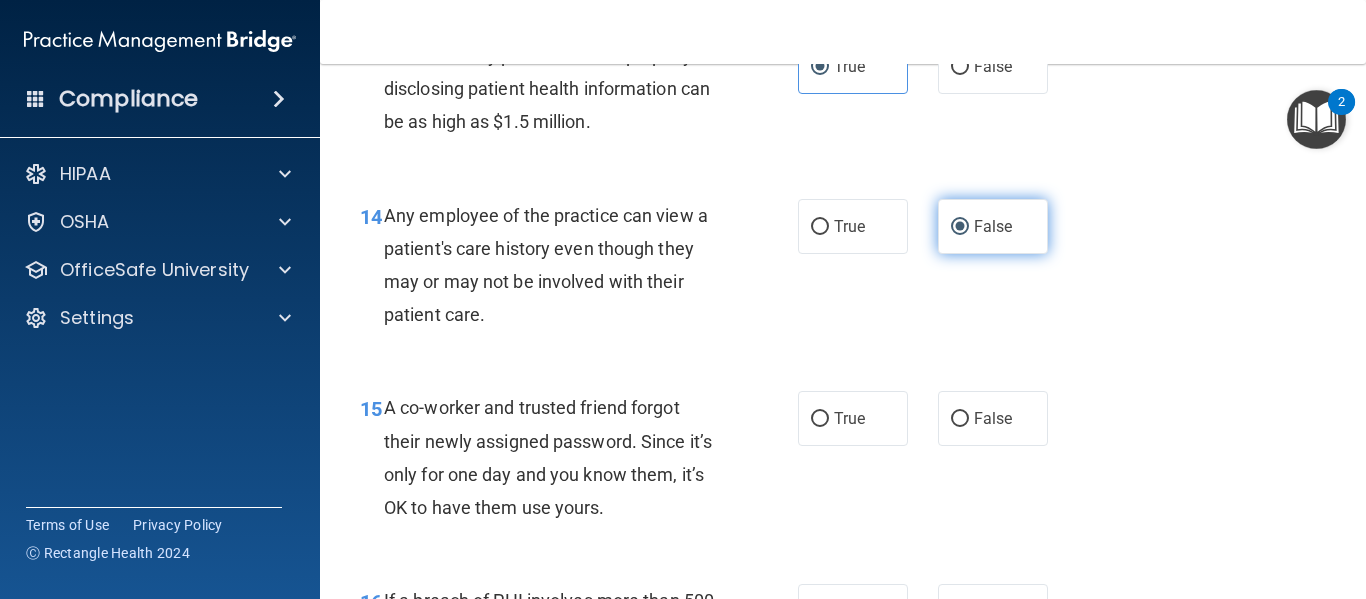 scroll, scrollTop: 2500, scrollLeft: 0, axis: vertical 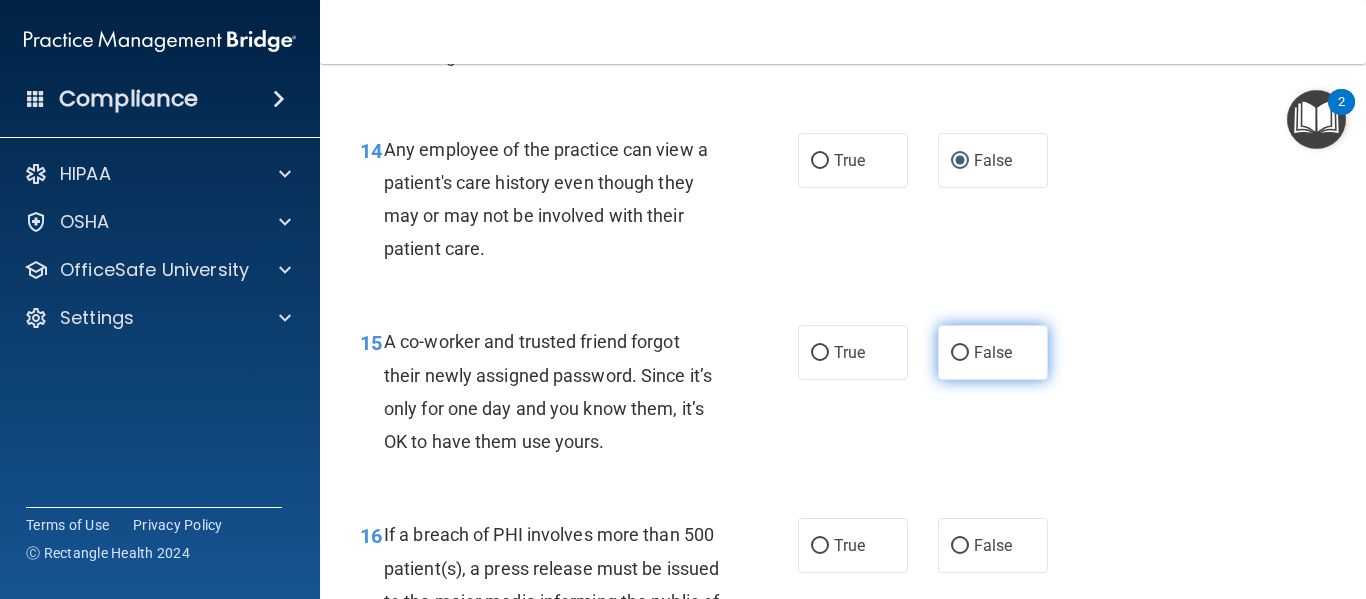 click on "False" at bounding box center (993, 352) 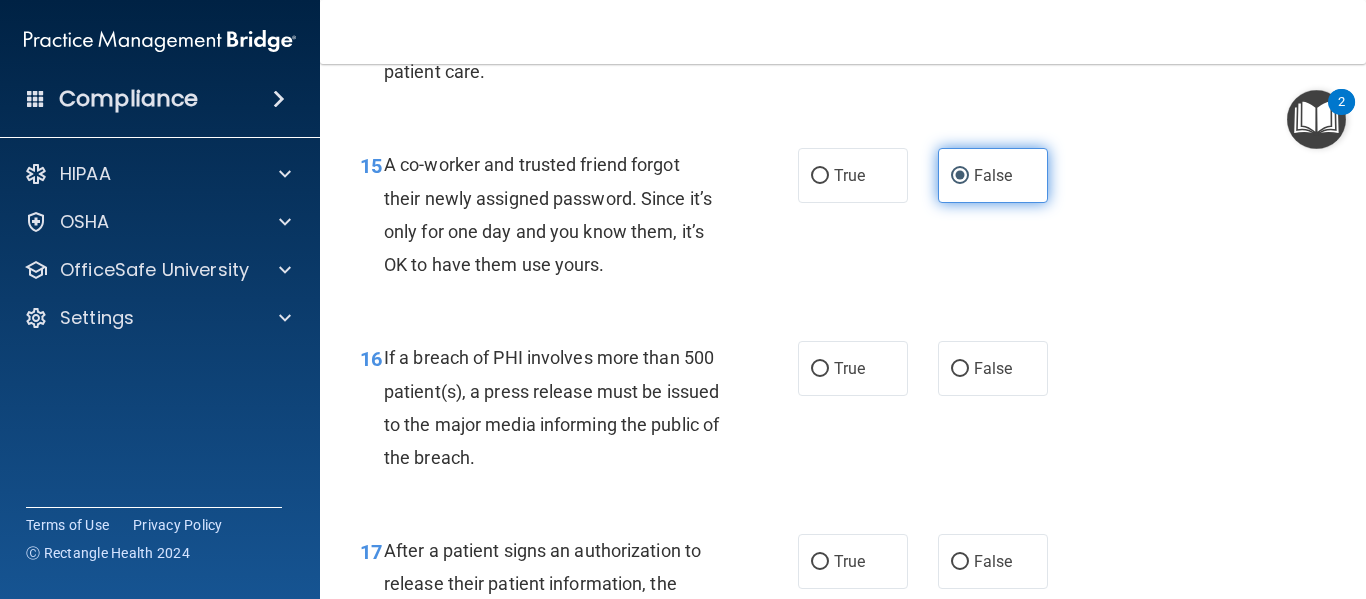 scroll, scrollTop: 2700, scrollLeft: 0, axis: vertical 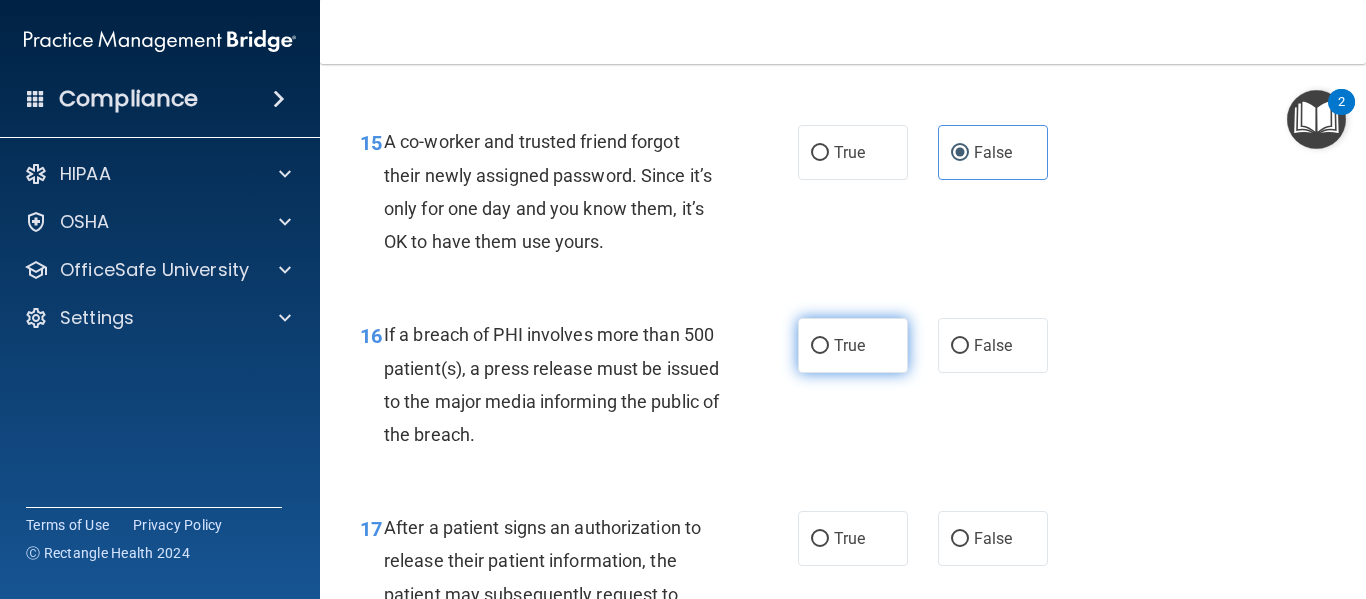 click on "True" at bounding box center (853, 345) 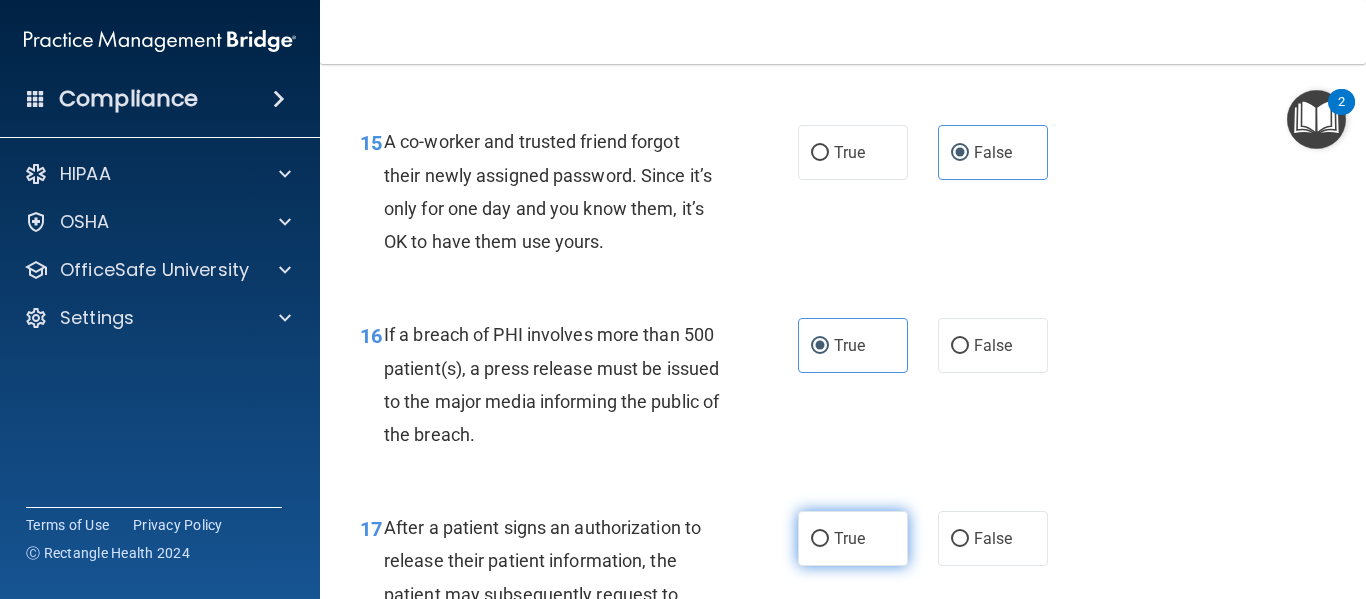 click on "True" at bounding box center (849, 538) 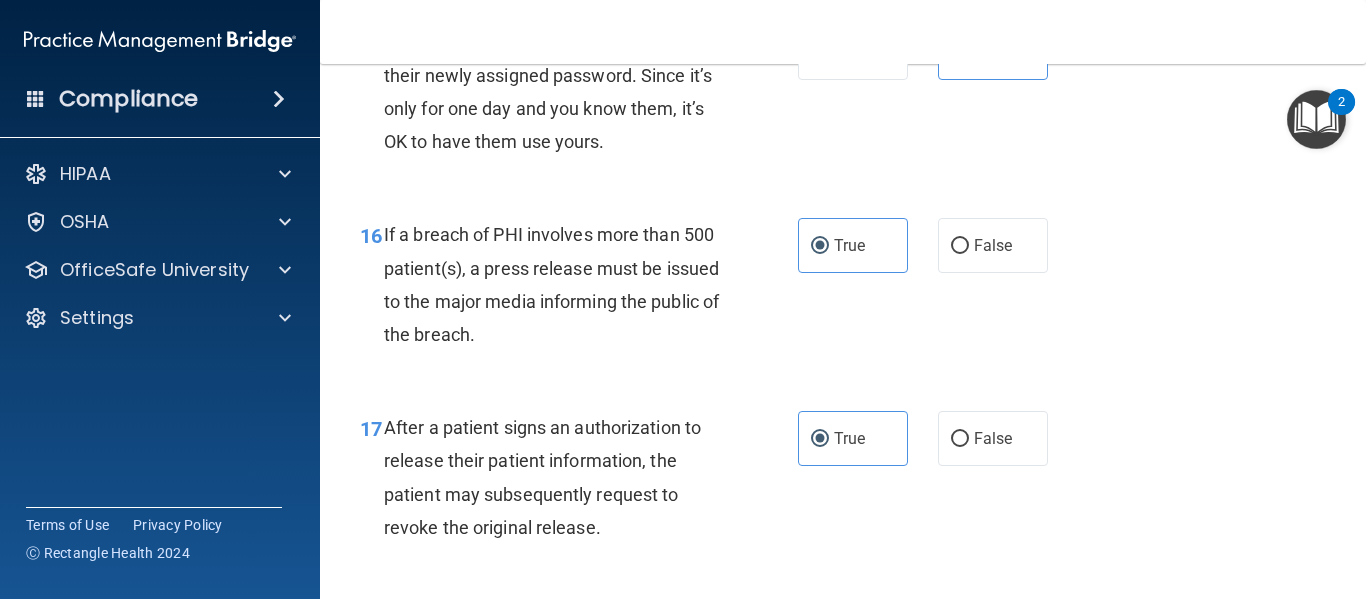 scroll, scrollTop: 2900, scrollLeft: 0, axis: vertical 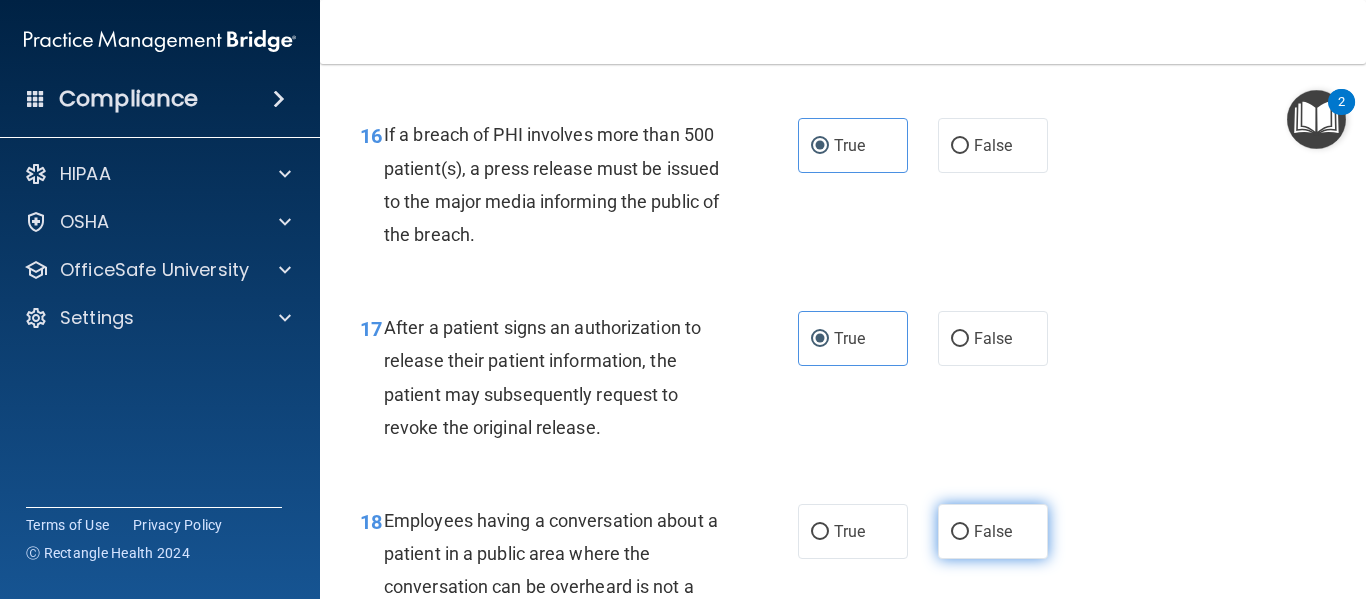 click on "False" at bounding box center [993, 531] 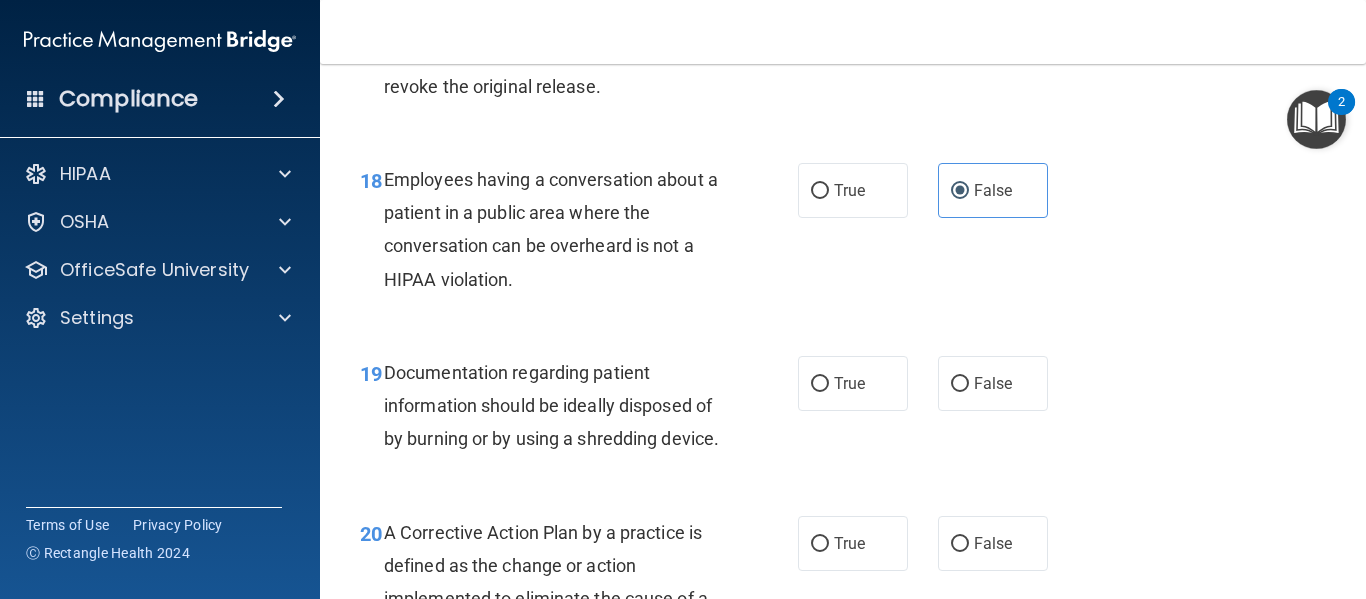 scroll, scrollTop: 3300, scrollLeft: 0, axis: vertical 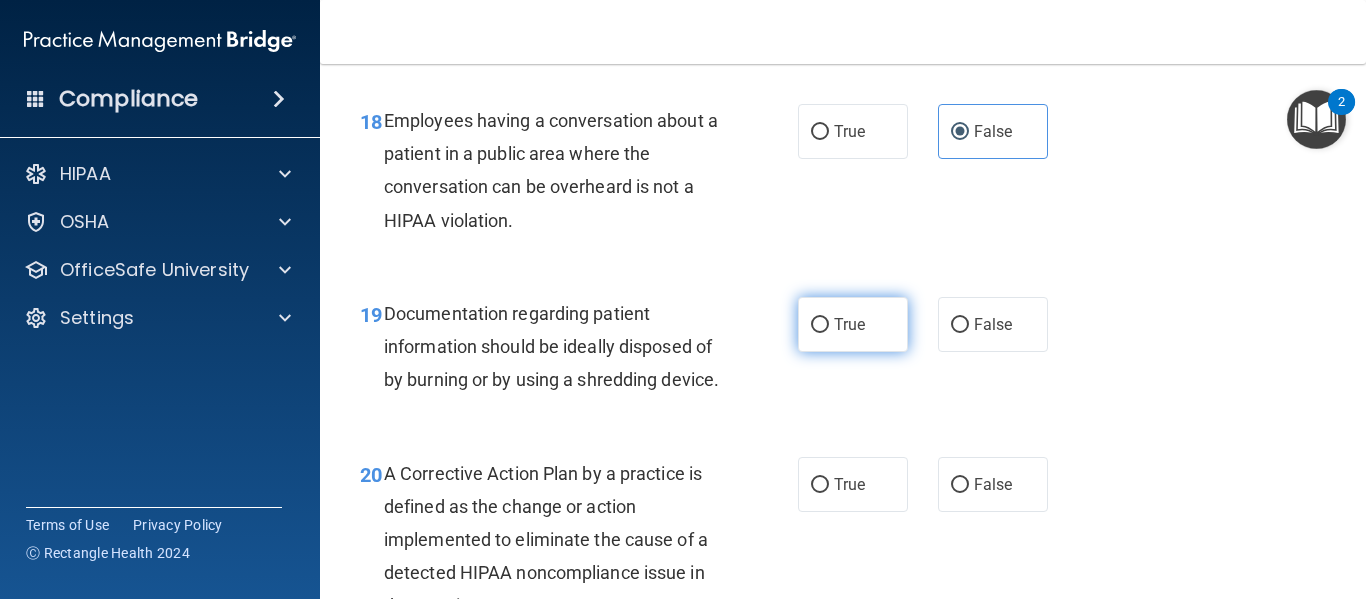 click on "True" at bounding box center [853, 324] 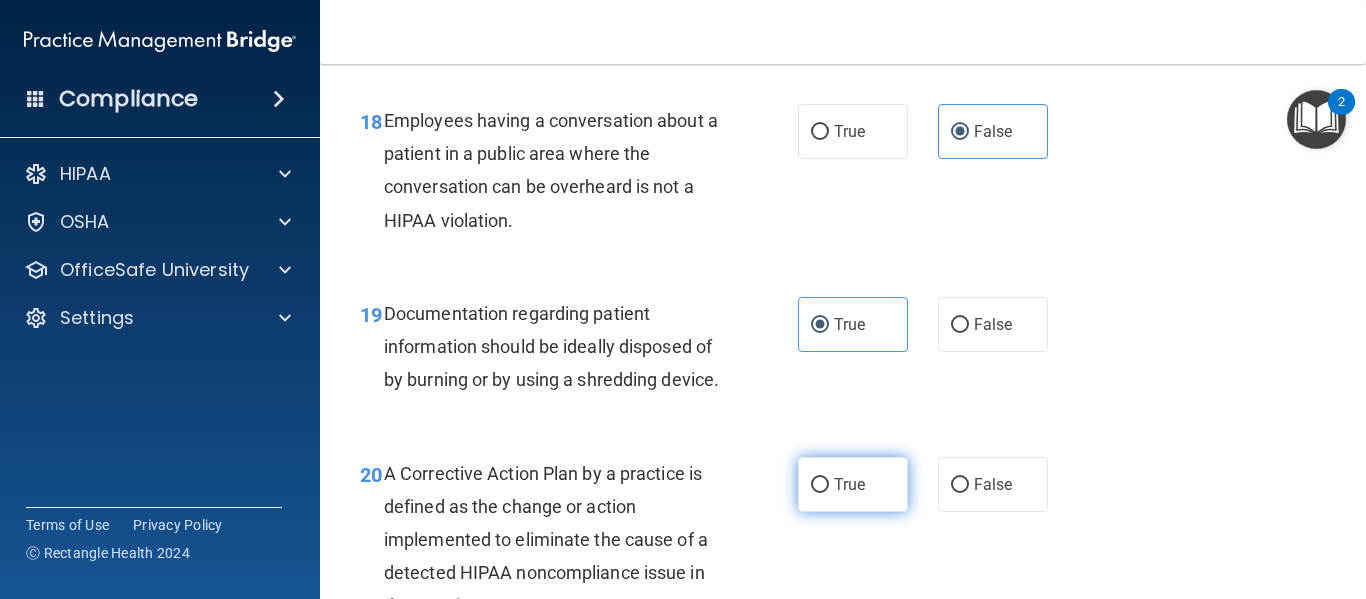 click on "True" at bounding box center (853, 484) 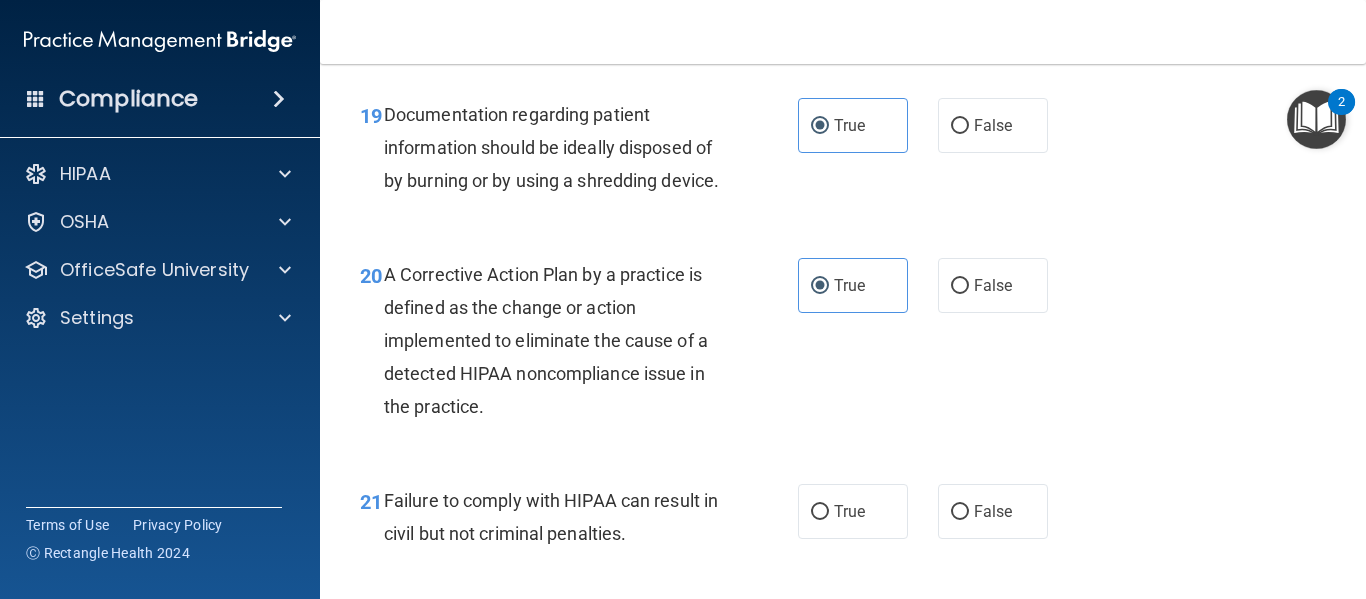 scroll, scrollTop: 3500, scrollLeft: 0, axis: vertical 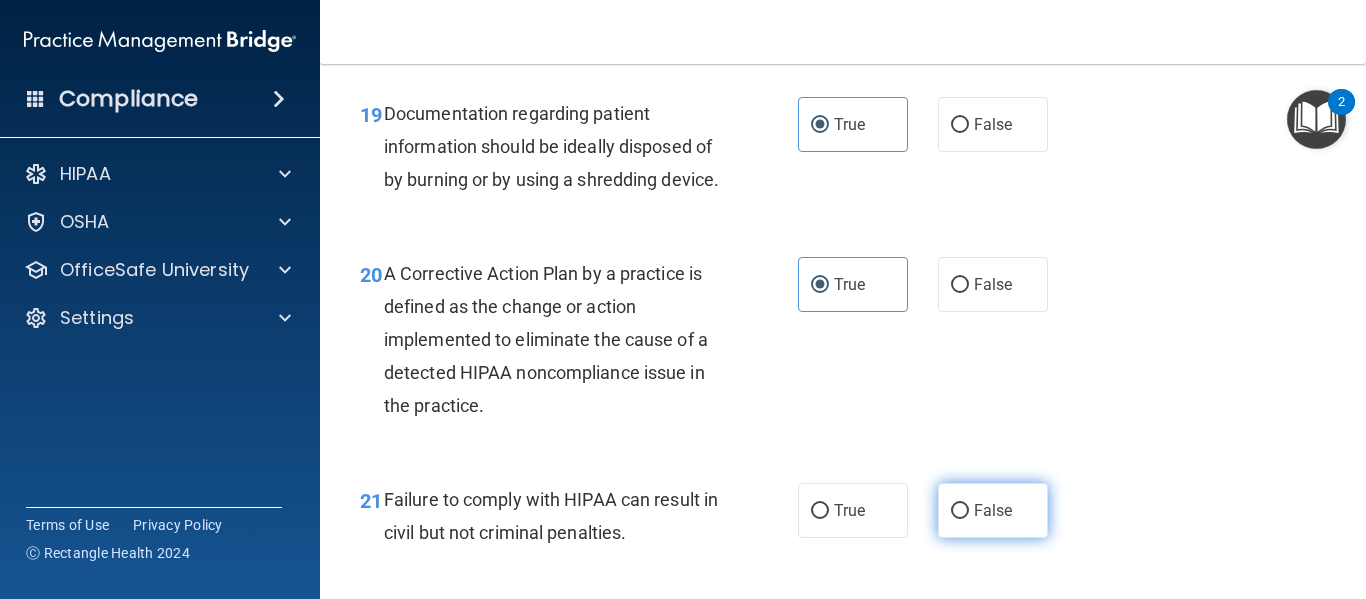 click on "False" at bounding box center [993, 510] 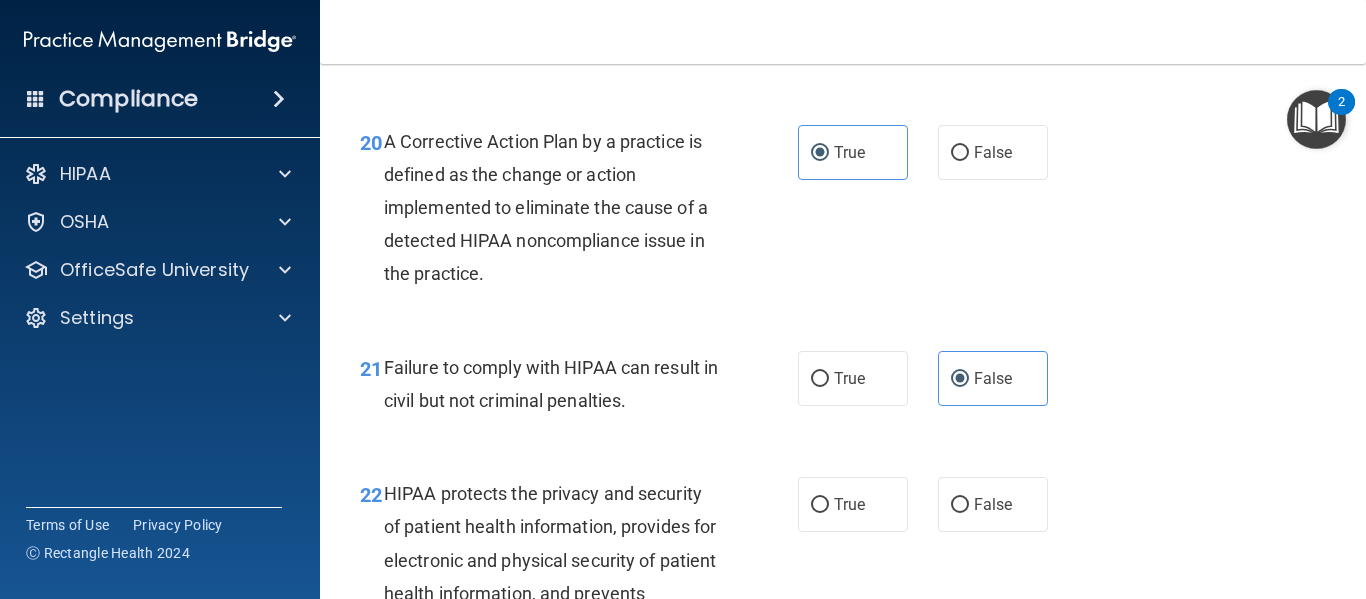 scroll, scrollTop: 3700, scrollLeft: 0, axis: vertical 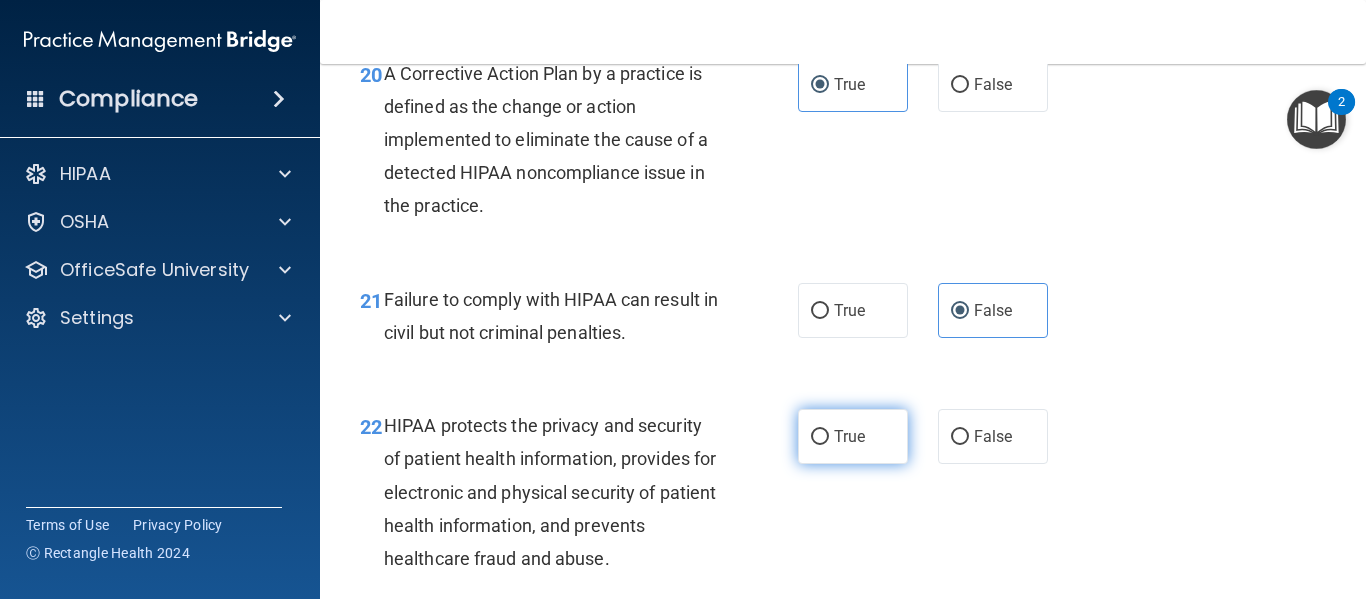 click on "True" at bounding box center (853, 436) 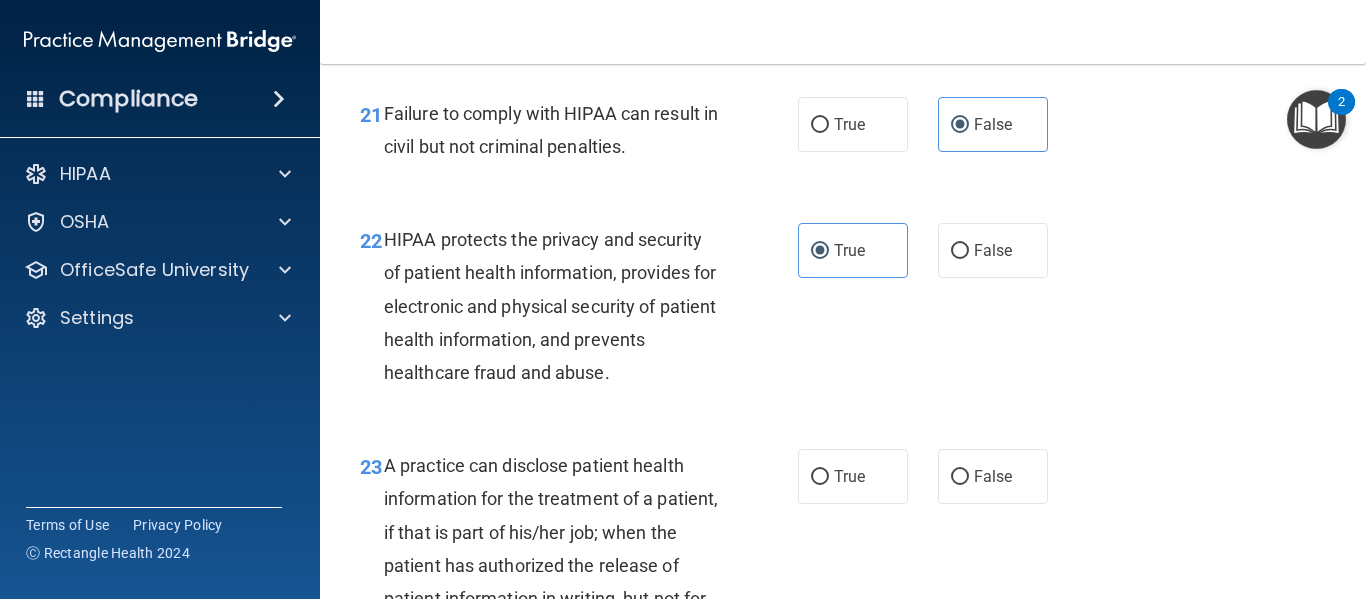 scroll, scrollTop: 3900, scrollLeft: 0, axis: vertical 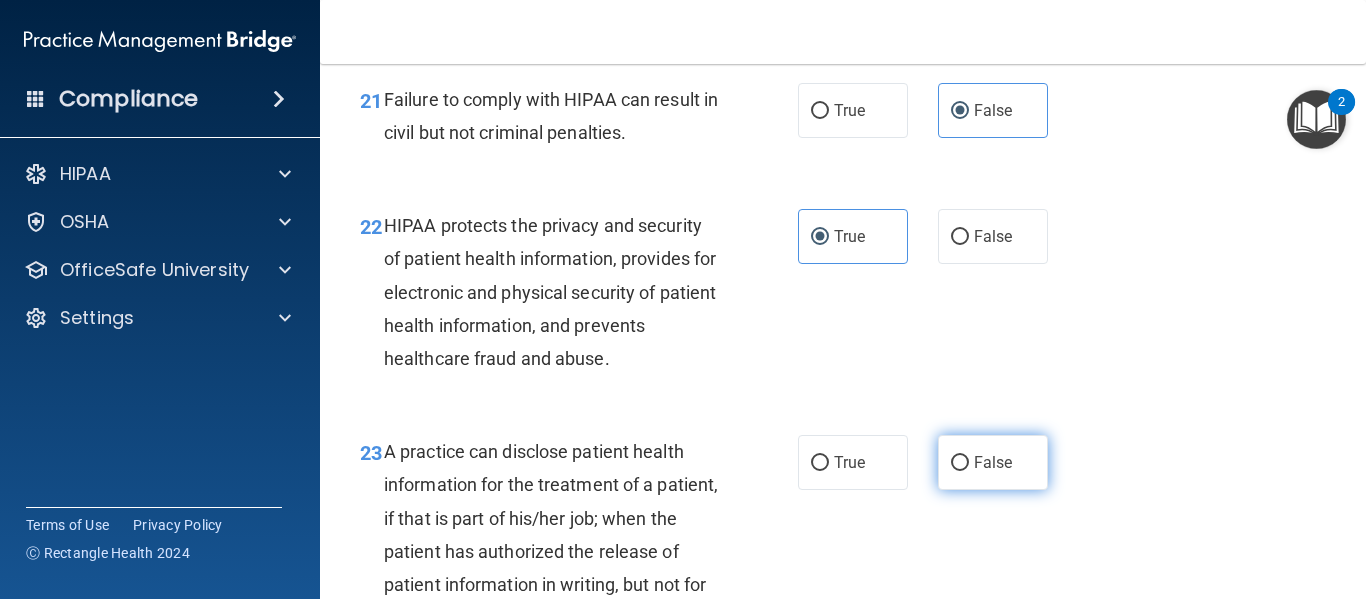 click on "False" at bounding box center [993, 462] 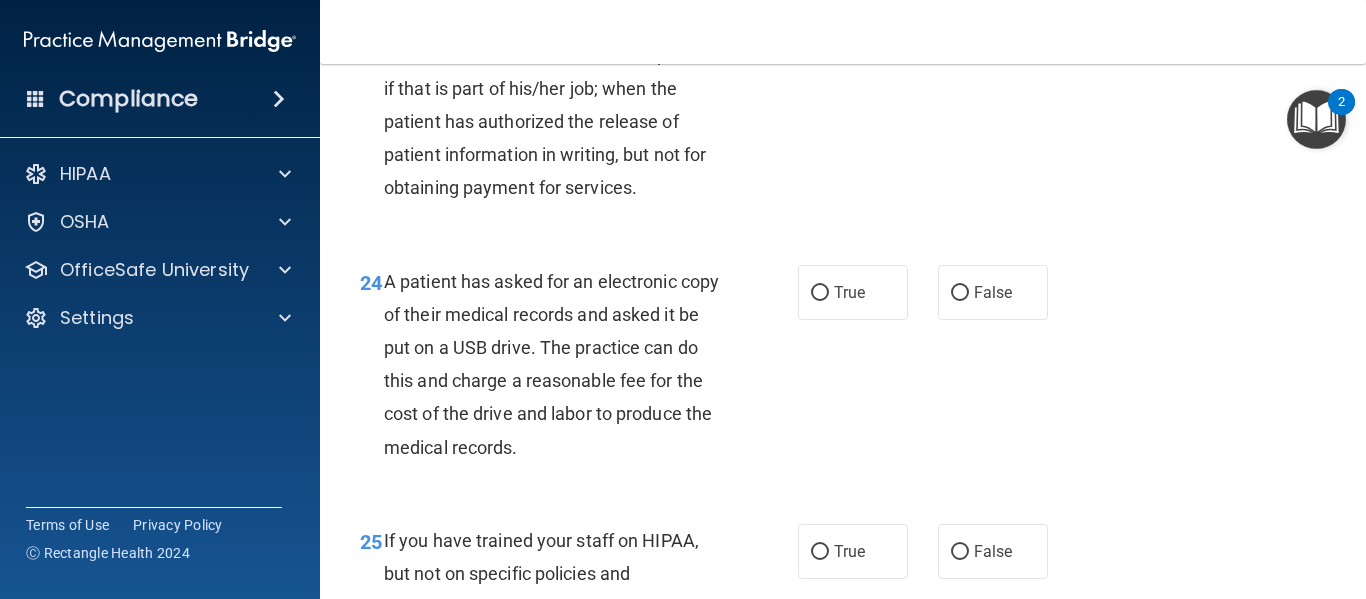 scroll, scrollTop: 4400, scrollLeft: 0, axis: vertical 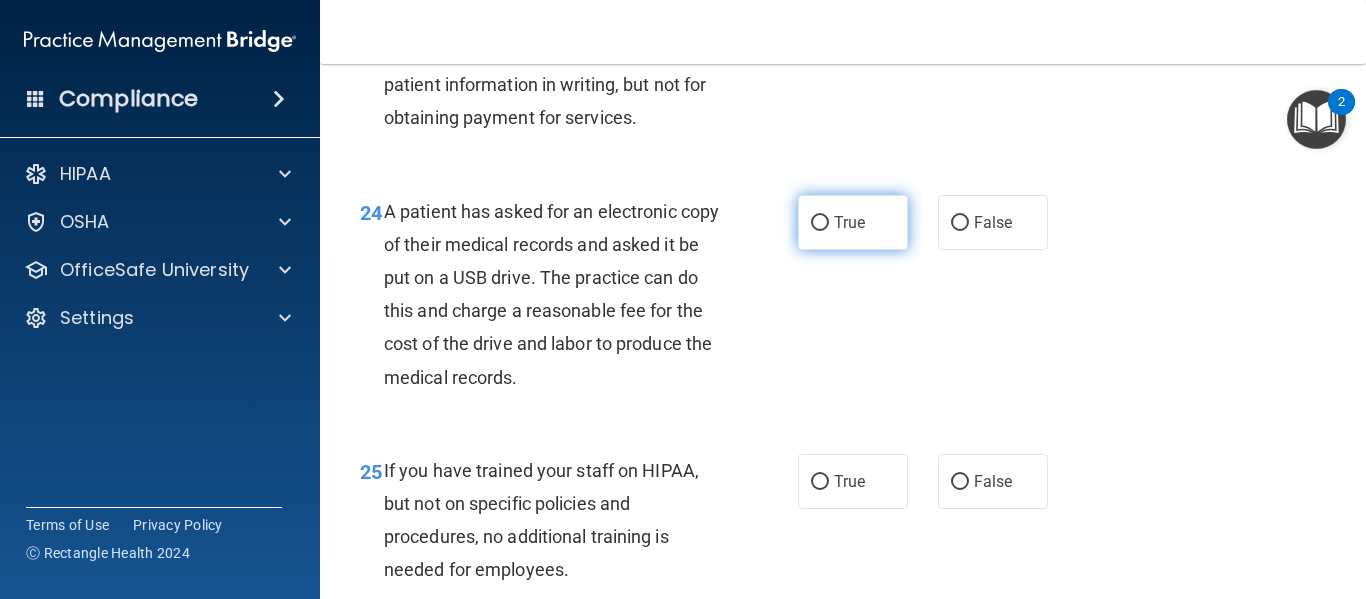 click on "True" at bounding box center (853, 222) 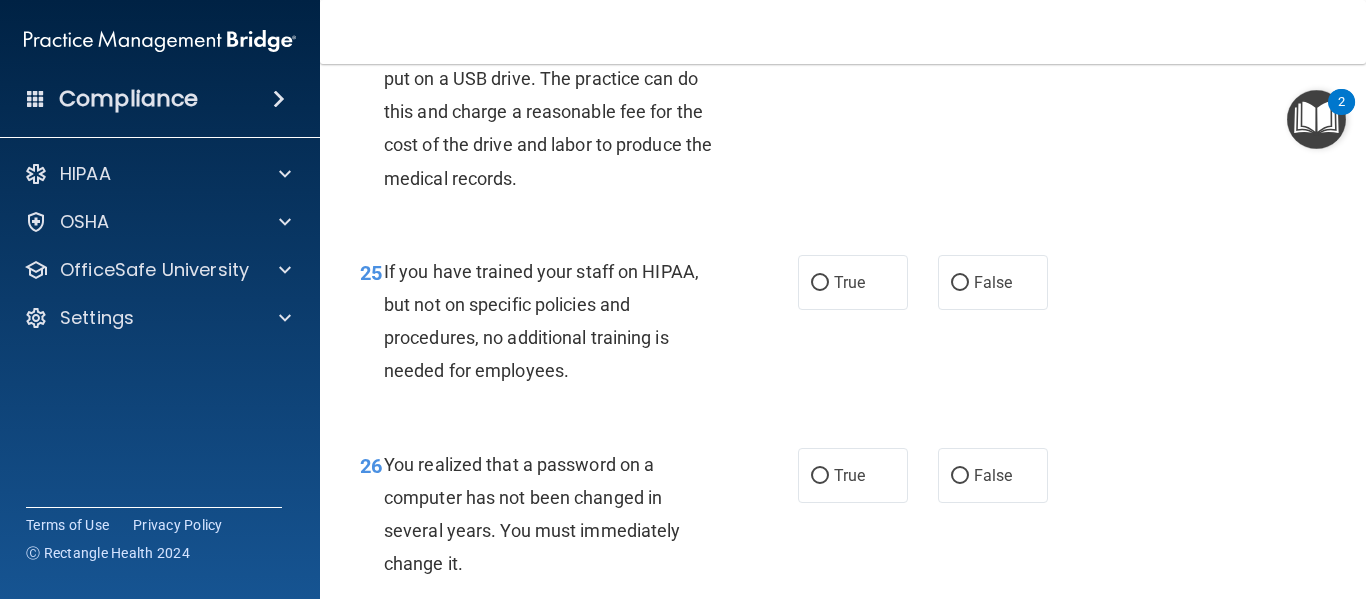 scroll, scrollTop: 4600, scrollLeft: 0, axis: vertical 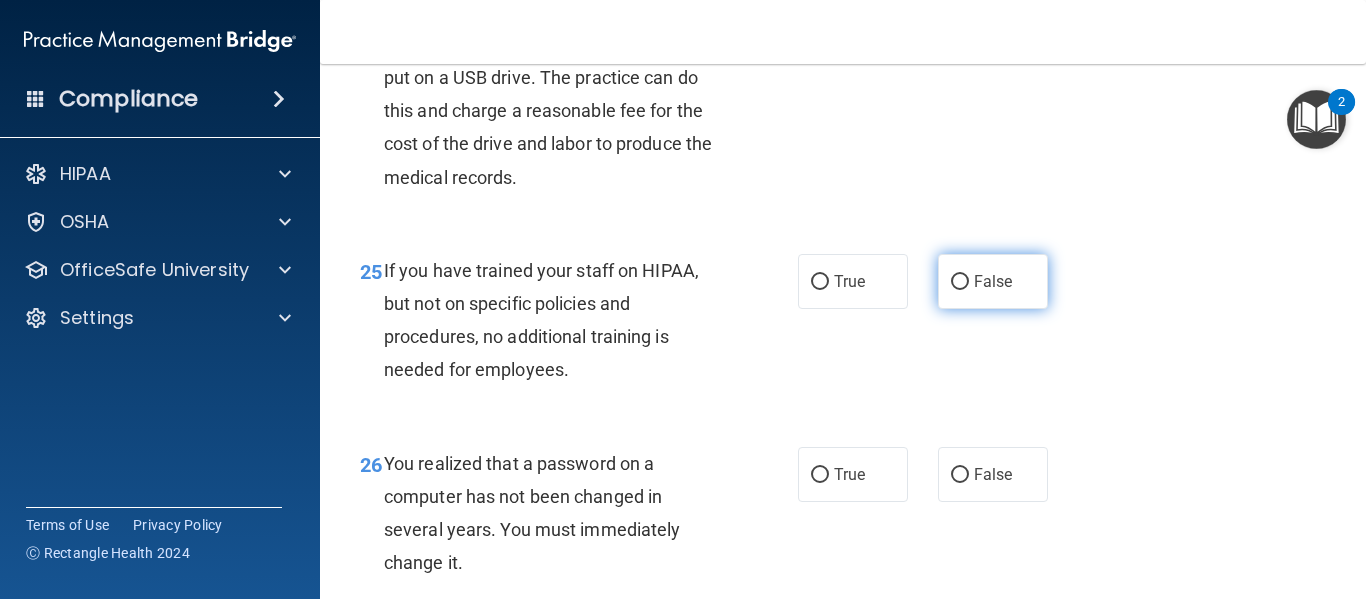 click on "False" at bounding box center (993, 281) 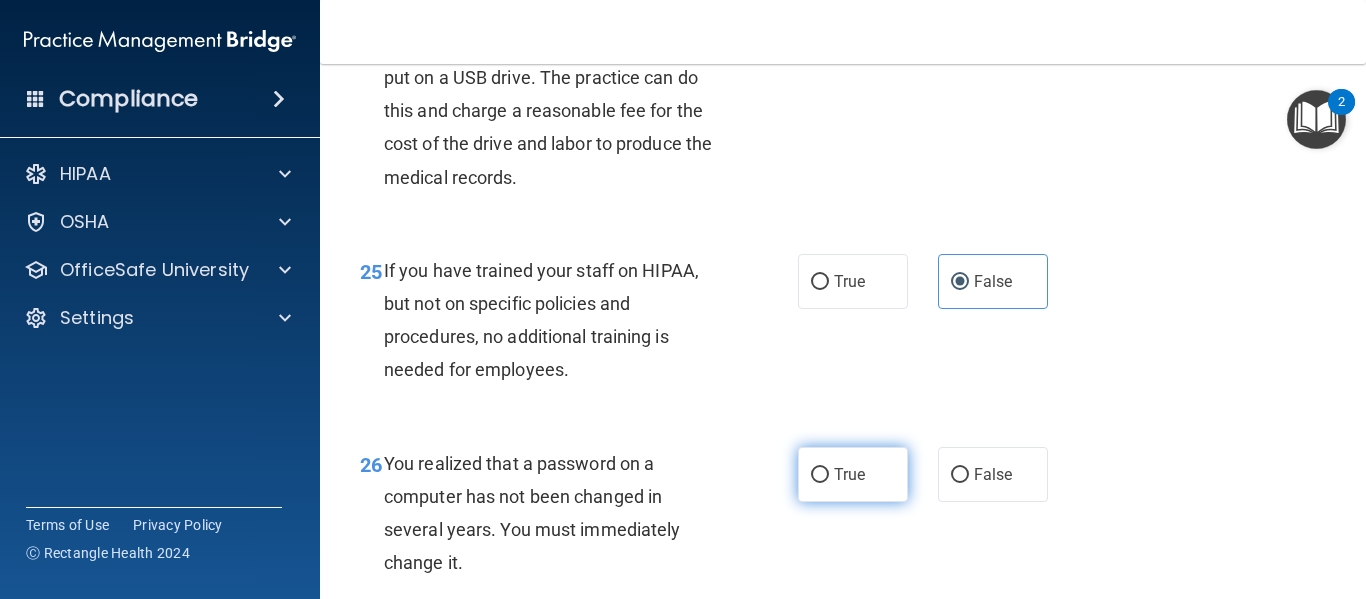 click on "True" at bounding box center [853, 474] 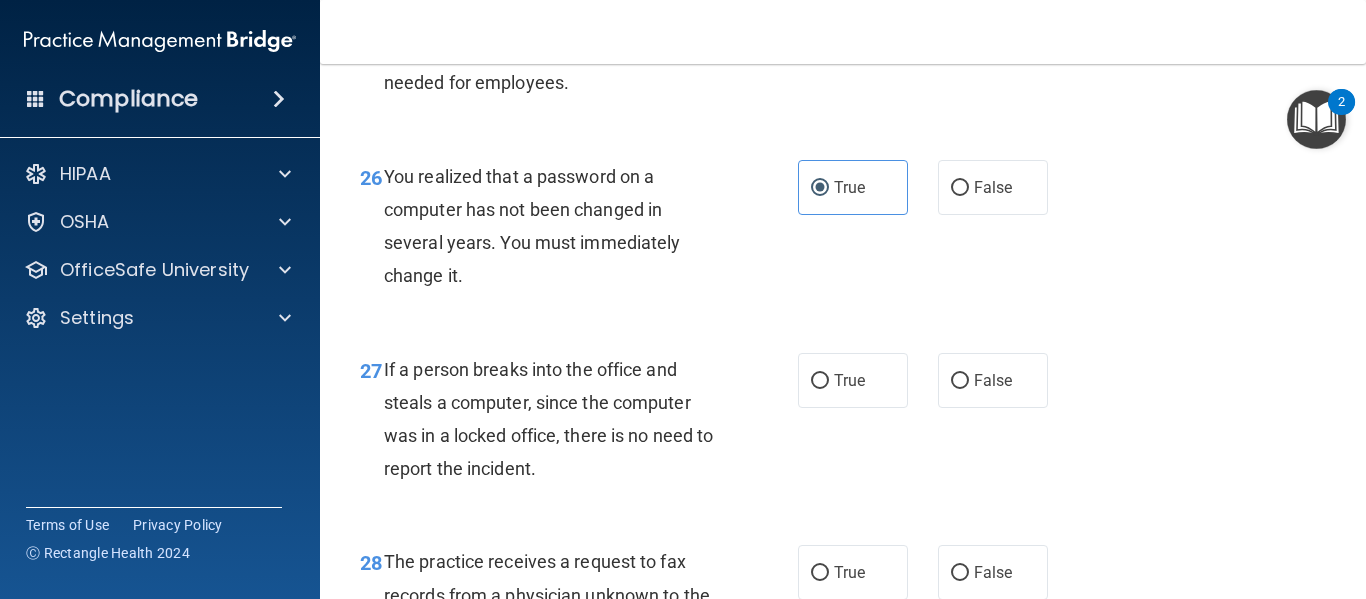 scroll, scrollTop: 5000, scrollLeft: 0, axis: vertical 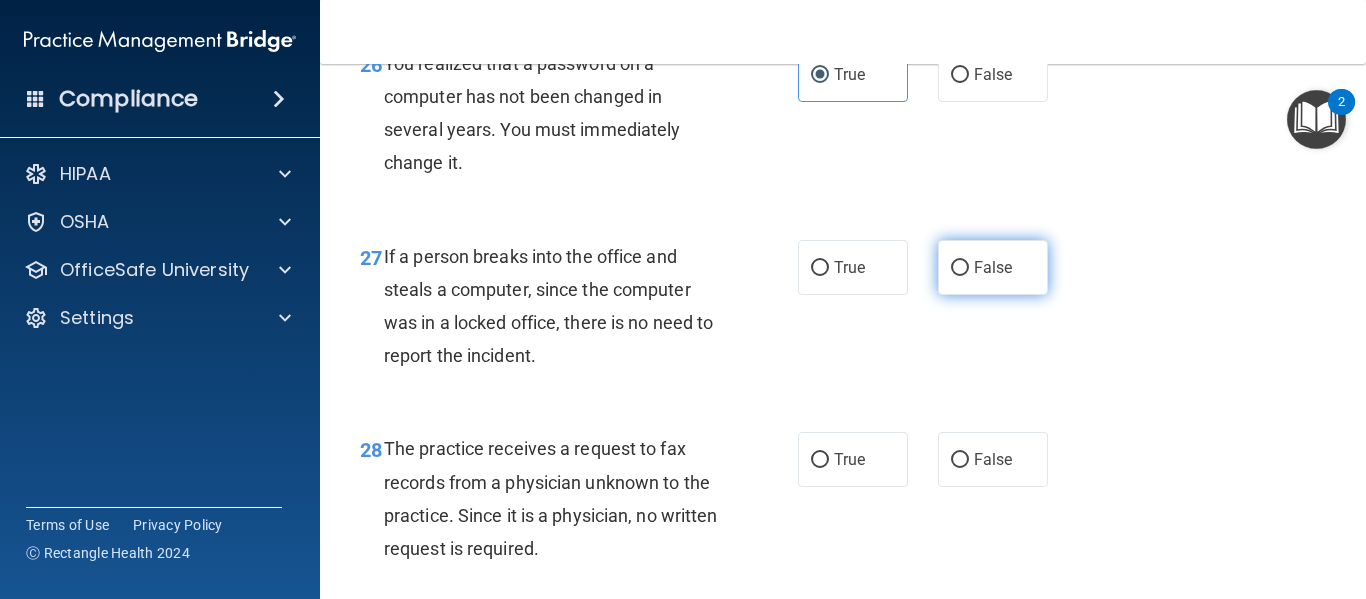 click on "False" at bounding box center [993, 267] 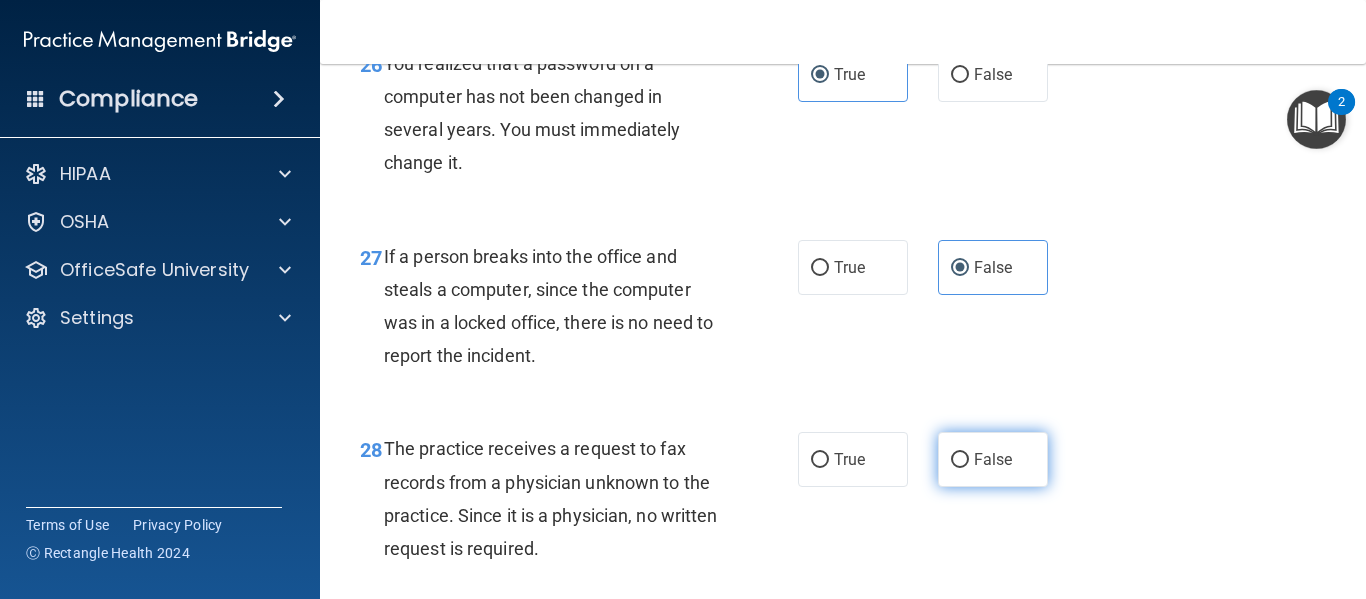 click on "False" at bounding box center (993, 459) 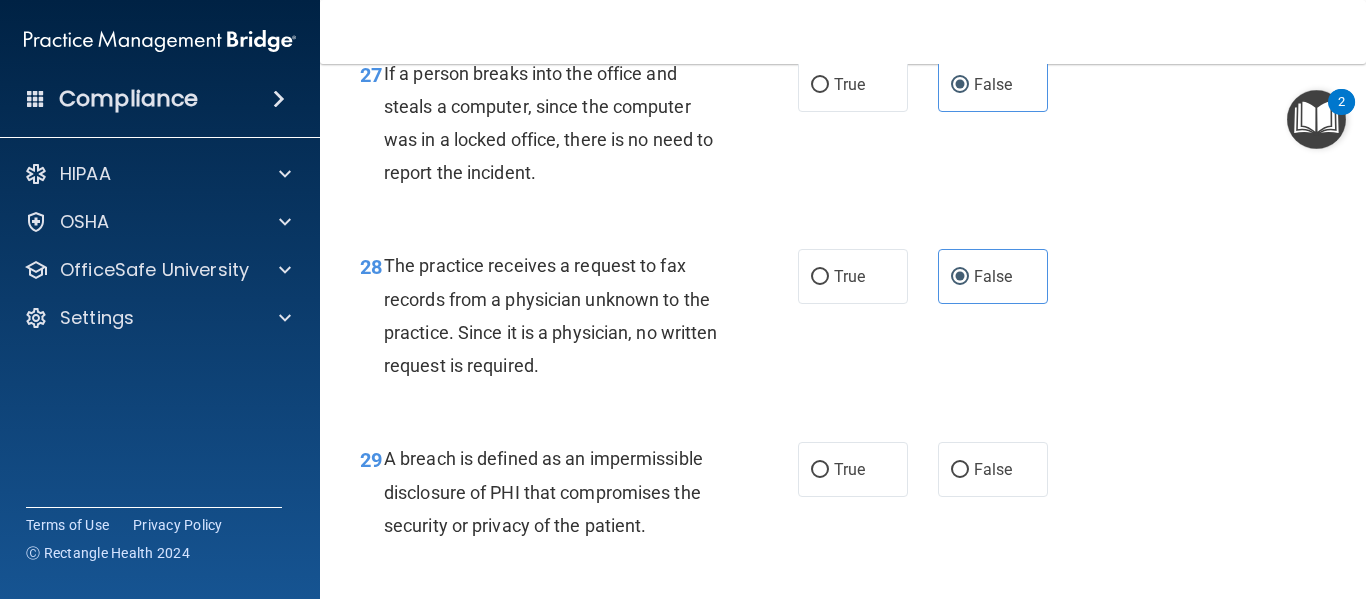 scroll, scrollTop: 5200, scrollLeft: 0, axis: vertical 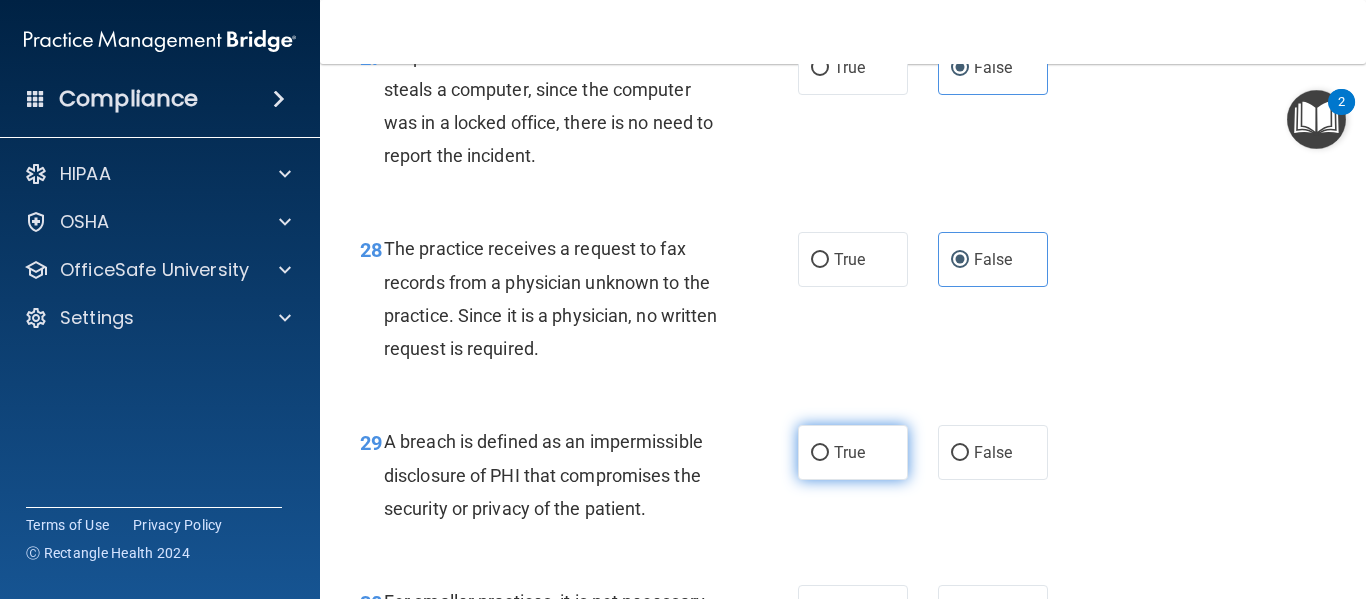 click on "True" at bounding box center (853, 452) 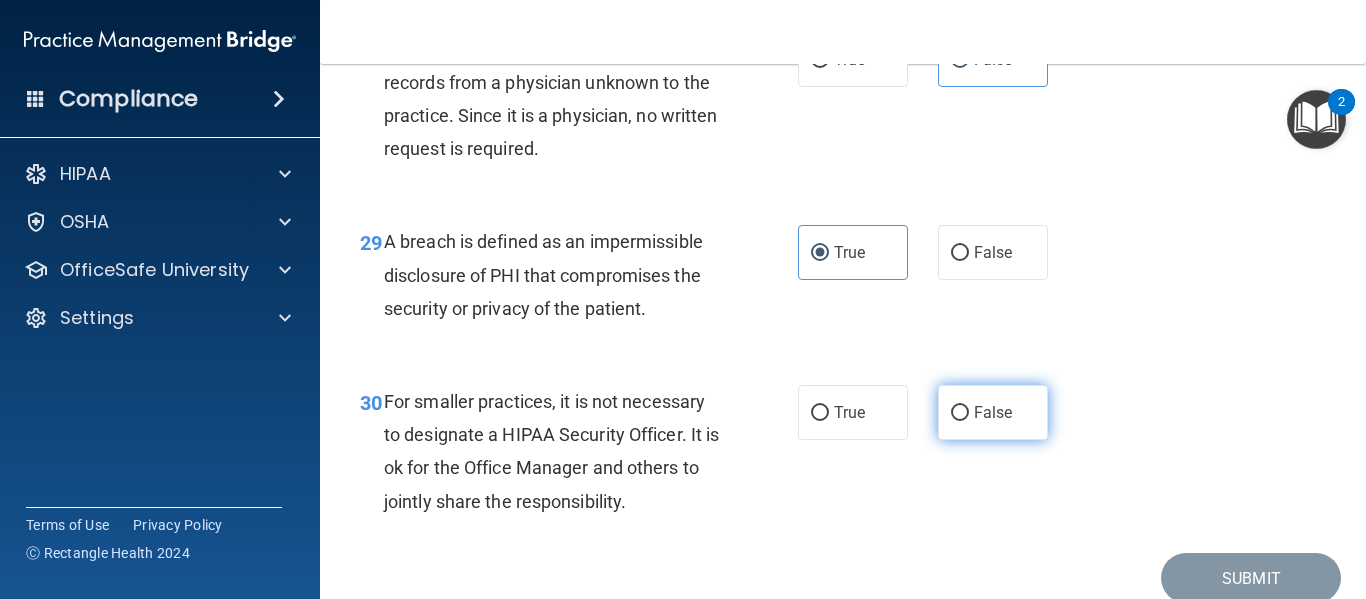 click on "False" at bounding box center [993, 412] 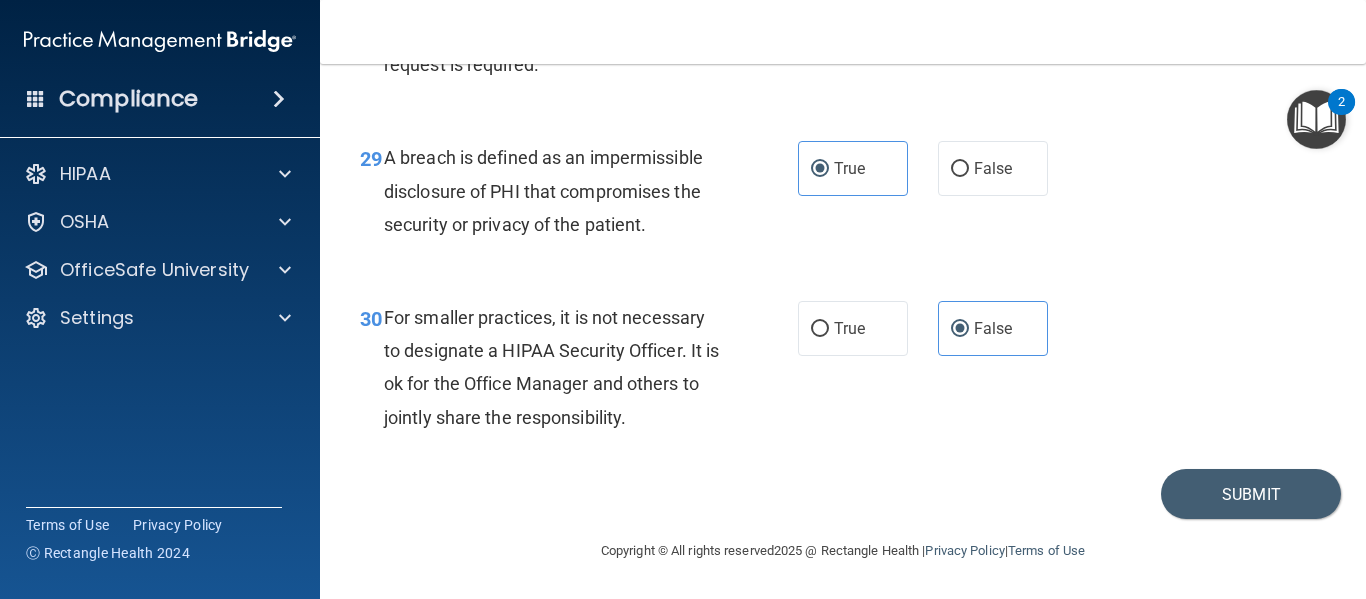 scroll, scrollTop: 5551, scrollLeft: 0, axis: vertical 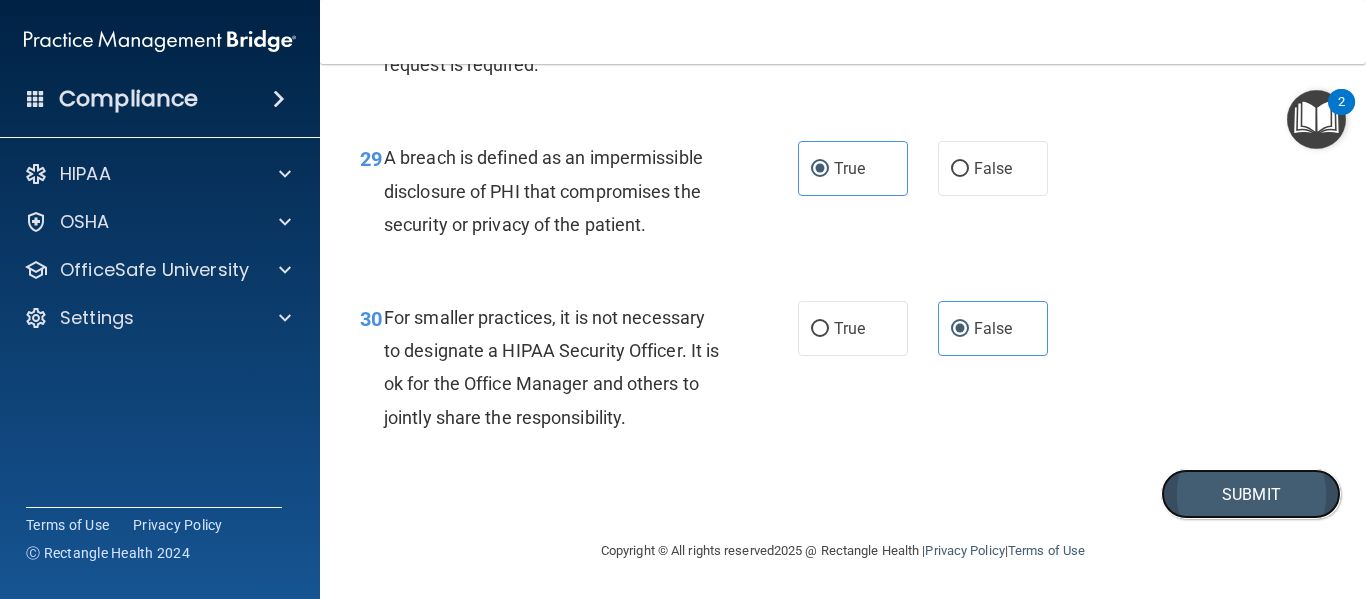 click on "Submit" at bounding box center (1251, 494) 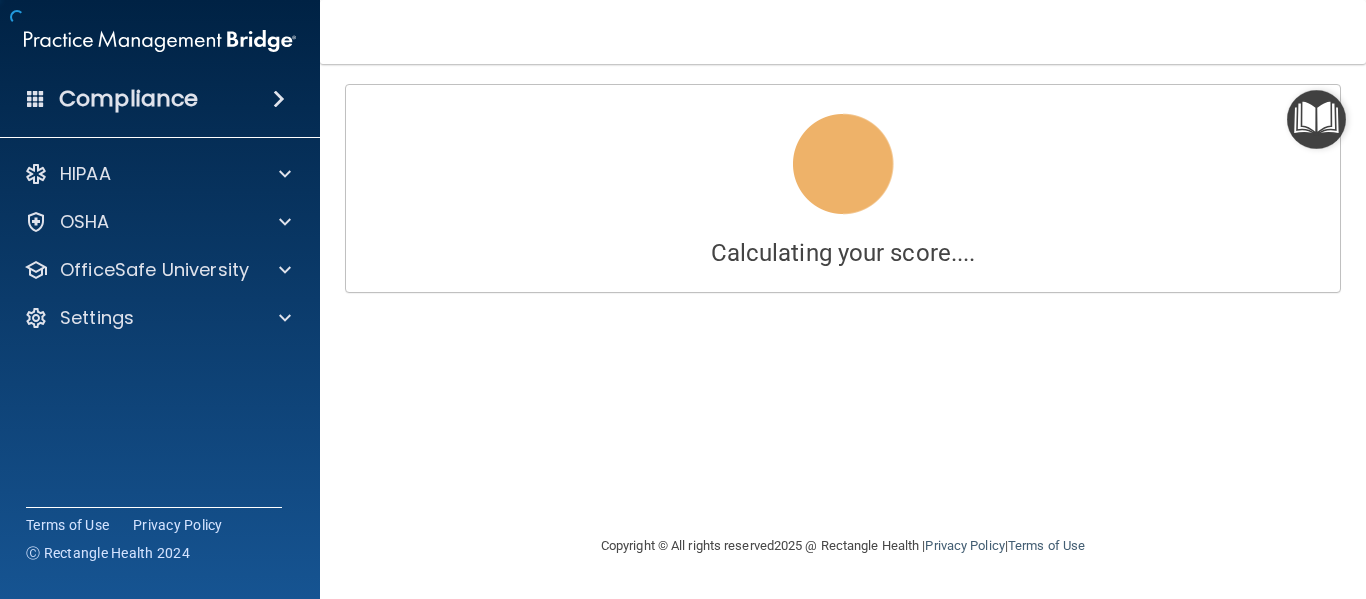 scroll, scrollTop: 0, scrollLeft: 0, axis: both 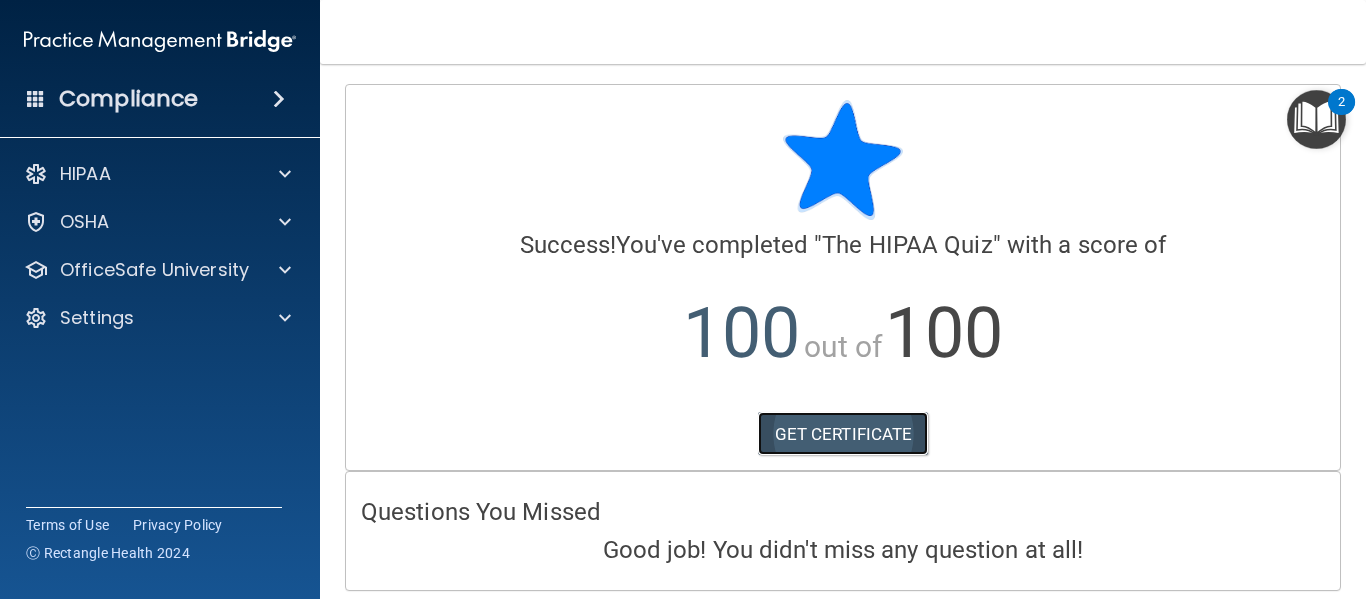 click on "GET CERTIFICATE" at bounding box center [843, 434] 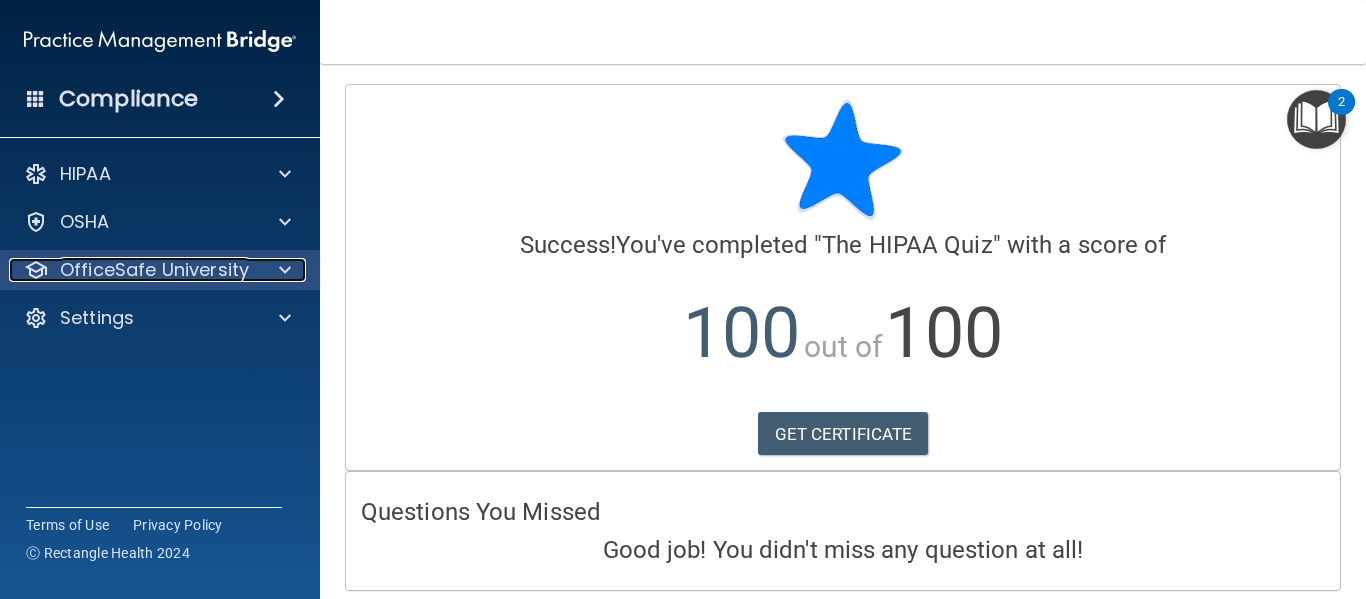 click on "OfficeSafe University" at bounding box center (133, 270) 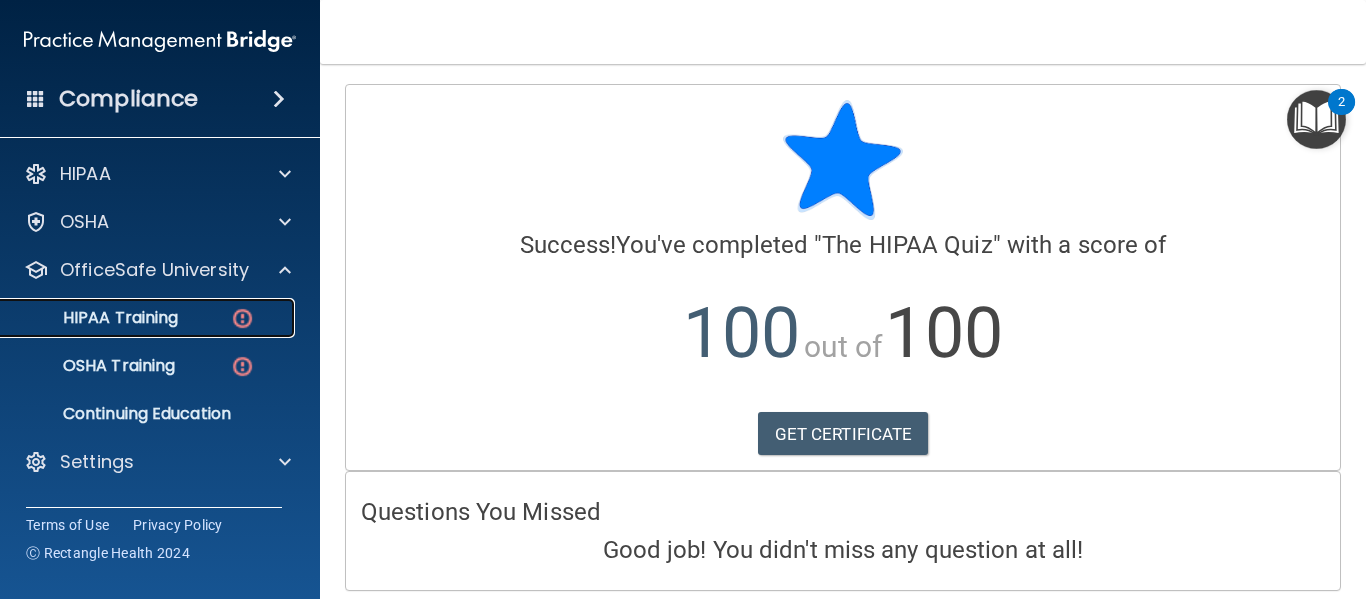 click at bounding box center (242, 318) 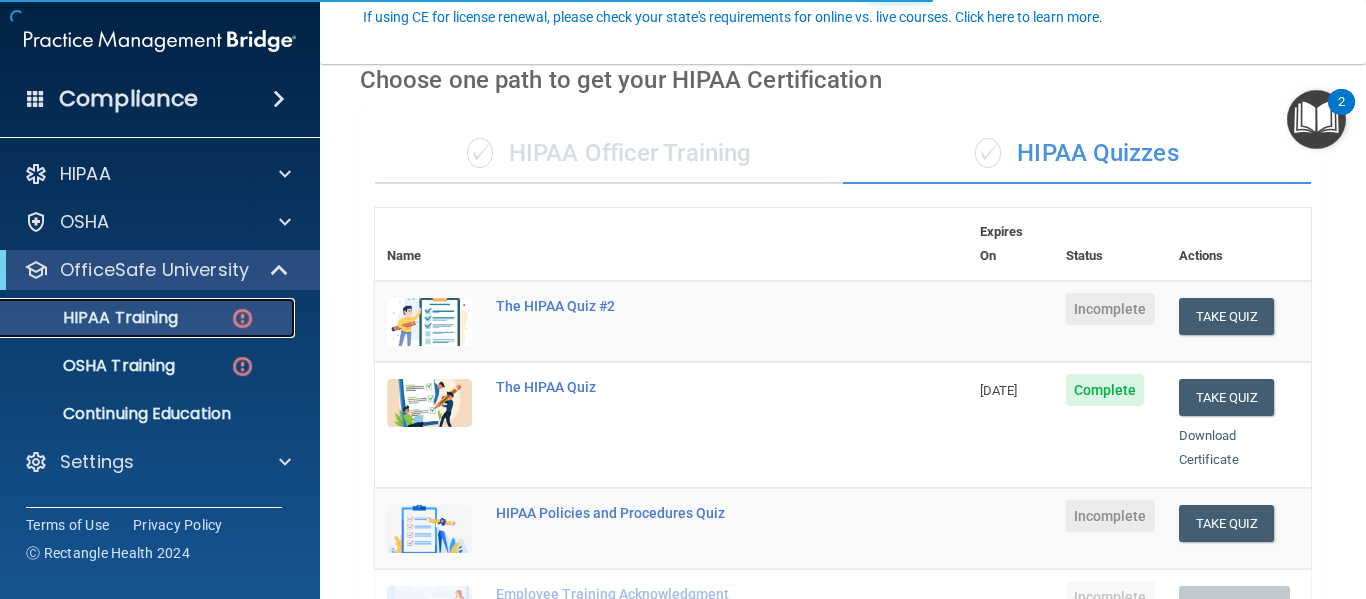 scroll, scrollTop: 200, scrollLeft: 0, axis: vertical 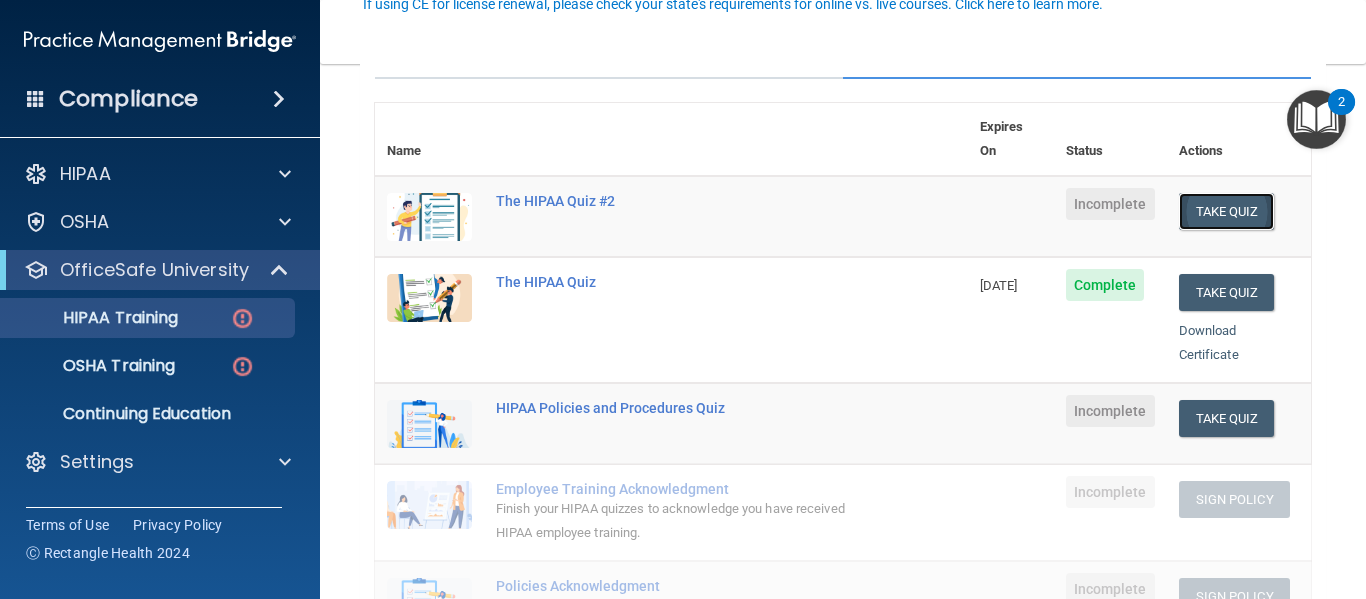 click on "Take Quiz" at bounding box center (1227, 211) 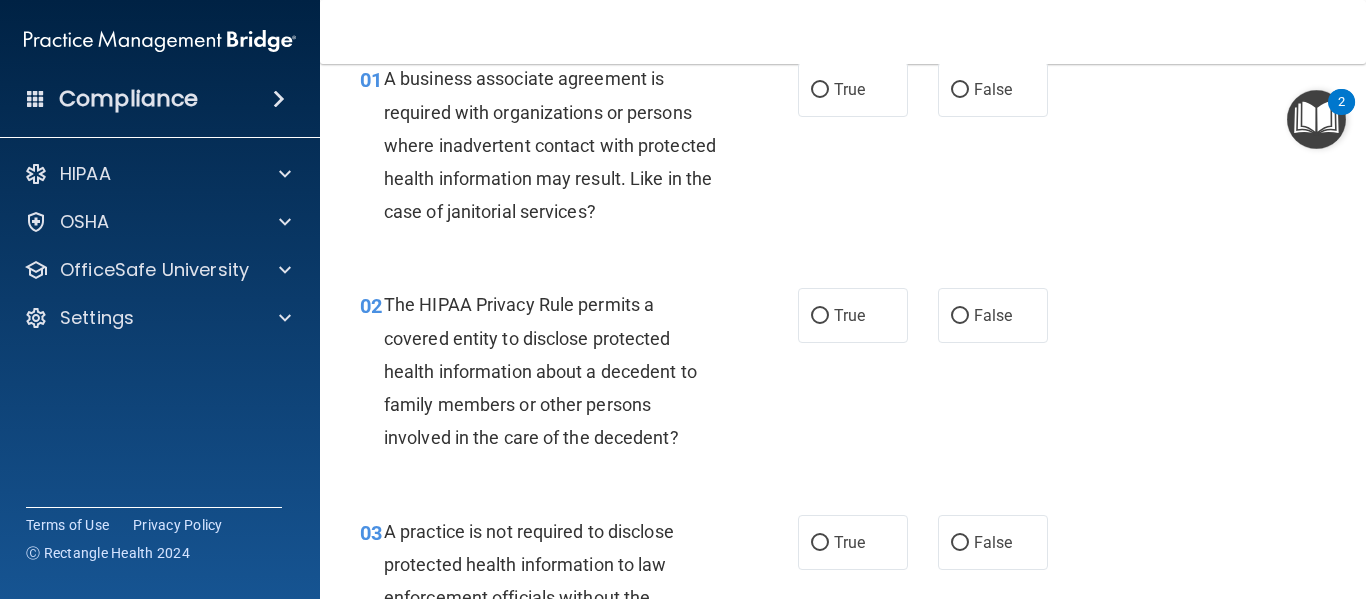 scroll, scrollTop: 0, scrollLeft: 0, axis: both 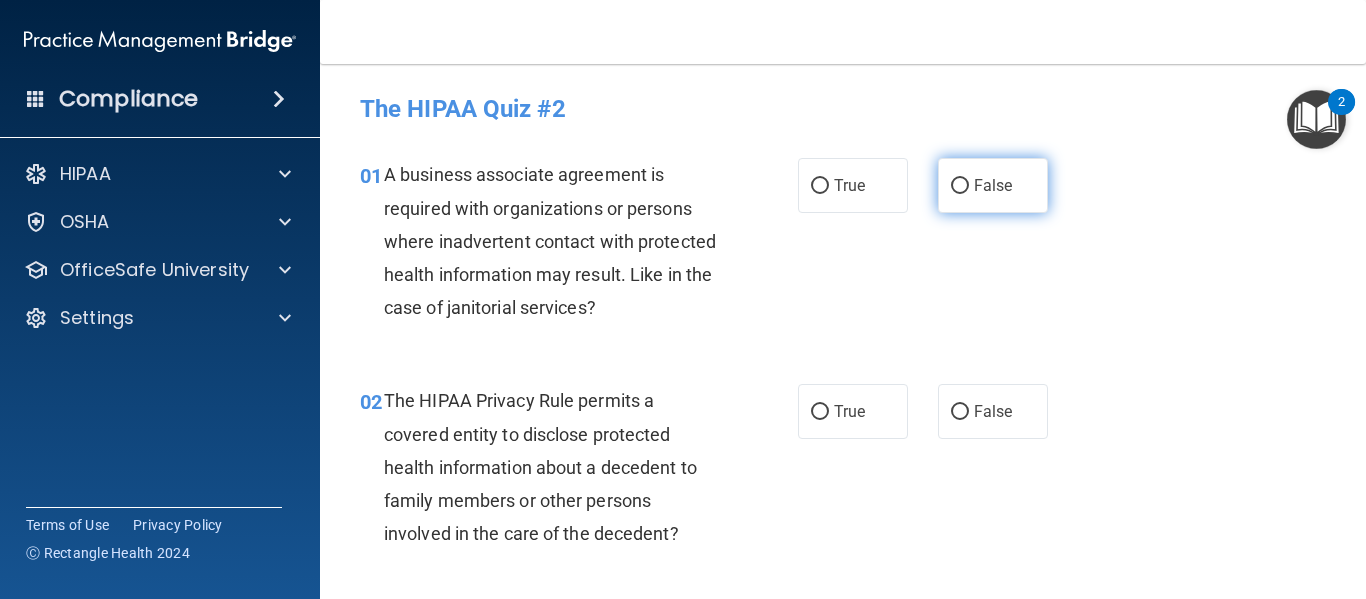 click on "False" at bounding box center (993, 185) 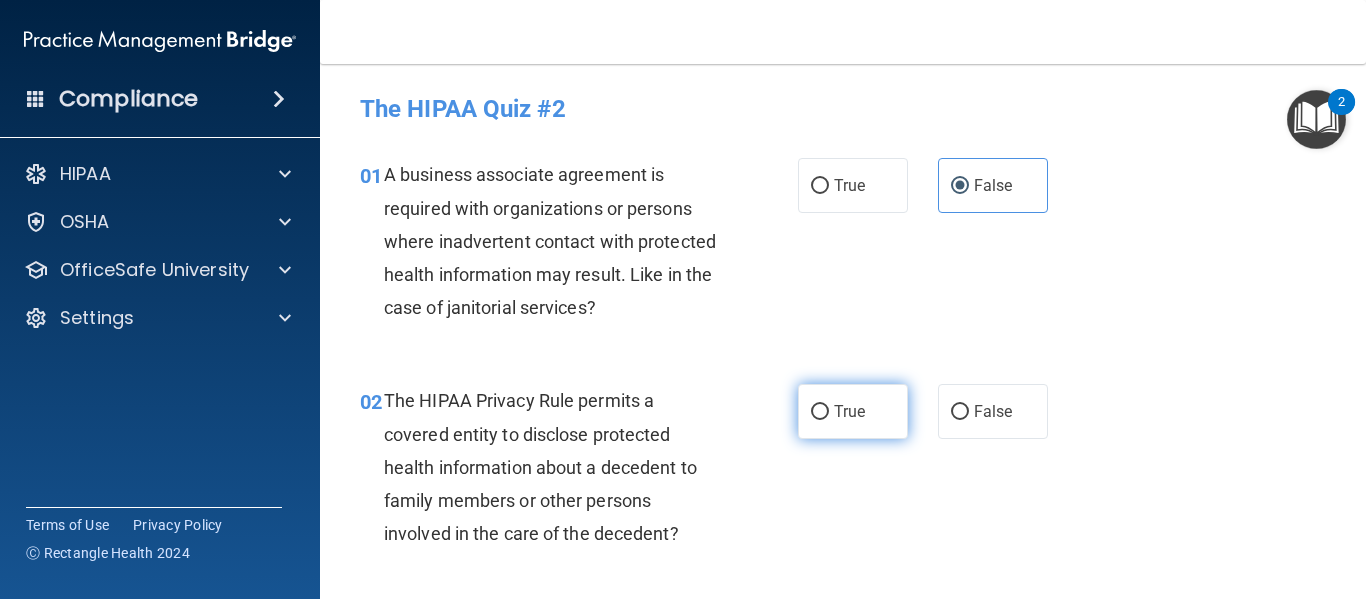click on "True" at bounding box center [853, 411] 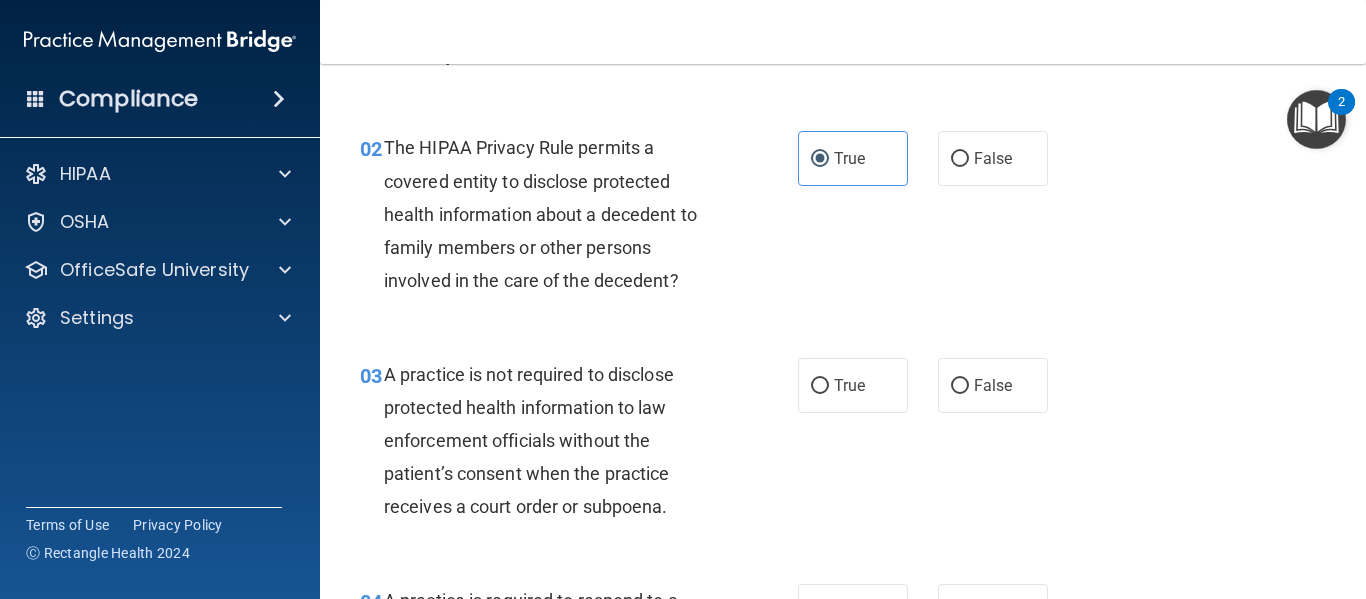 scroll, scrollTop: 300, scrollLeft: 0, axis: vertical 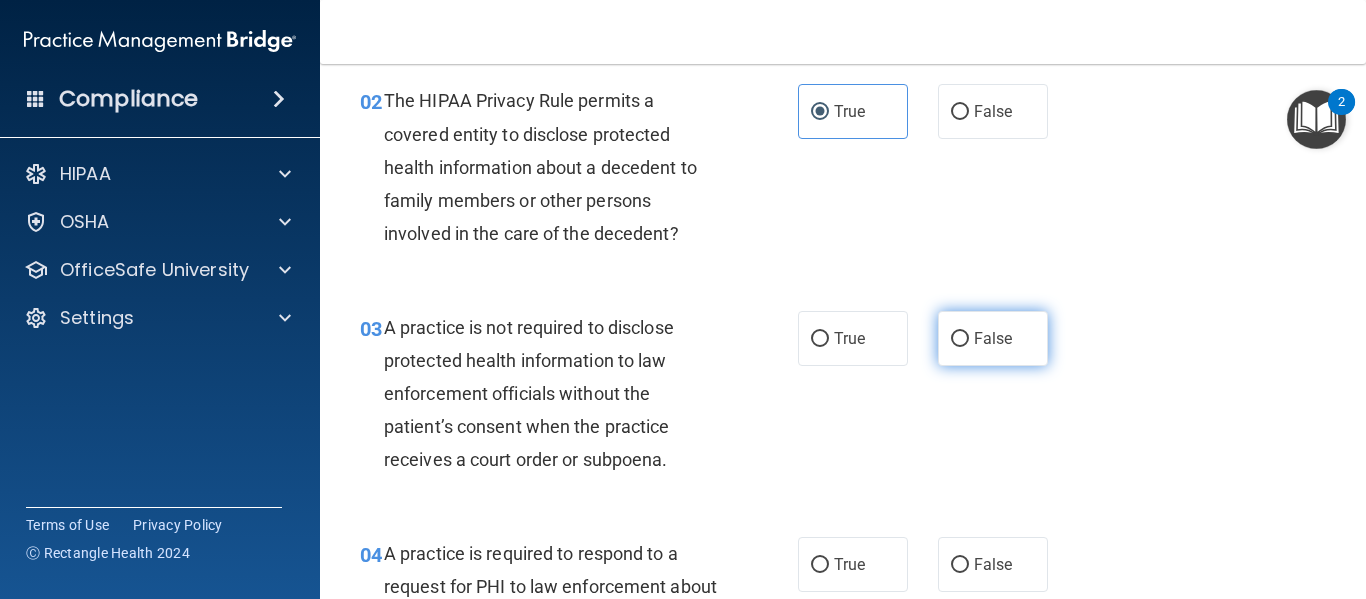 click on "False" at bounding box center [993, 338] 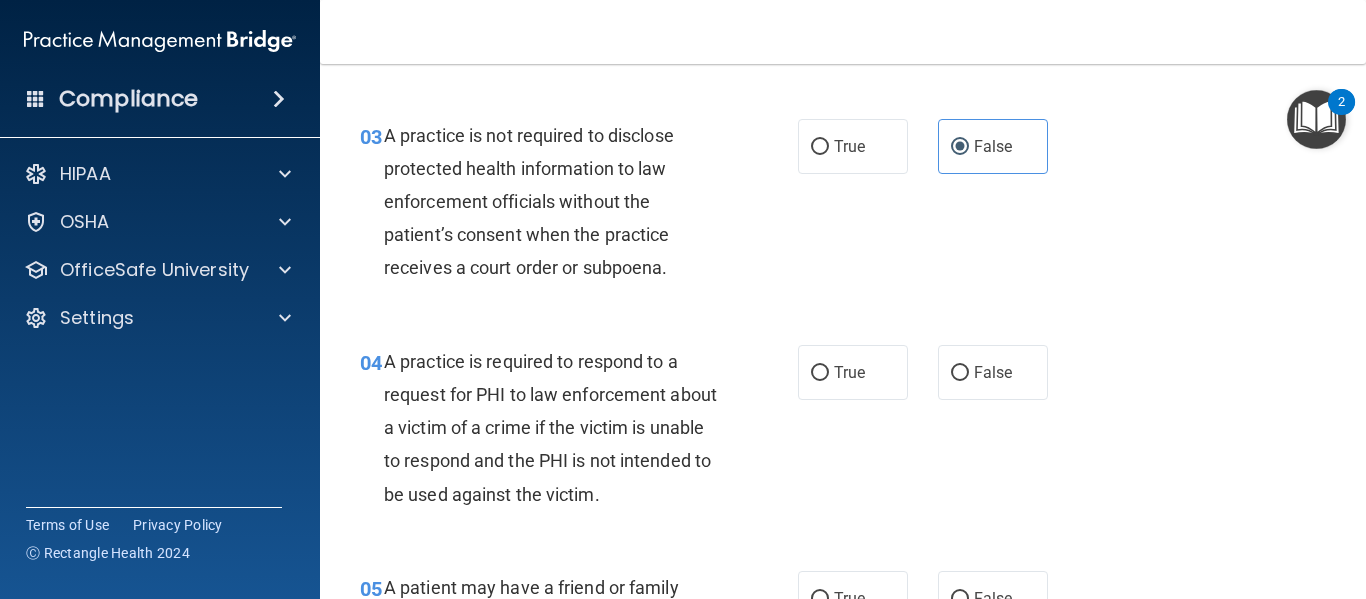 scroll, scrollTop: 500, scrollLeft: 0, axis: vertical 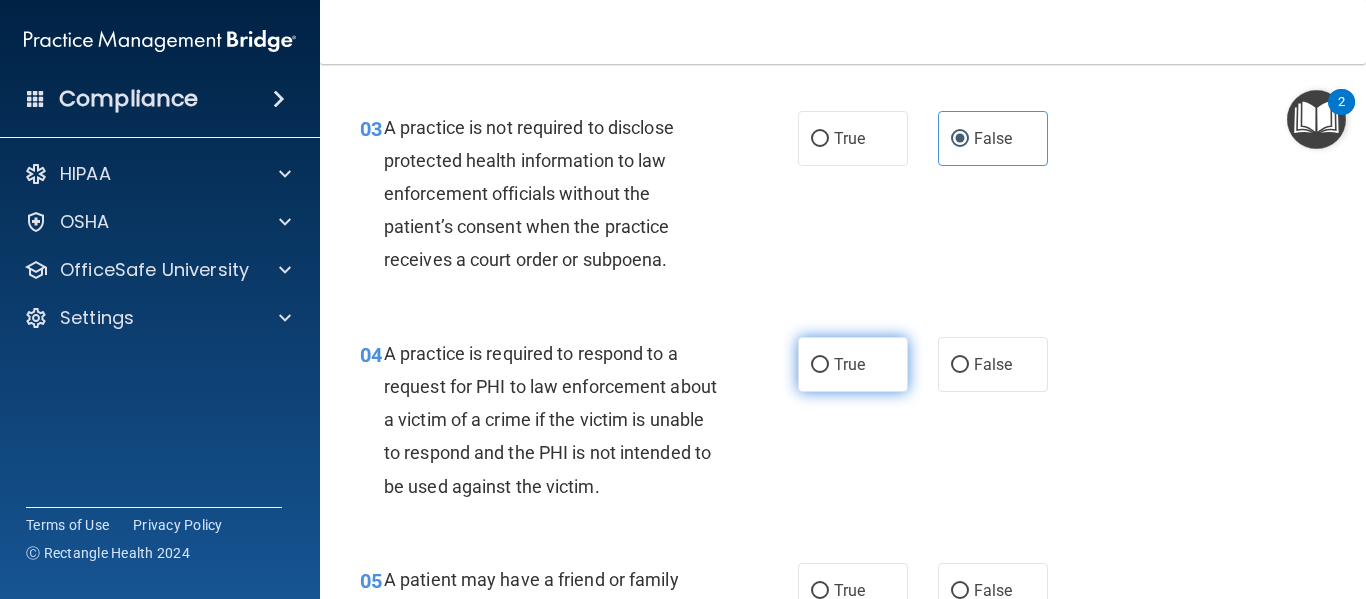 click on "True" at bounding box center (853, 364) 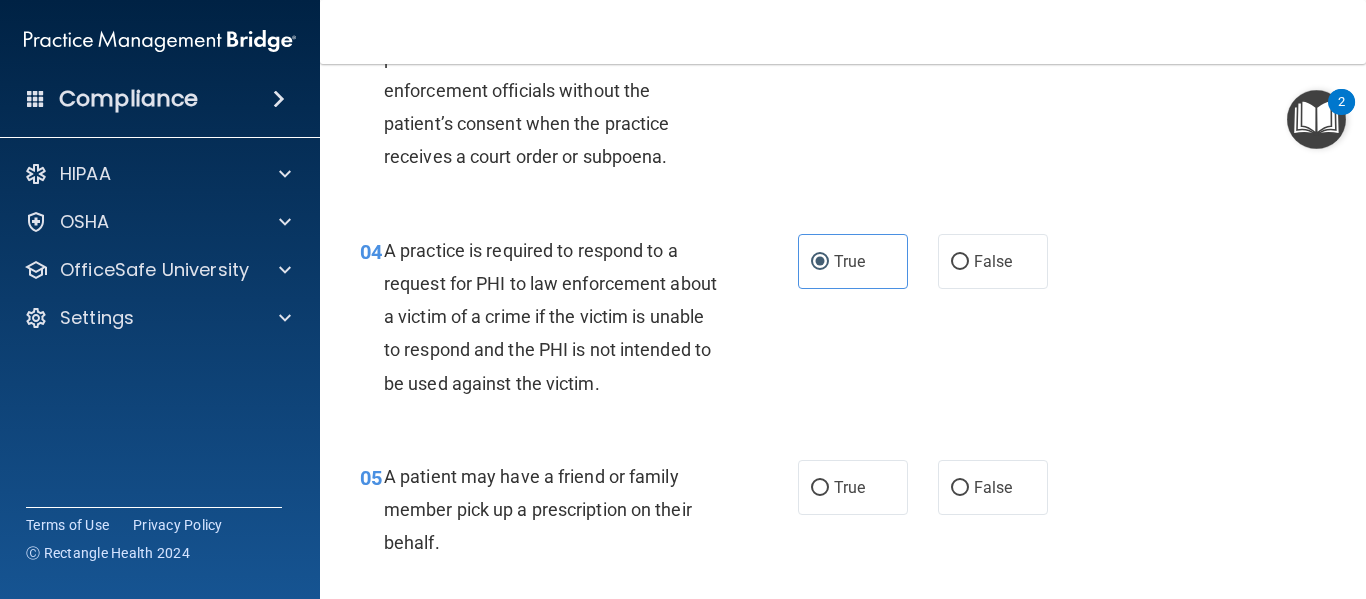 scroll, scrollTop: 700, scrollLeft: 0, axis: vertical 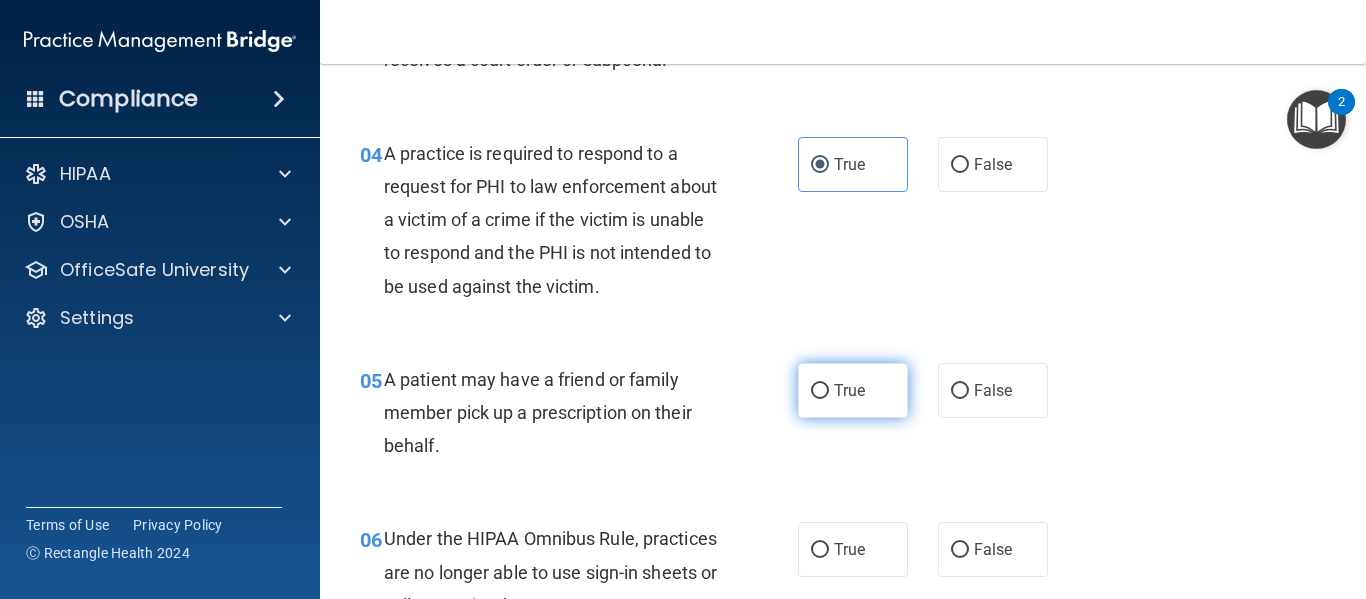 click on "True" at bounding box center (853, 390) 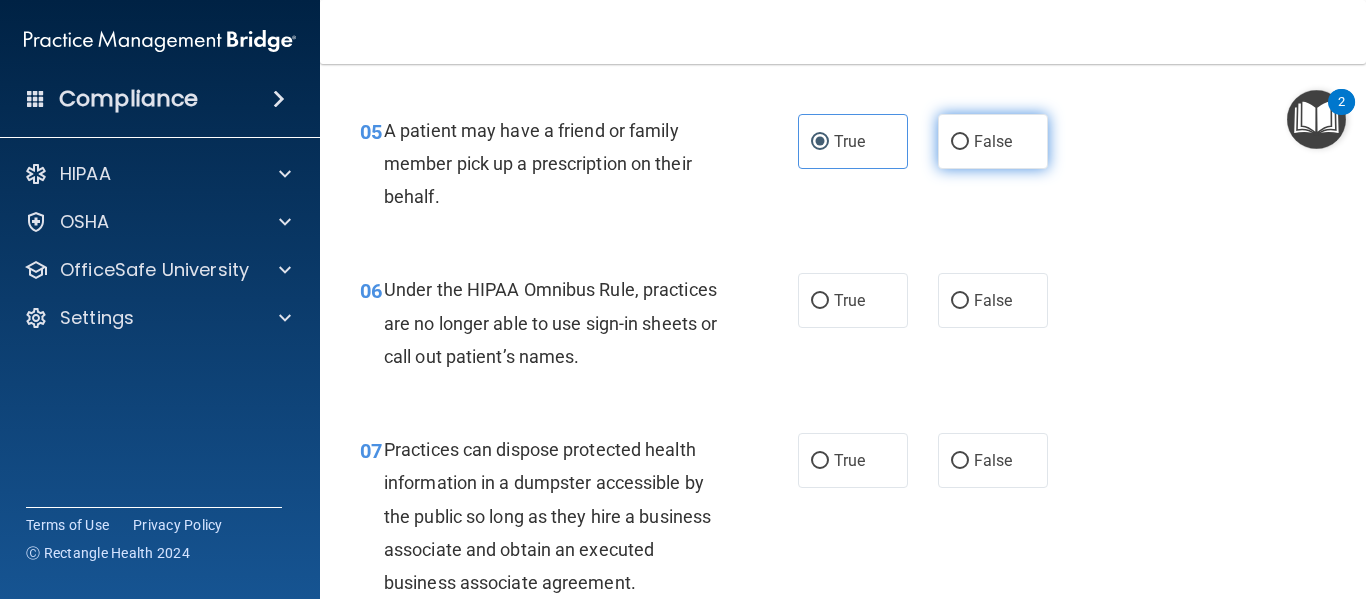 scroll, scrollTop: 1000, scrollLeft: 0, axis: vertical 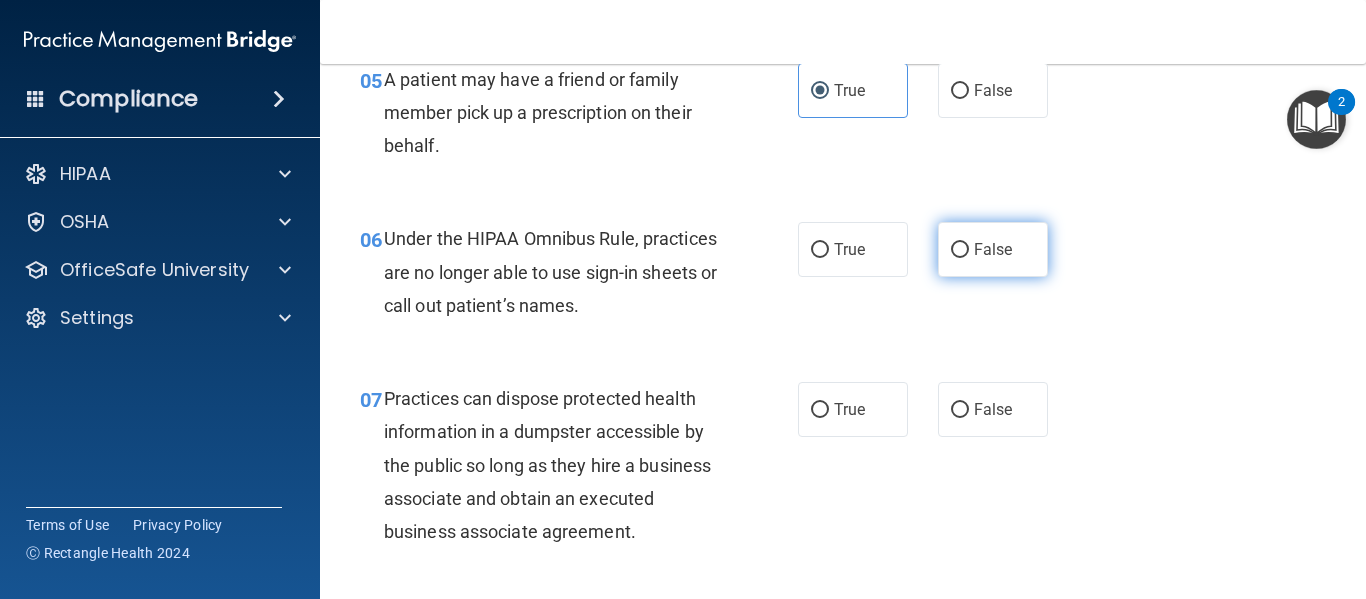 click on "False" at bounding box center (993, 249) 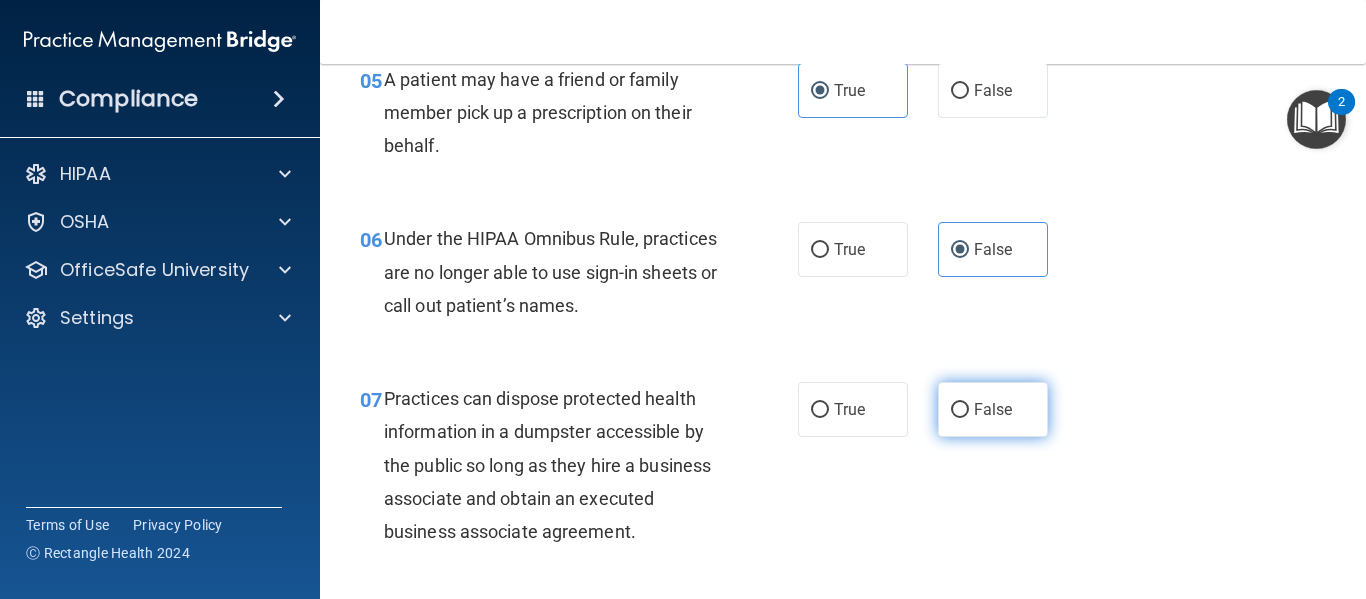click on "False" at bounding box center [993, 409] 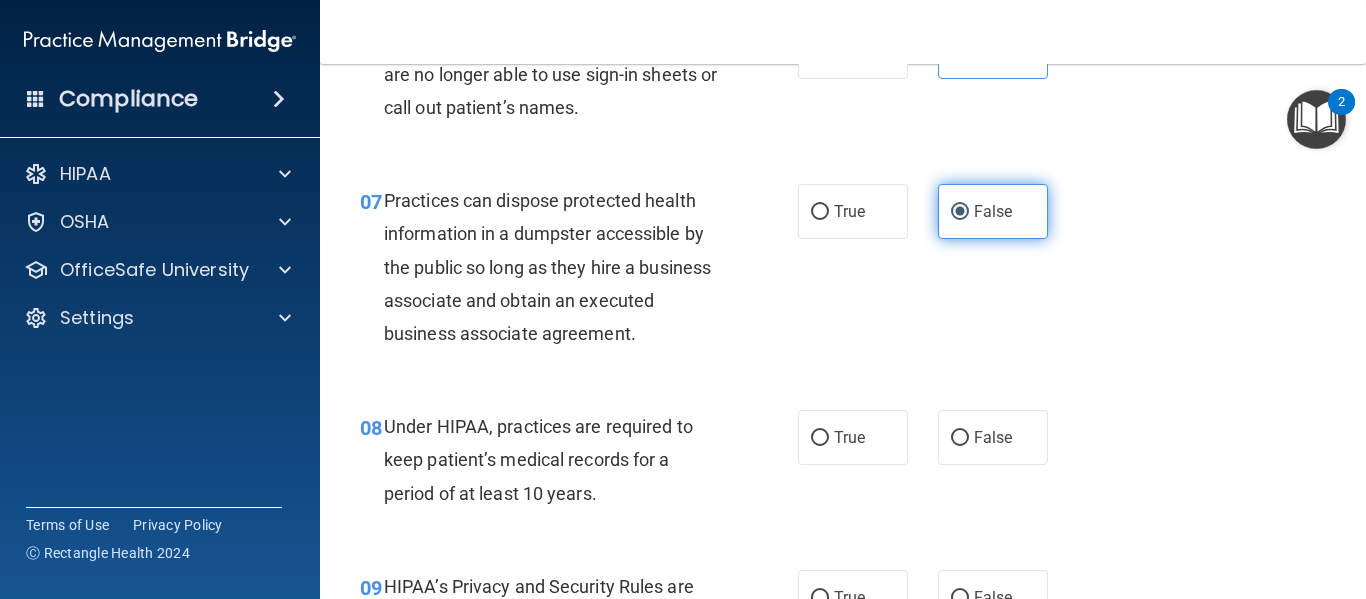 scroll, scrollTop: 1200, scrollLeft: 0, axis: vertical 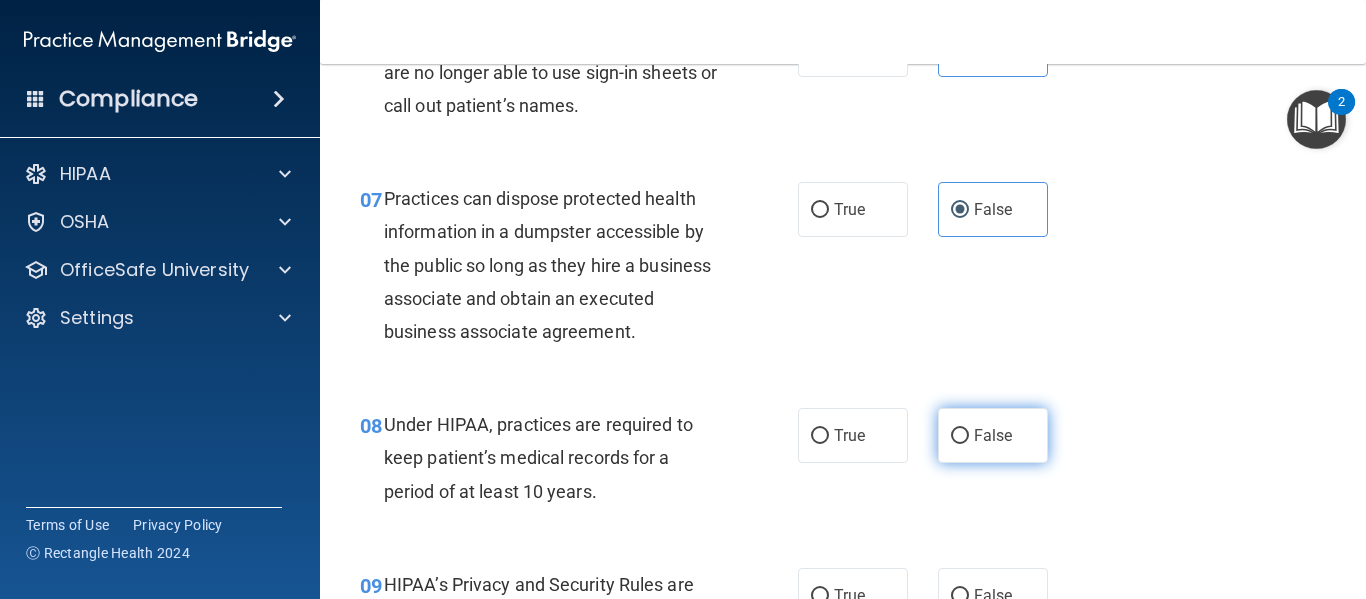 click on "False" at bounding box center (993, 435) 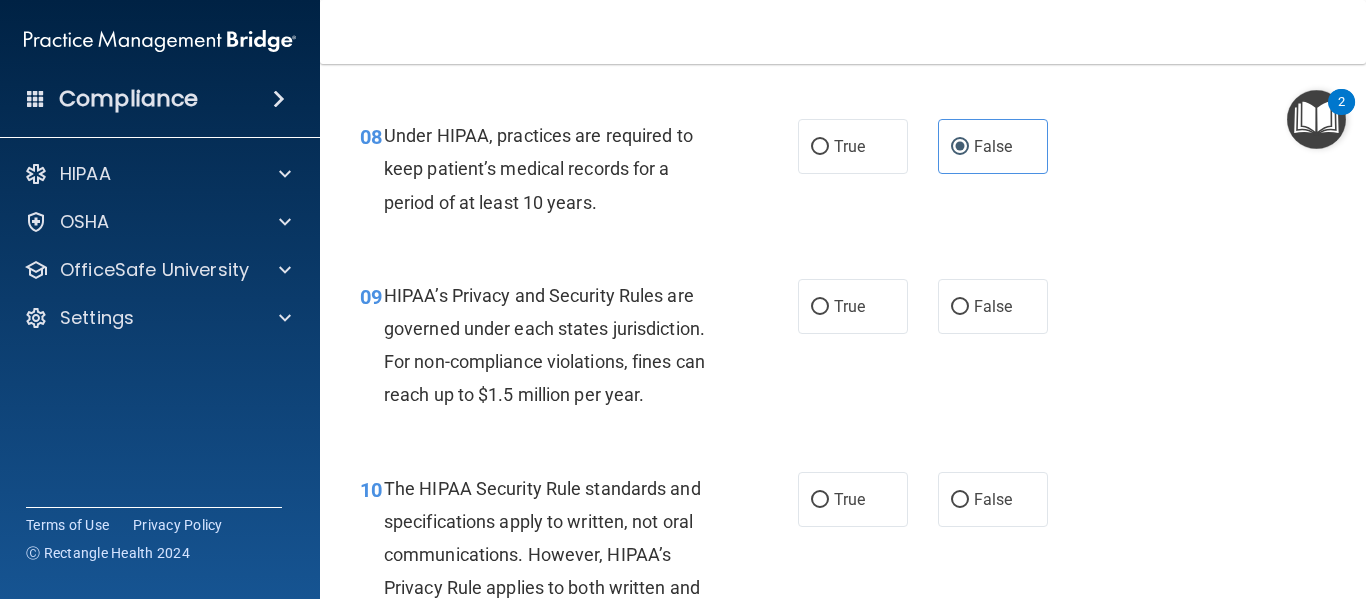 scroll, scrollTop: 1500, scrollLeft: 0, axis: vertical 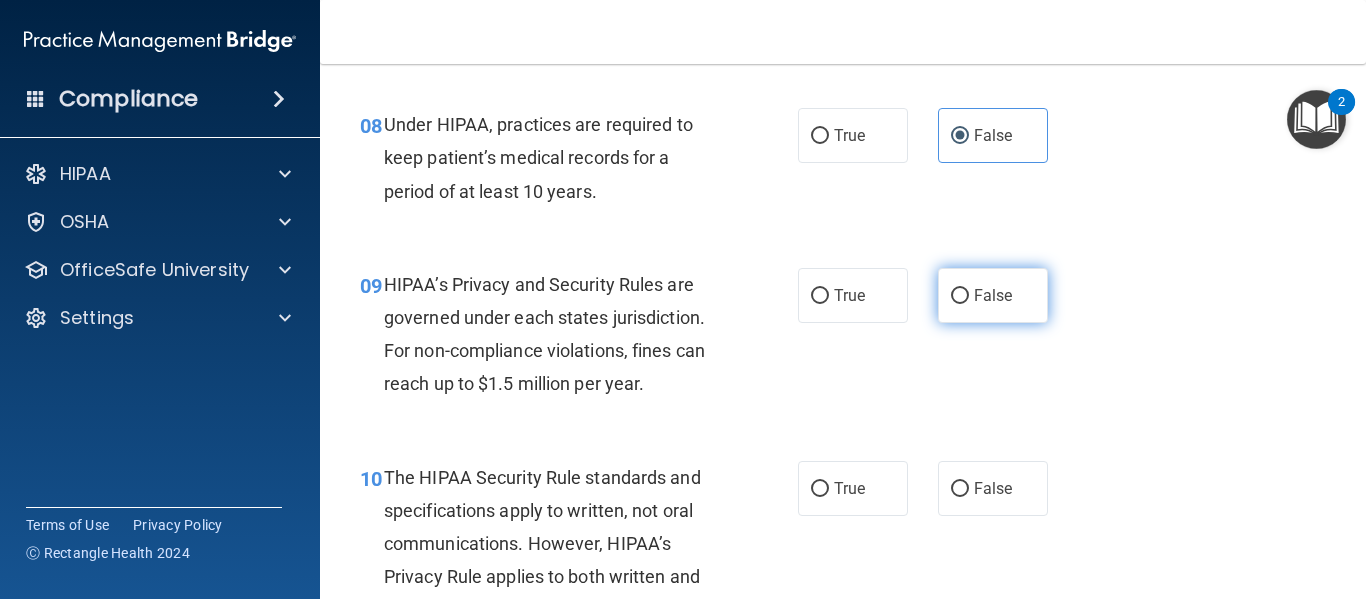 click on "False" at bounding box center (993, 295) 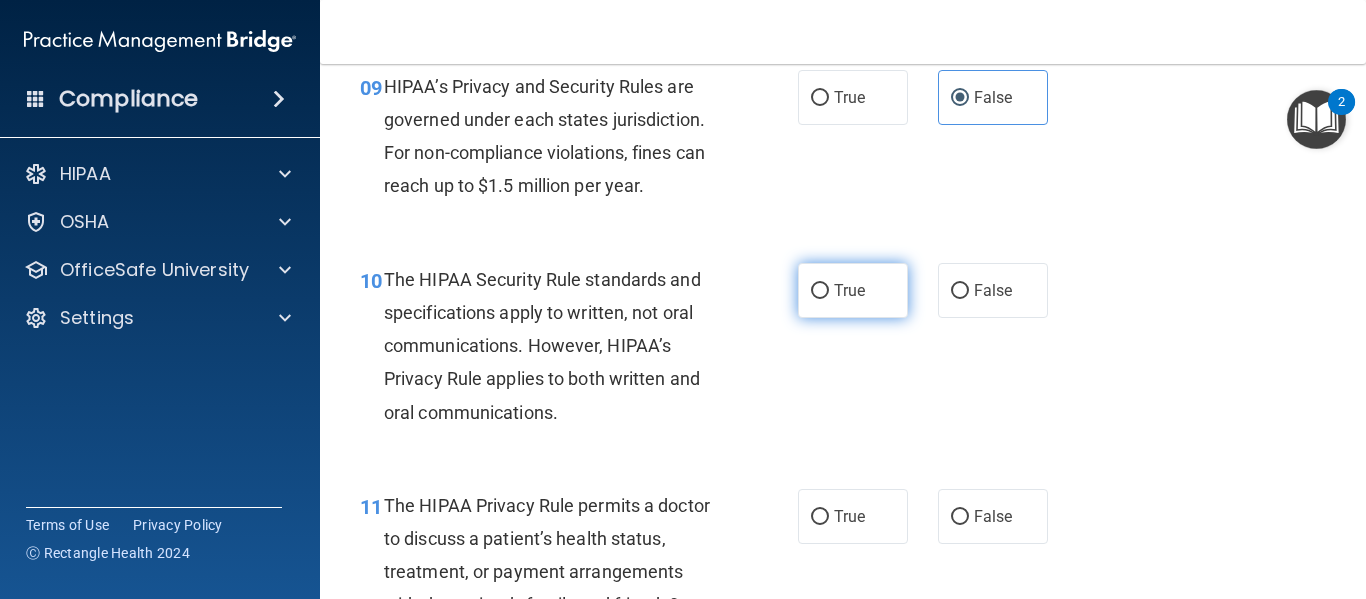 scroll, scrollTop: 1700, scrollLeft: 0, axis: vertical 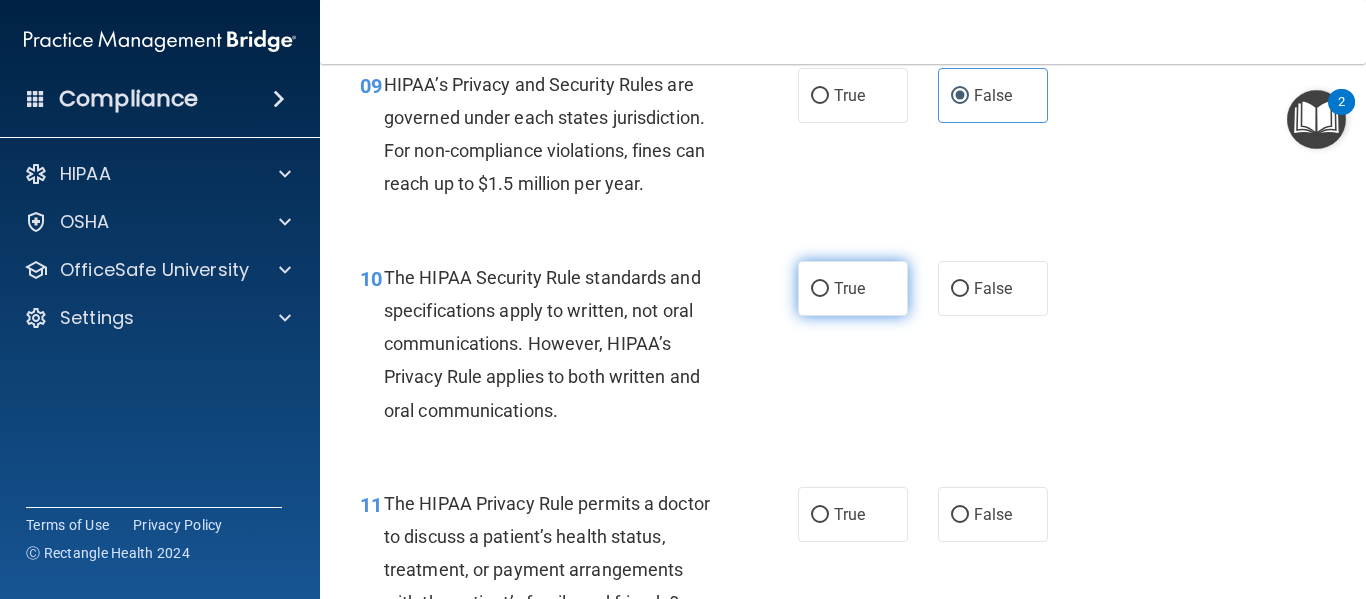 click on "True" at bounding box center (853, 288) 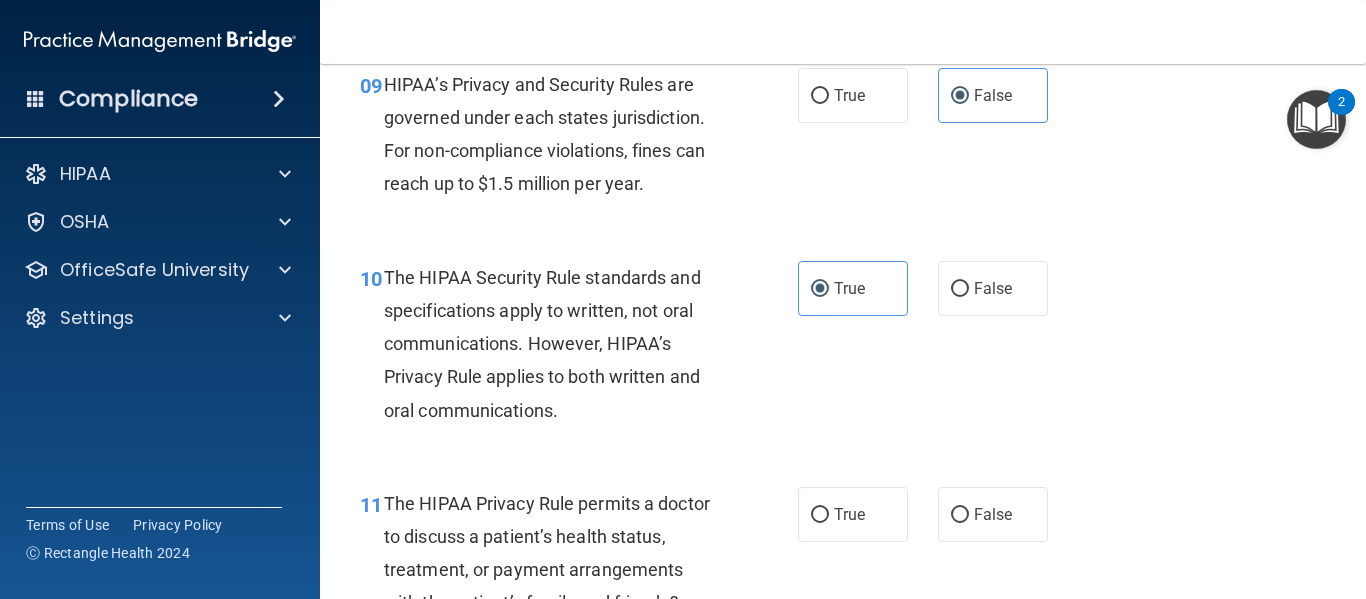 drag, startPoint x: 865, startPoint y: 506, endPoint x: 905, endPoint y: 402, distance: 111.42711 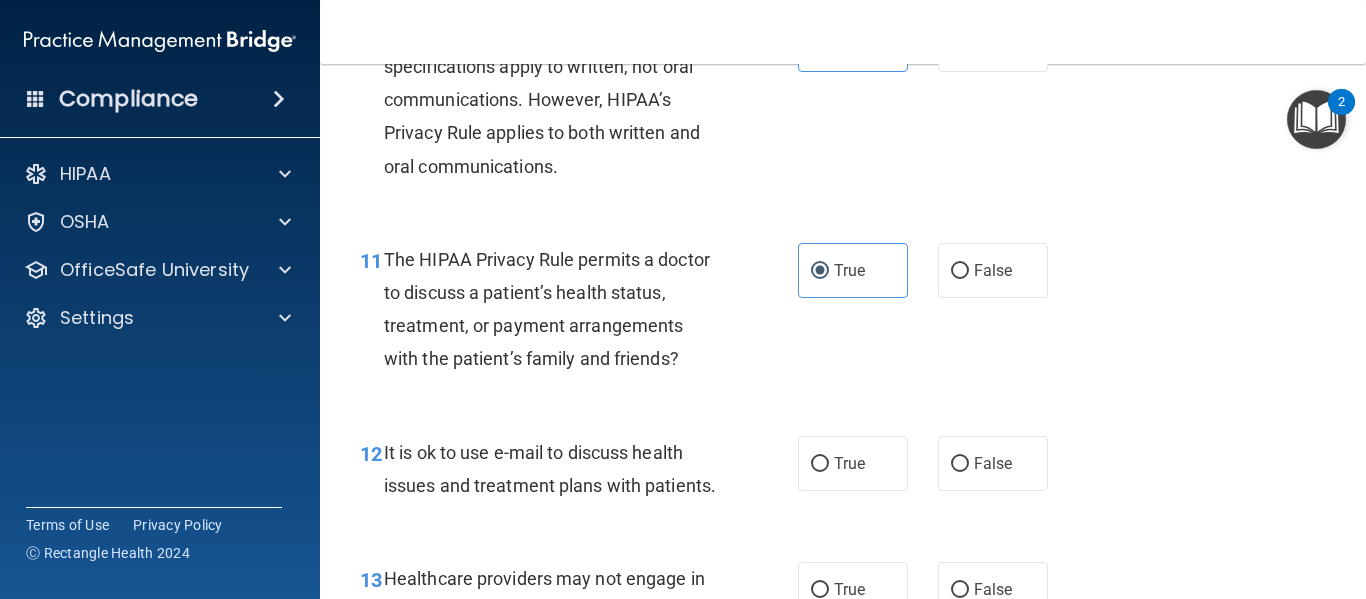 scroll, scrollTop: 2000, scrollLeft: 0, axis: vertical 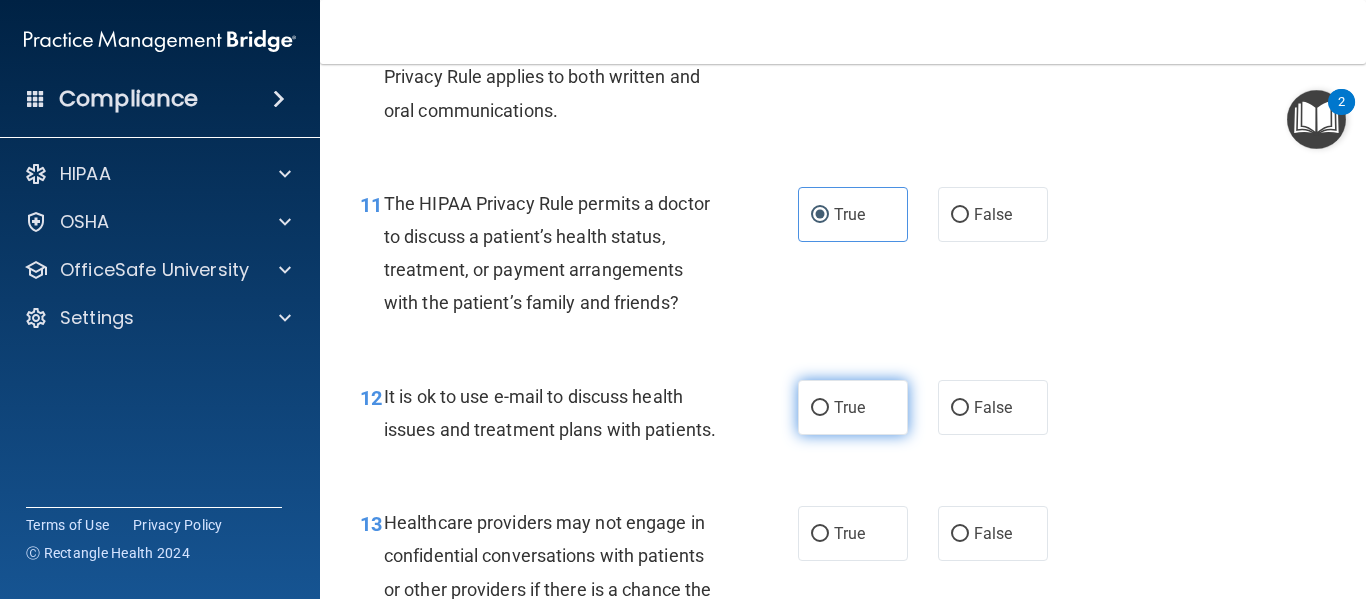 click on "True" at bounding box center (853, 407) 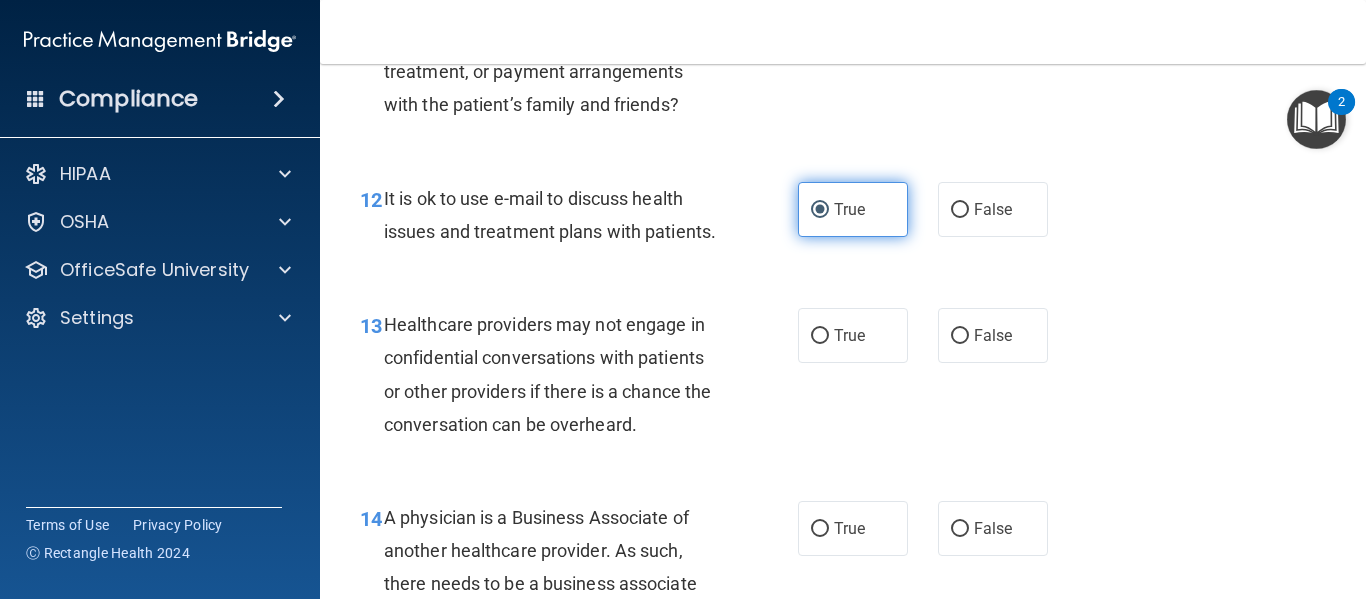 scroll, scrollTop: 2200, scrollLeft: 0, axis: vertical 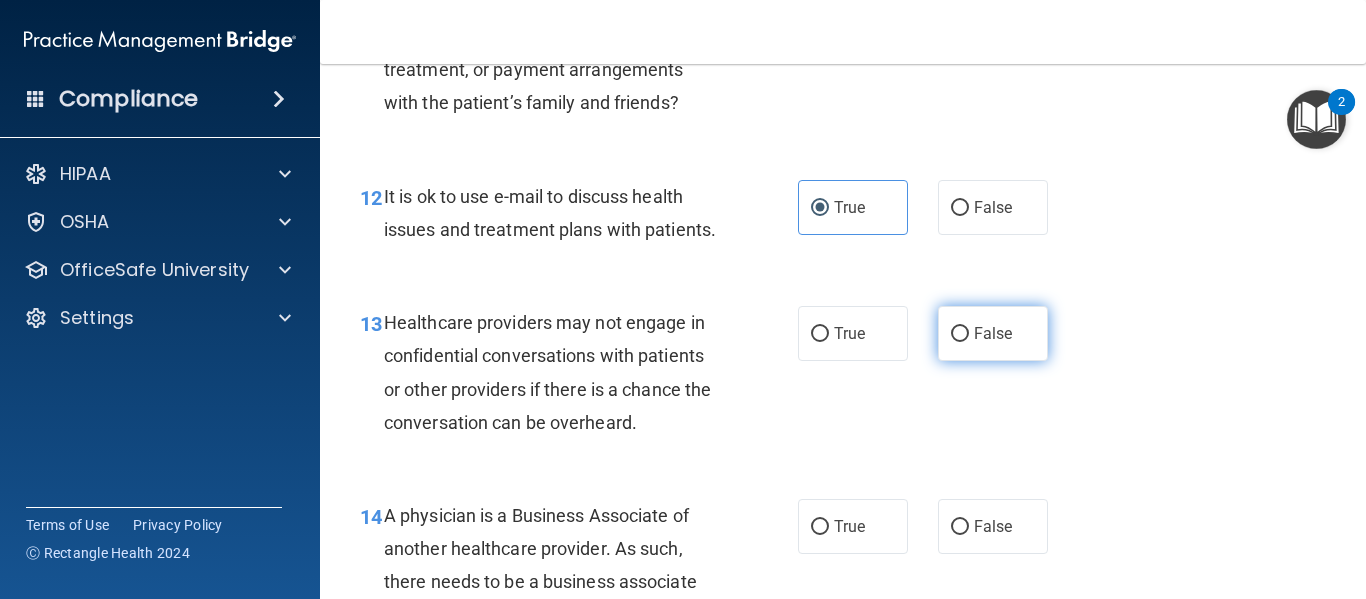 click on "False" at bounding box center (993, 333) 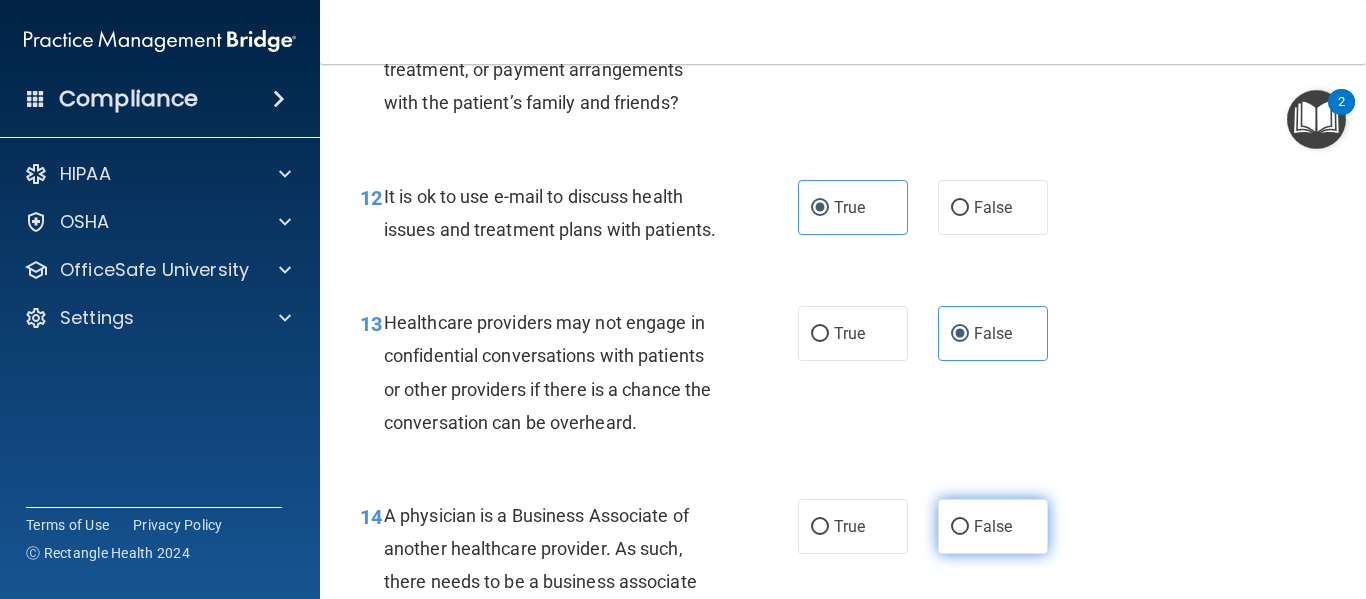 click on "False" at bounding box center (993, 526) 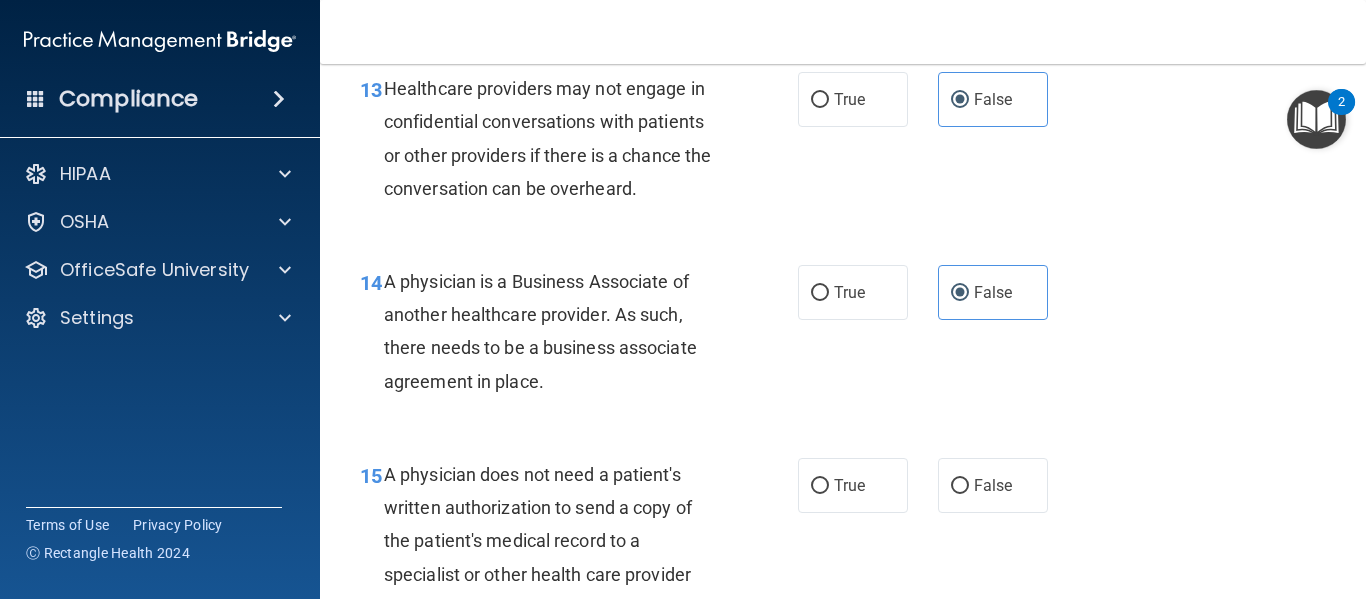 scroll, scrollTop: 2500, scrollLeft: 0, axis: vertical 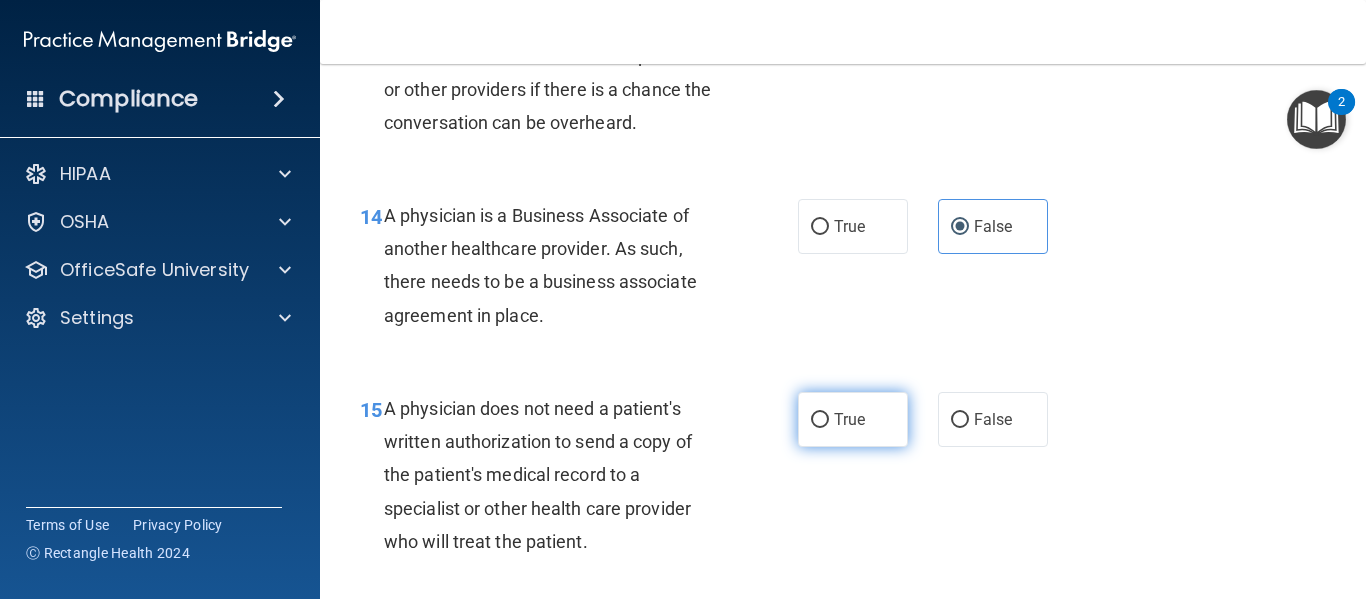 click on "True" at bounding box center (853, 419) 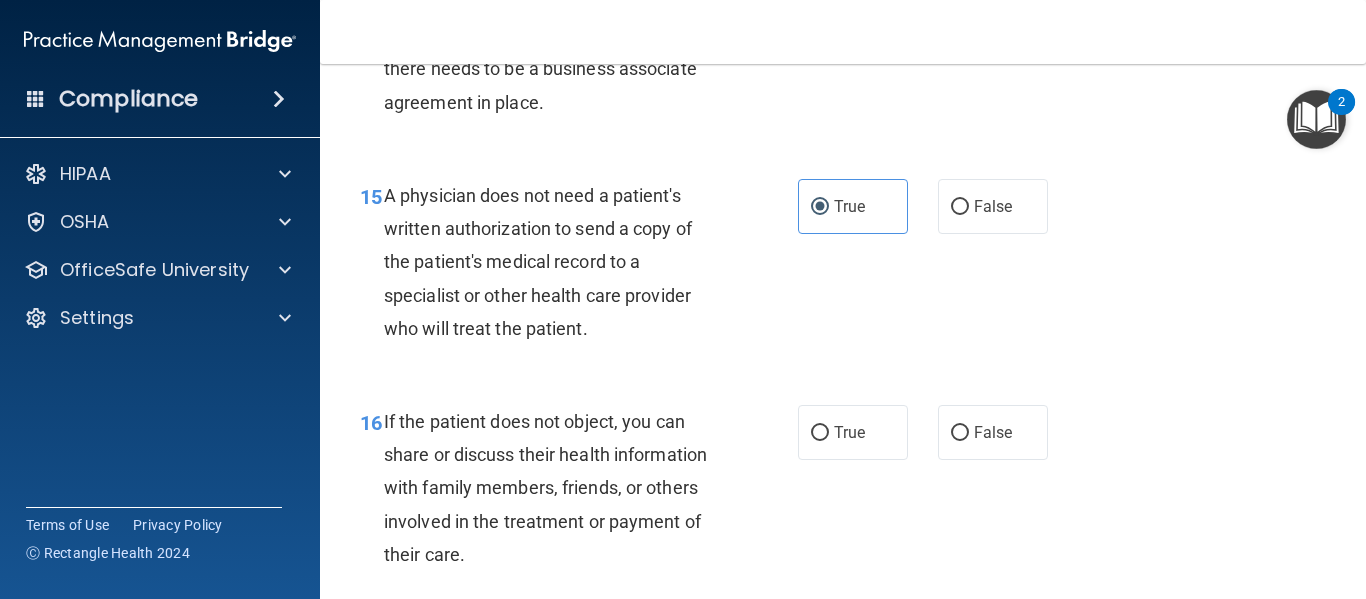scroll, scrollTop: 2800, scrollLeft: 0, axis: vertical 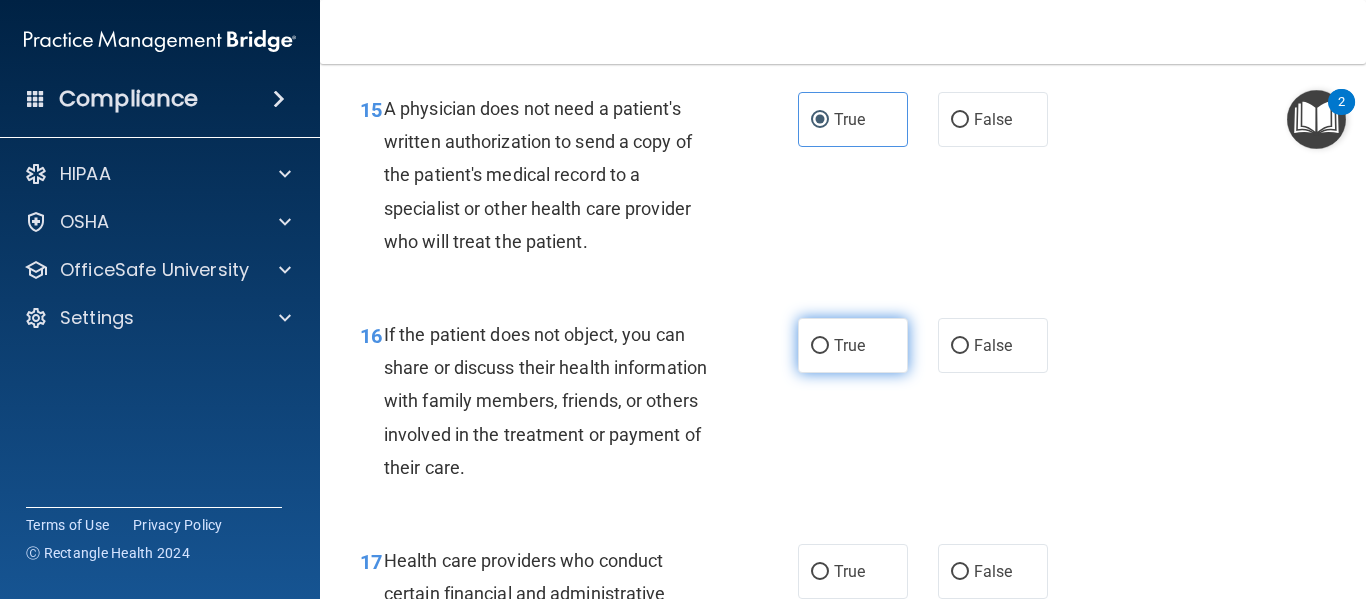 click on "True" at bounding box center (853, 345) 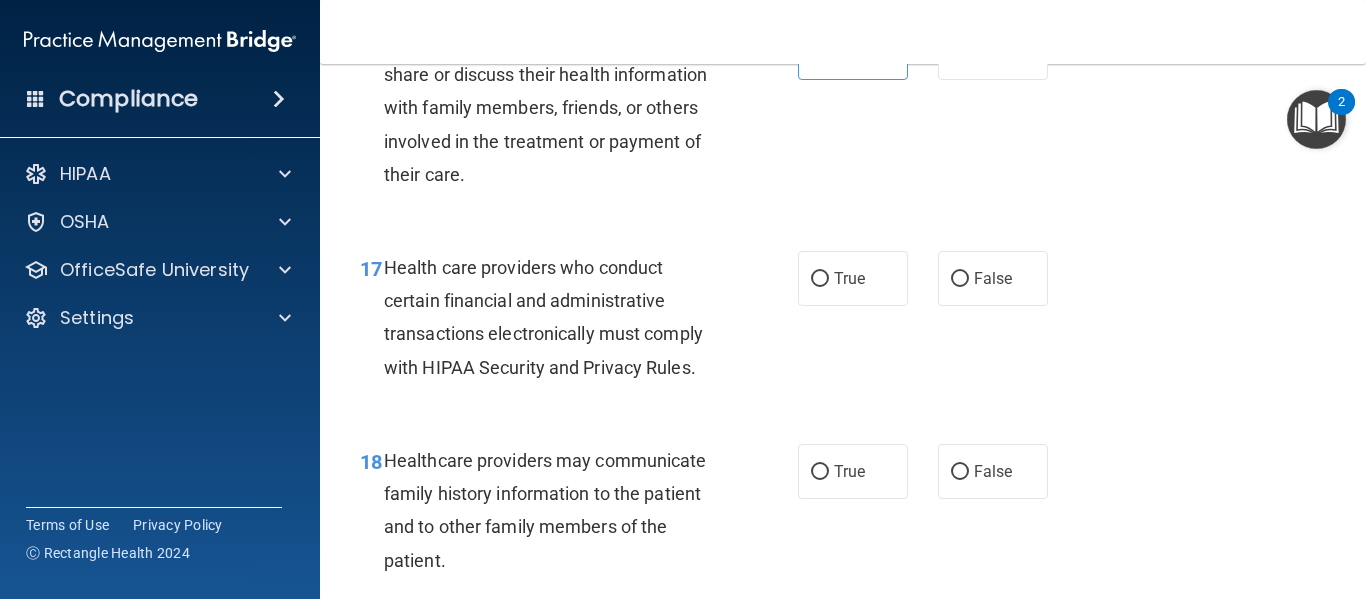 scroll, scrollTop: 3100, scrollLeft: 0, axis: vertical 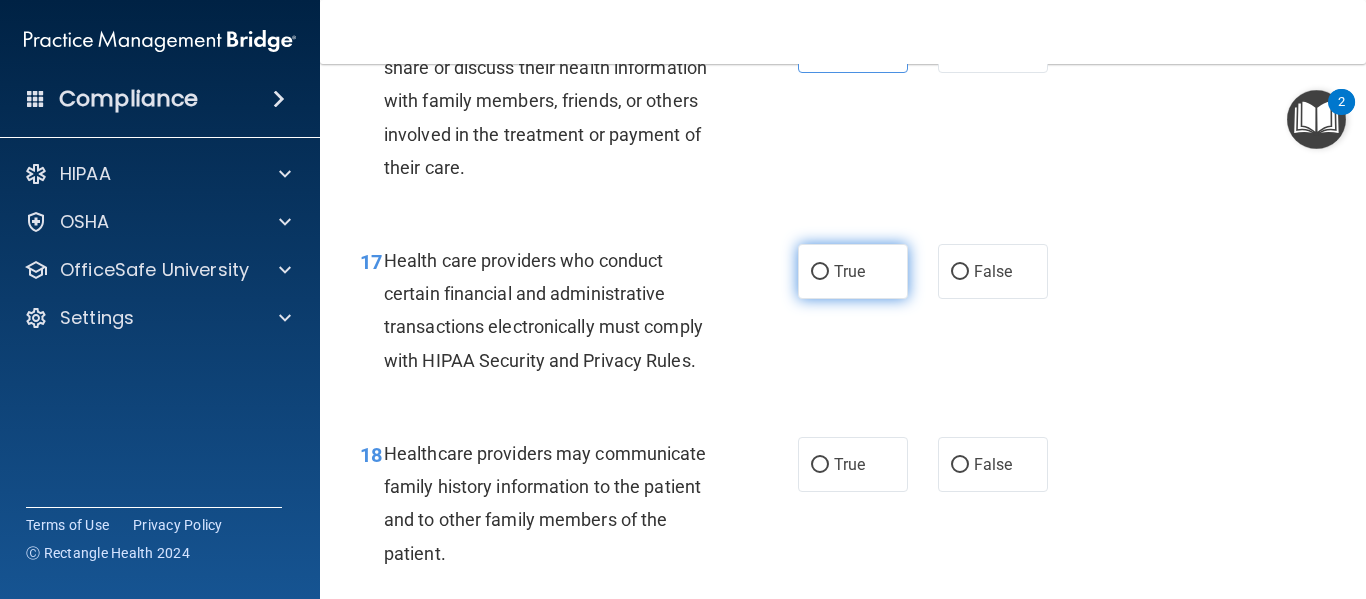 click on "True" at bounding box center [849, 271] 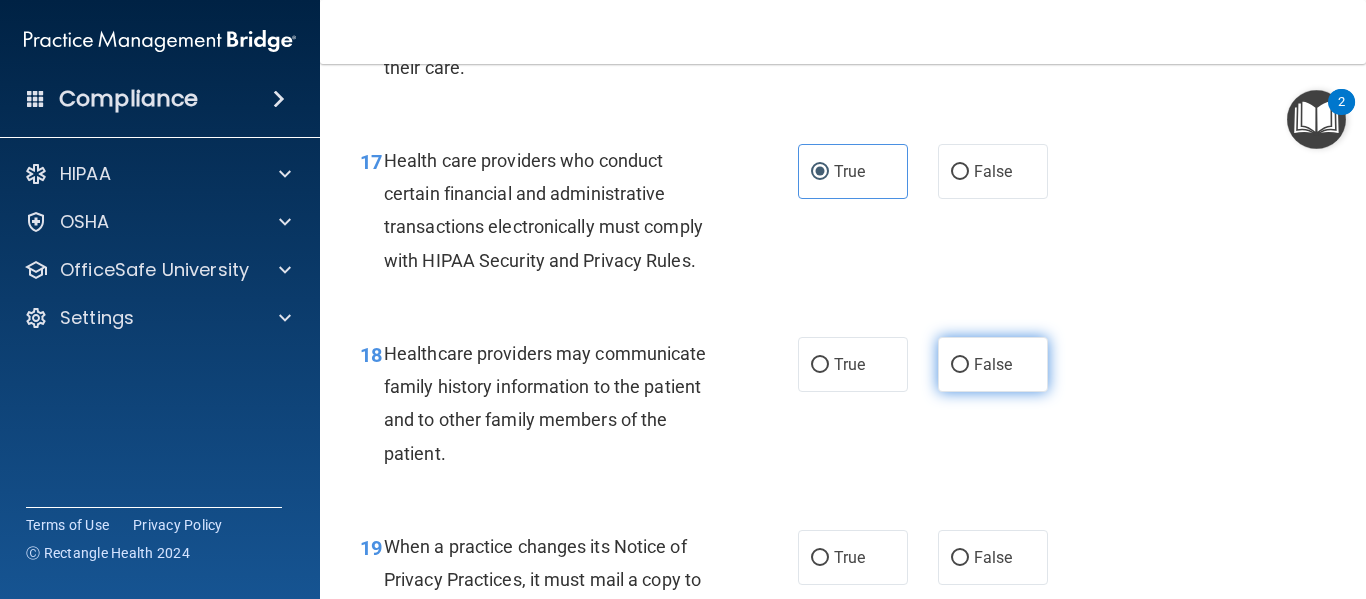 click on "False" at bounding box center [993, 364] 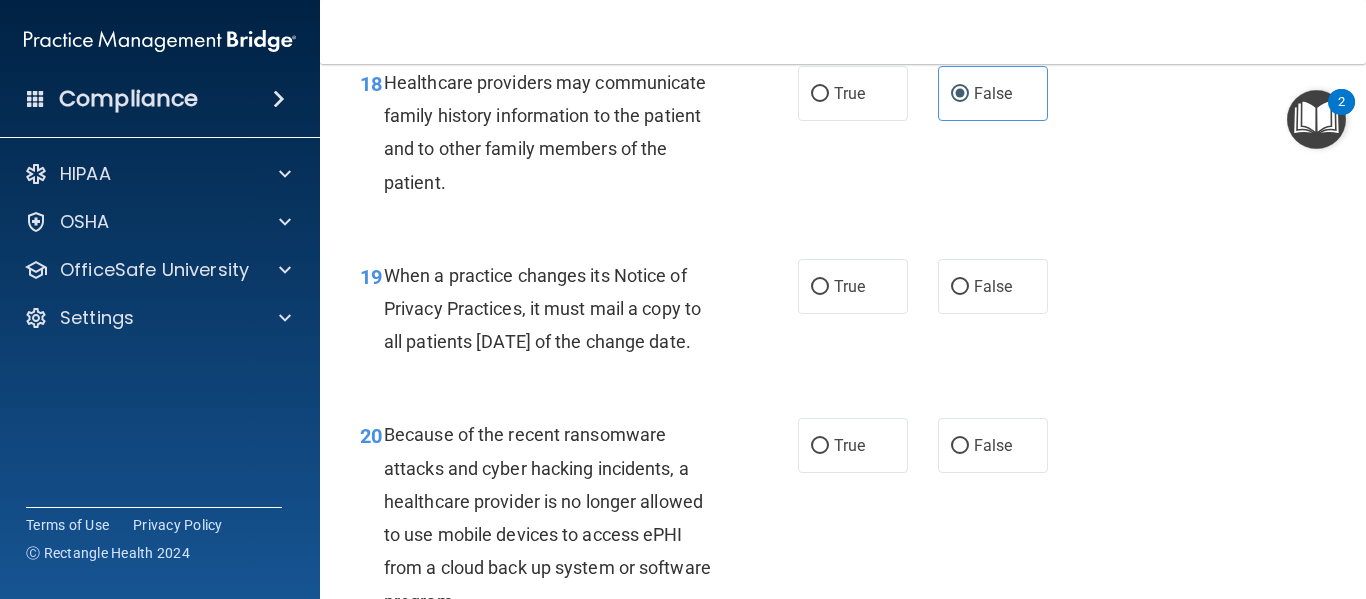 scroll, scrollTop: 3500, scrollLeft: 0, axis: vertical 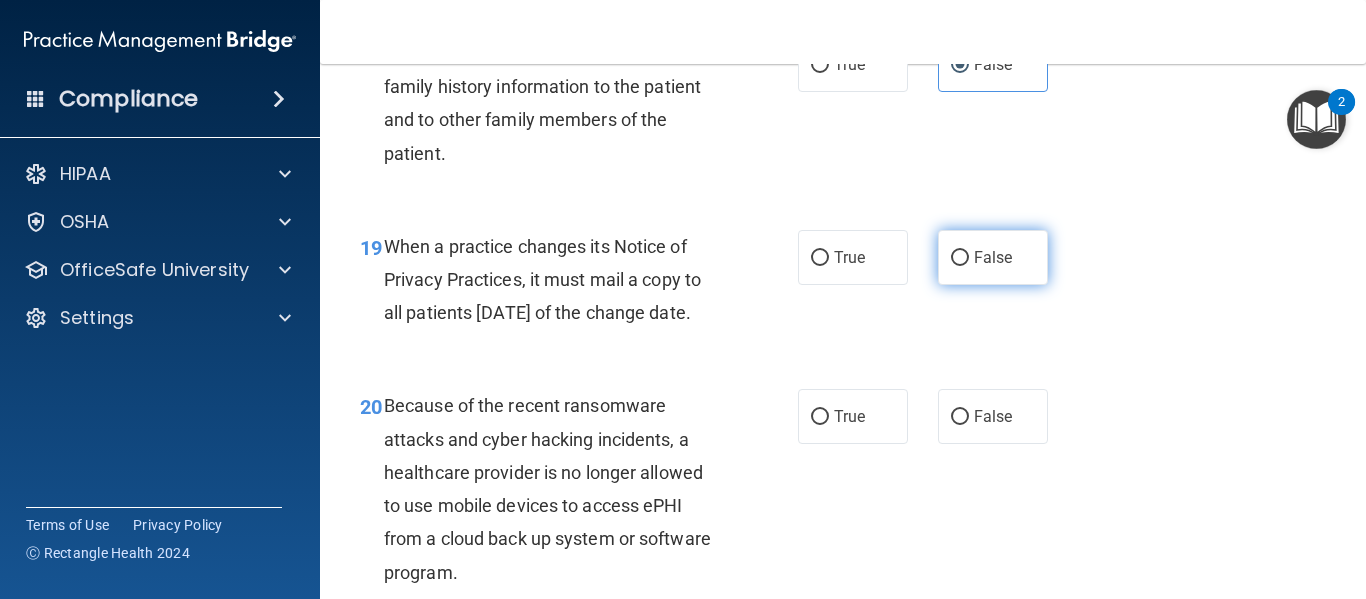 click on "False" at bounding box center [993, 257] 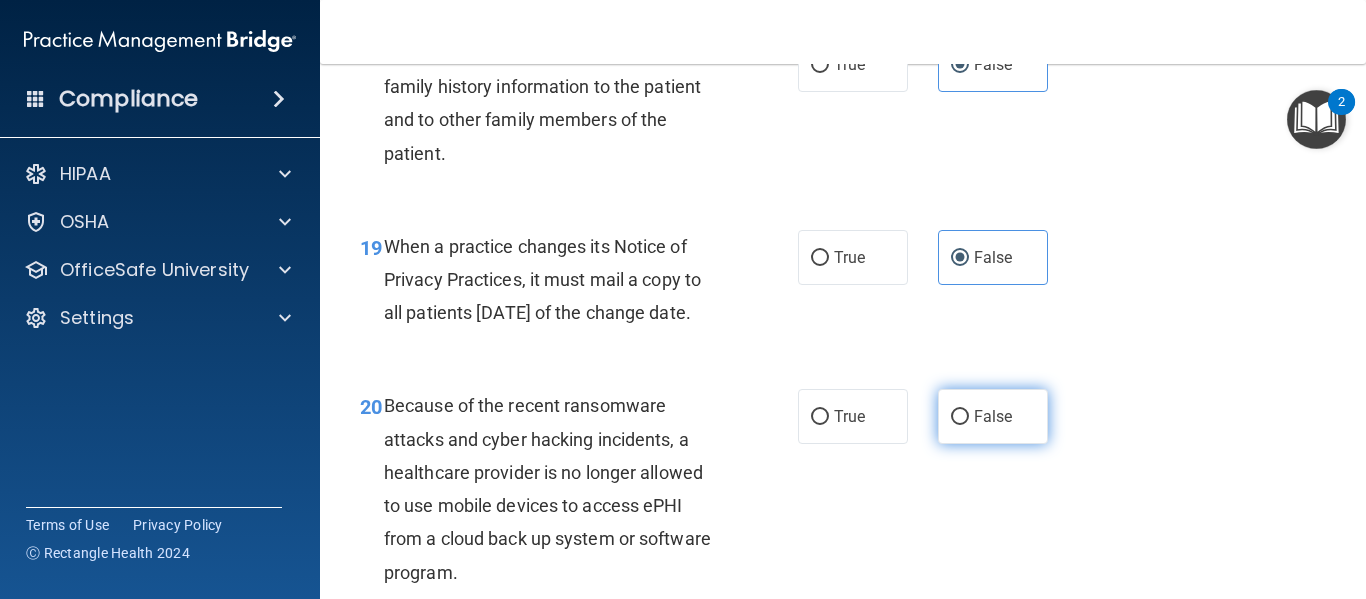 click on "False" at bounding box center [993, 416] 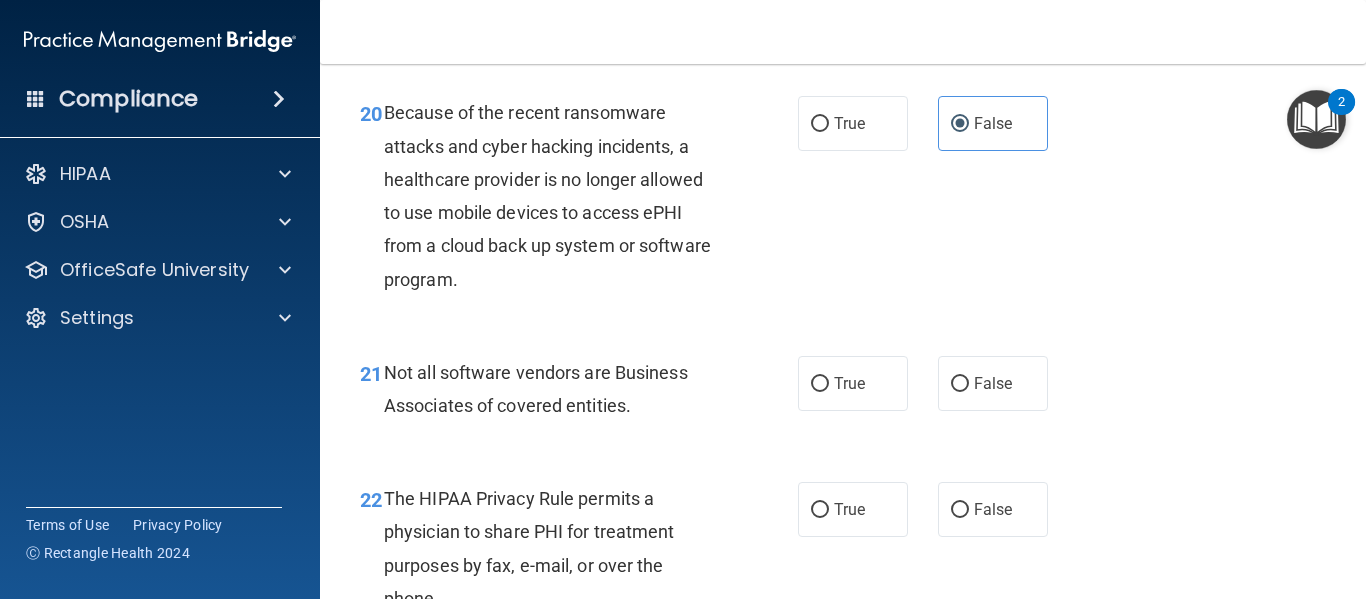 scroll, scrollTop: 3900, scrollLeft: 0, axis: vertical 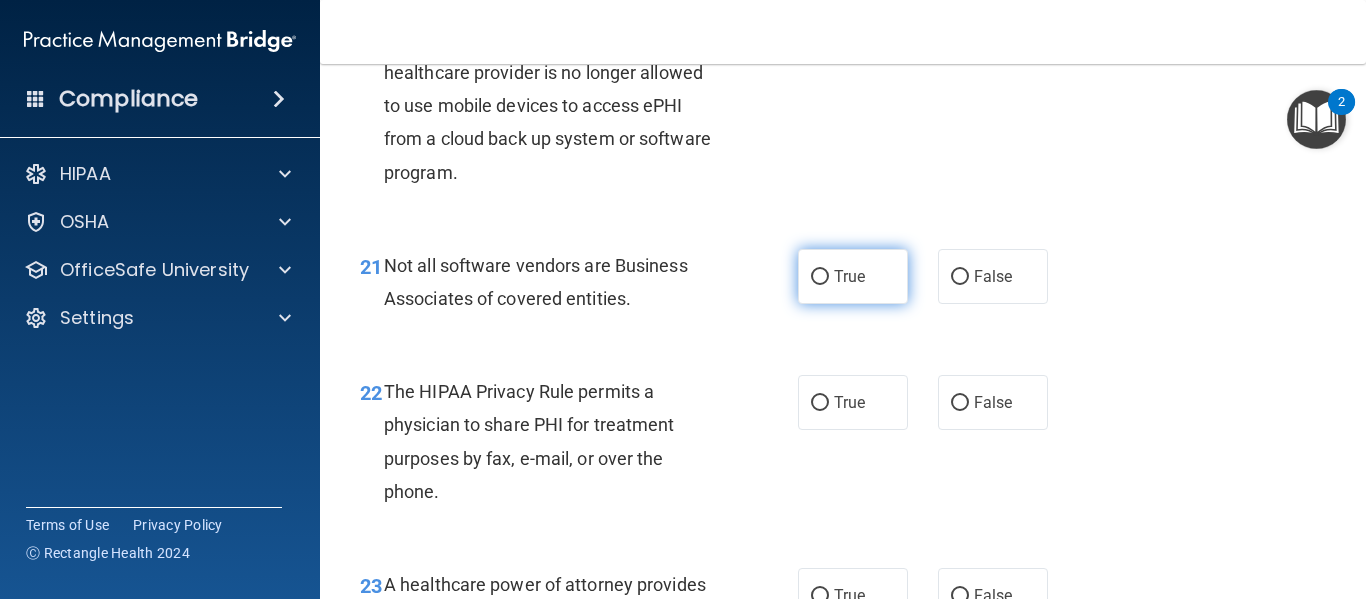 click on "True" at bounding box center [853, 276] 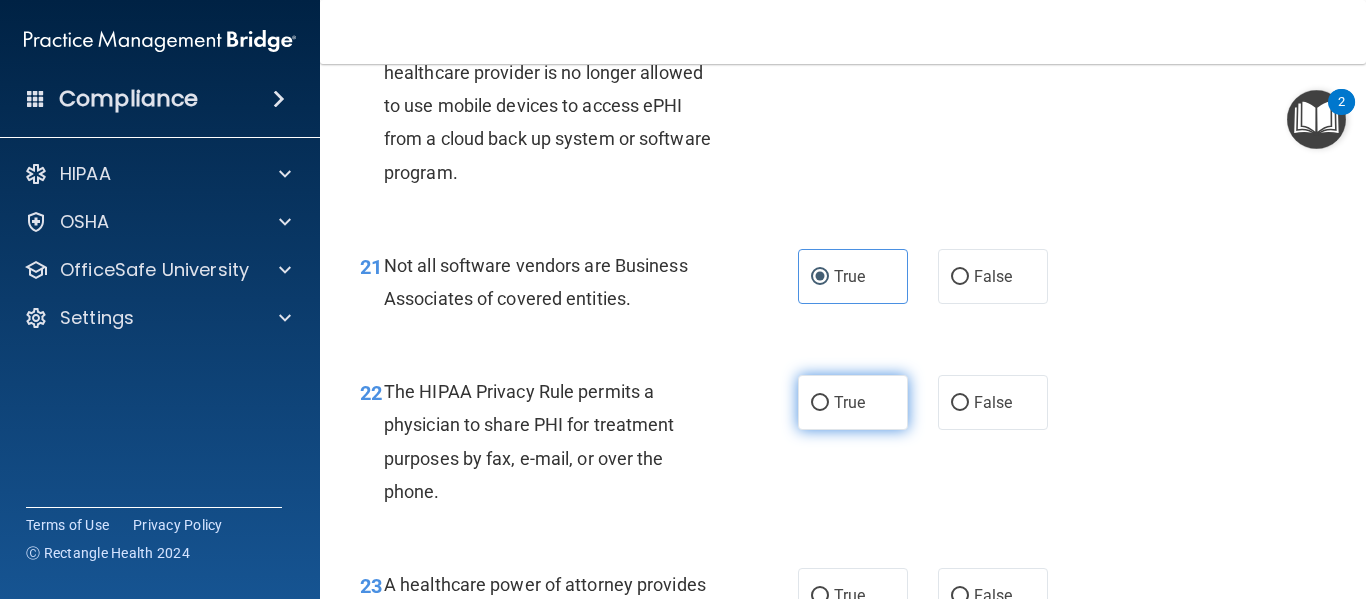click on "True" at bounding box center [849, 402] 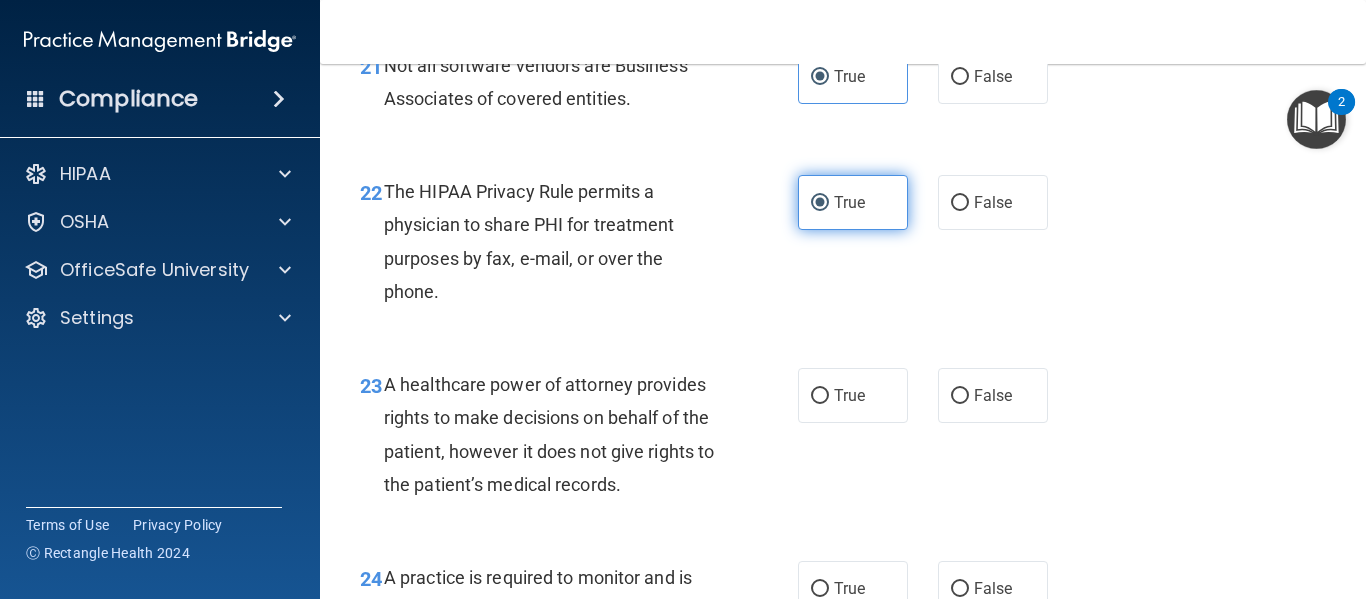 scroll, scrollTop: 4200, scrollLeft: 0, axis: vertical 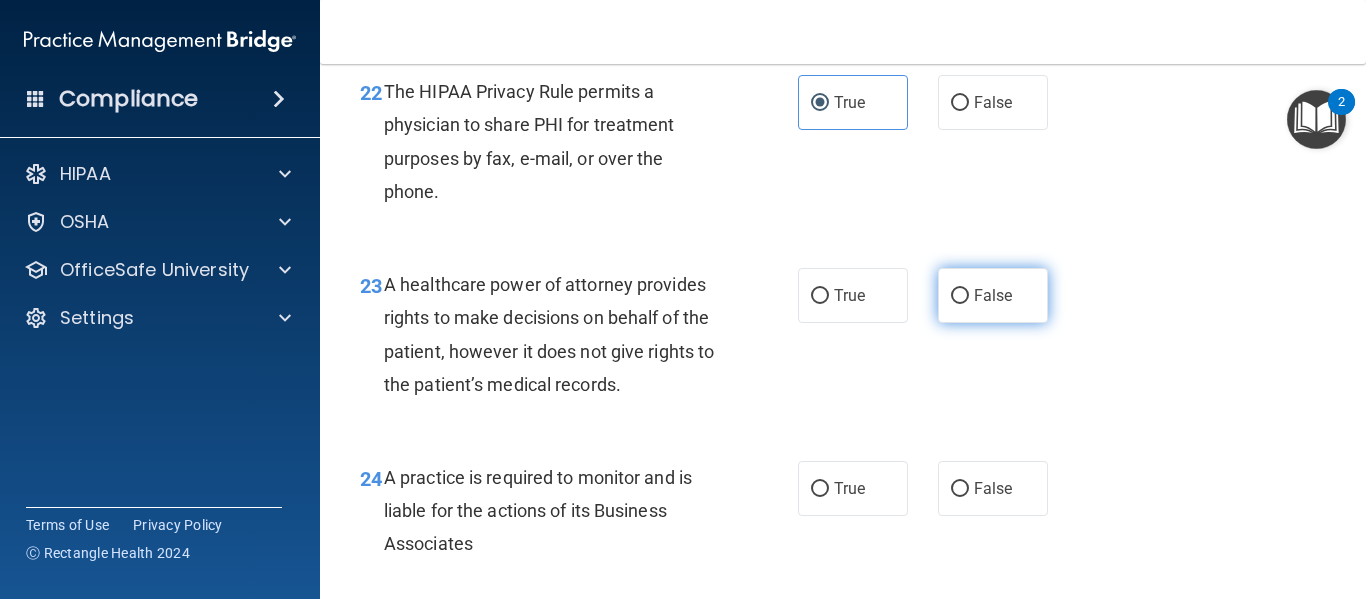 click on "False" at bounding box center (960, 296) 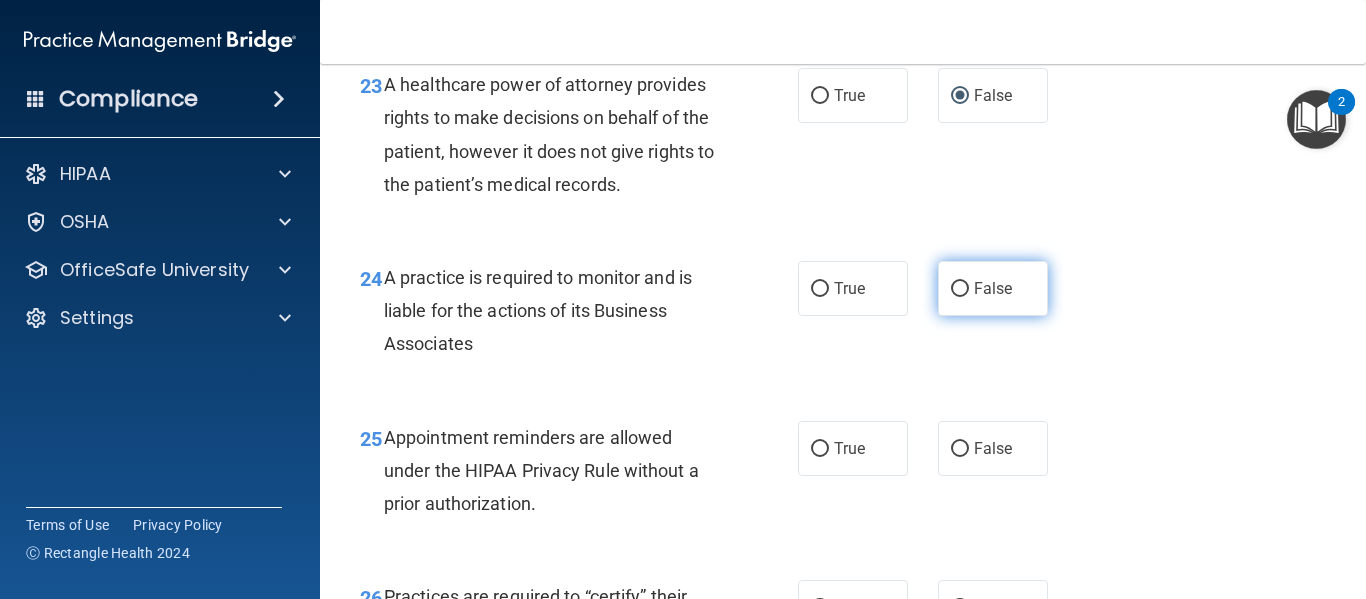 click on "False" at bounding box center [993, 288] 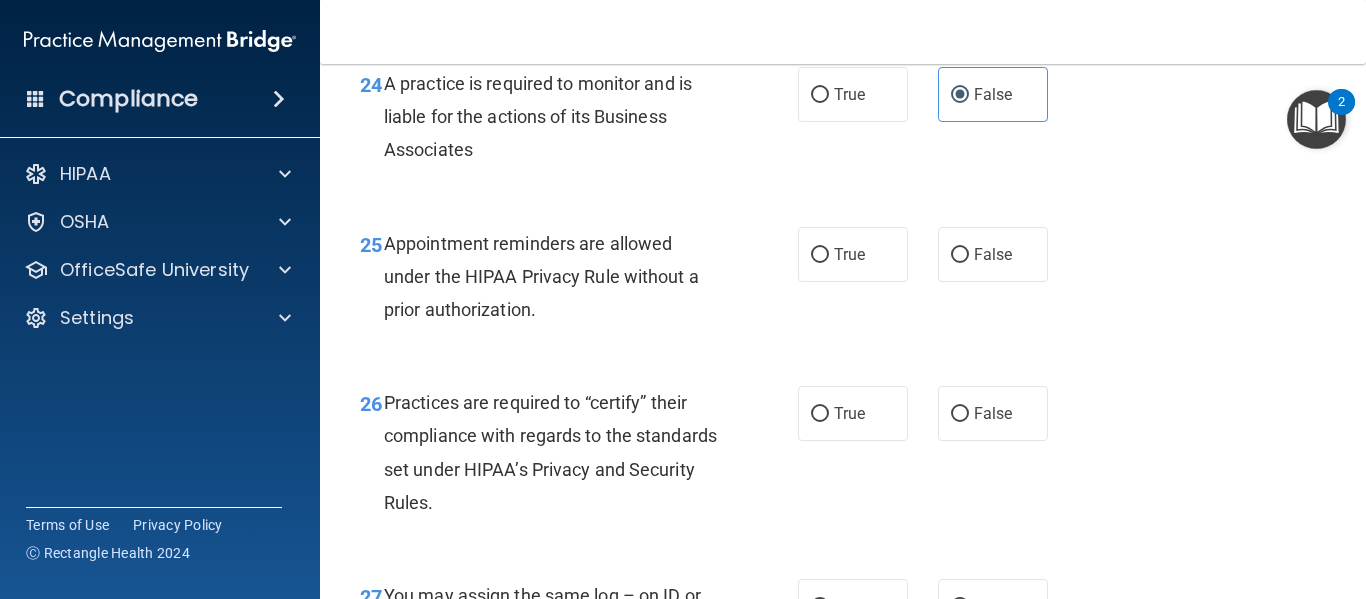 scroll, scrollTop: 4600, scrollLeft: 0, axis: vertical 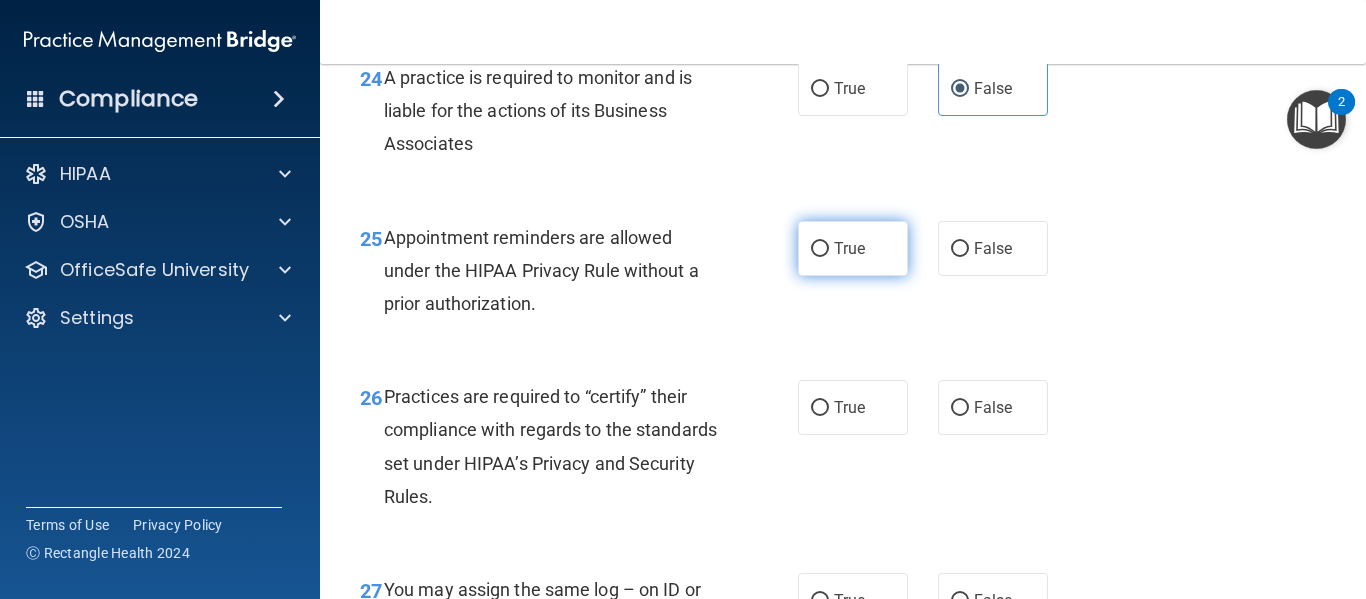 click on "True" at bounding box center (820, 249) 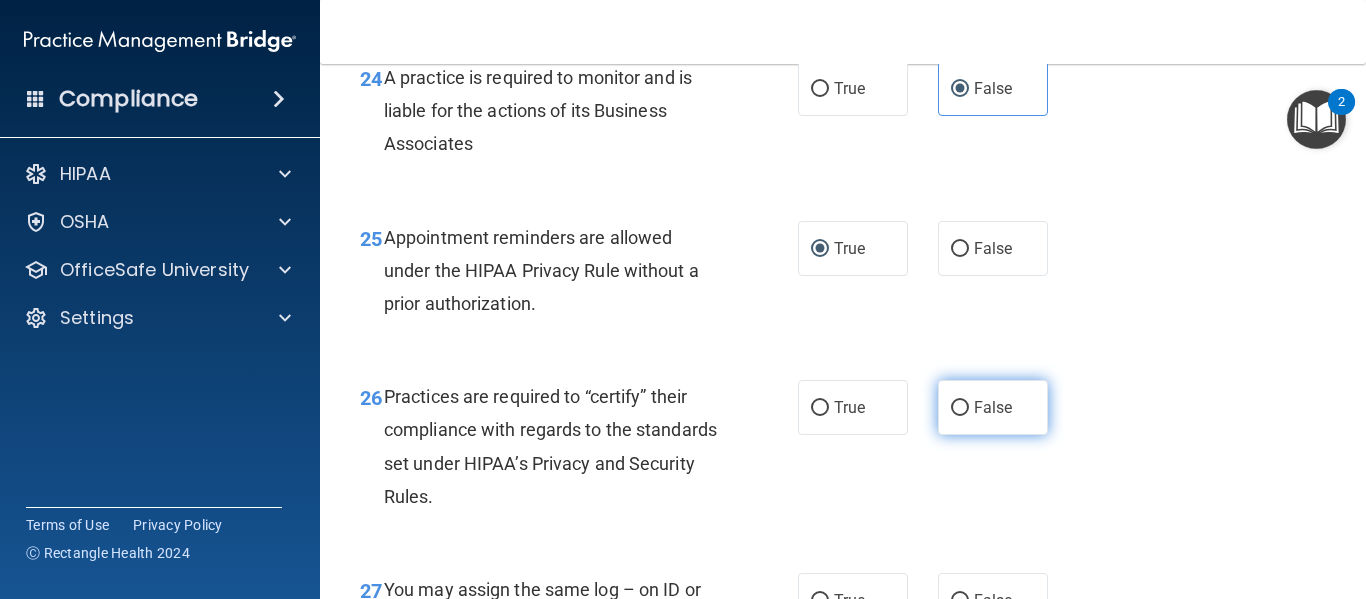 click on "False" at bounding box center (960, 408) 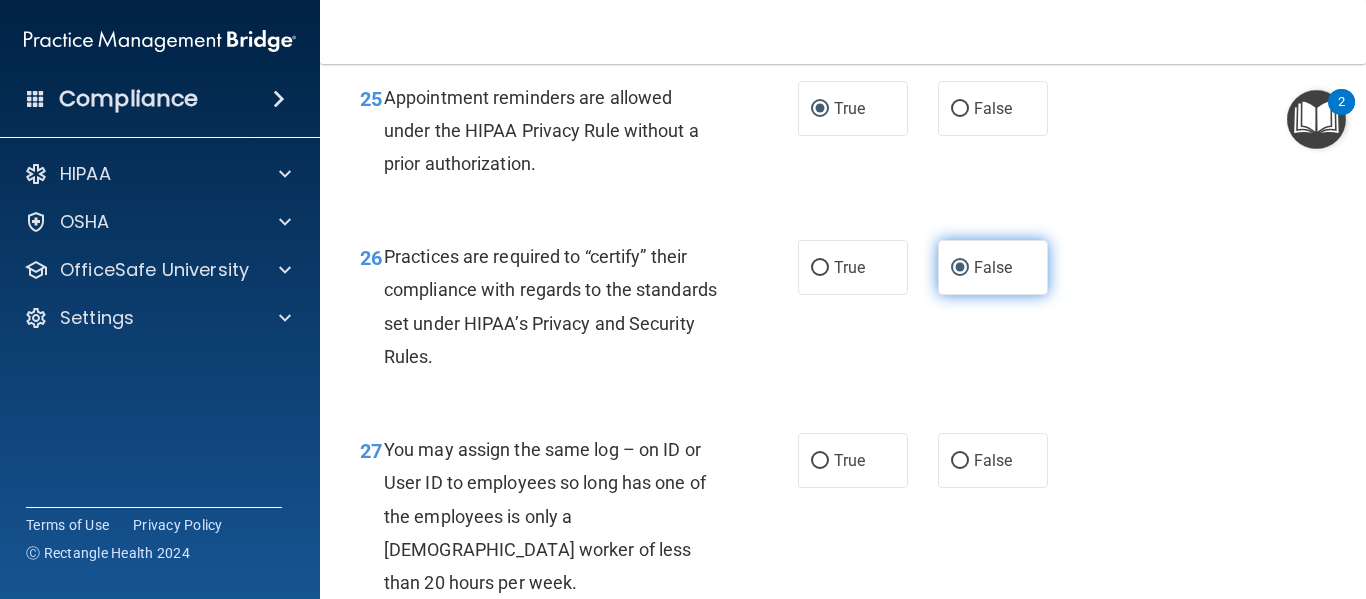 scroll, scrollTop: 4800, scrollLeft: 0, axis: vertical 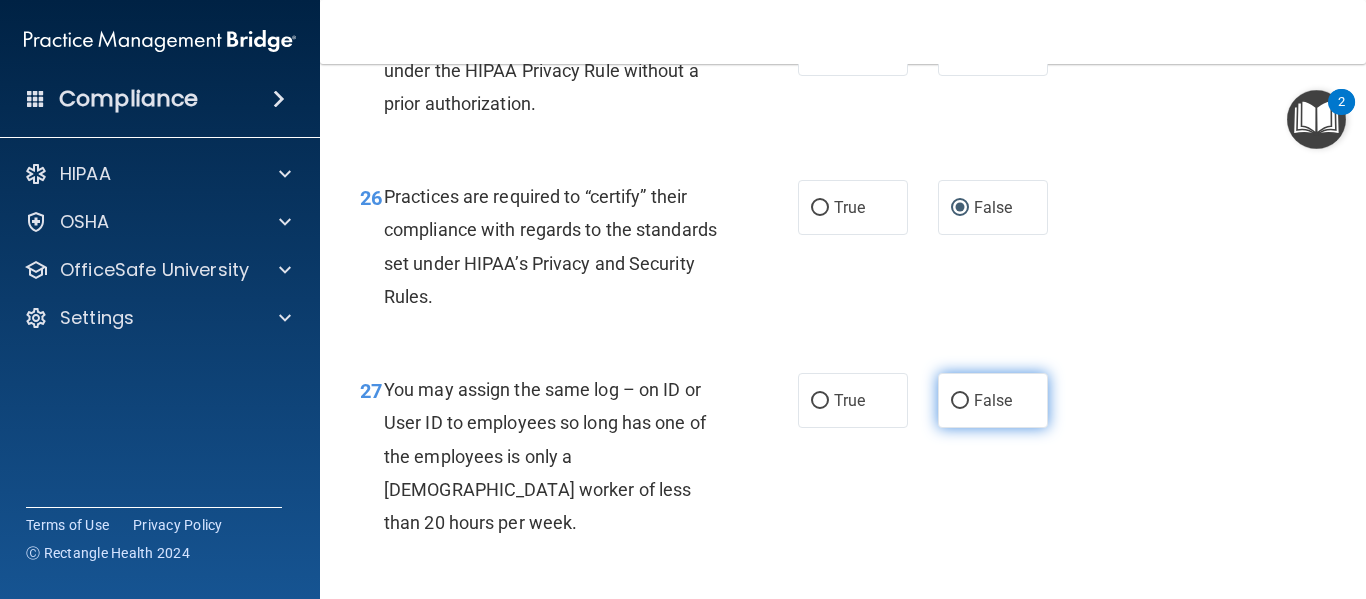 click on "False" at bounding box center [960, 401] 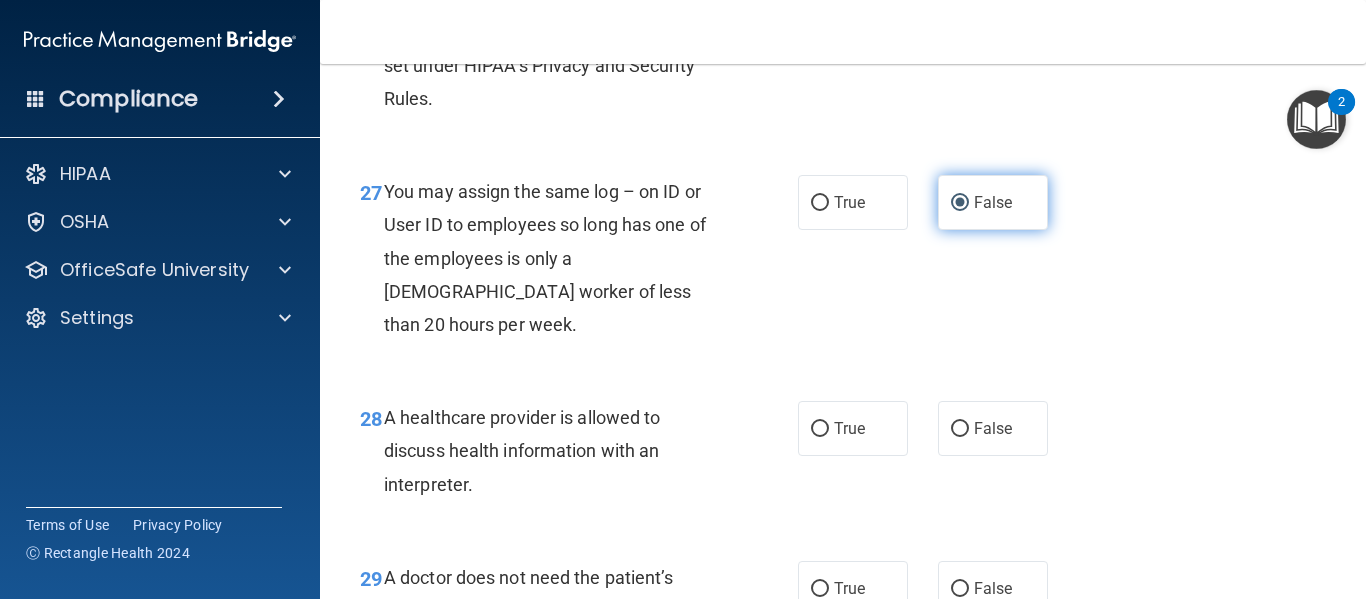 scroll, scrollTop: 5000, scrollLeft: 0, axis: vertical 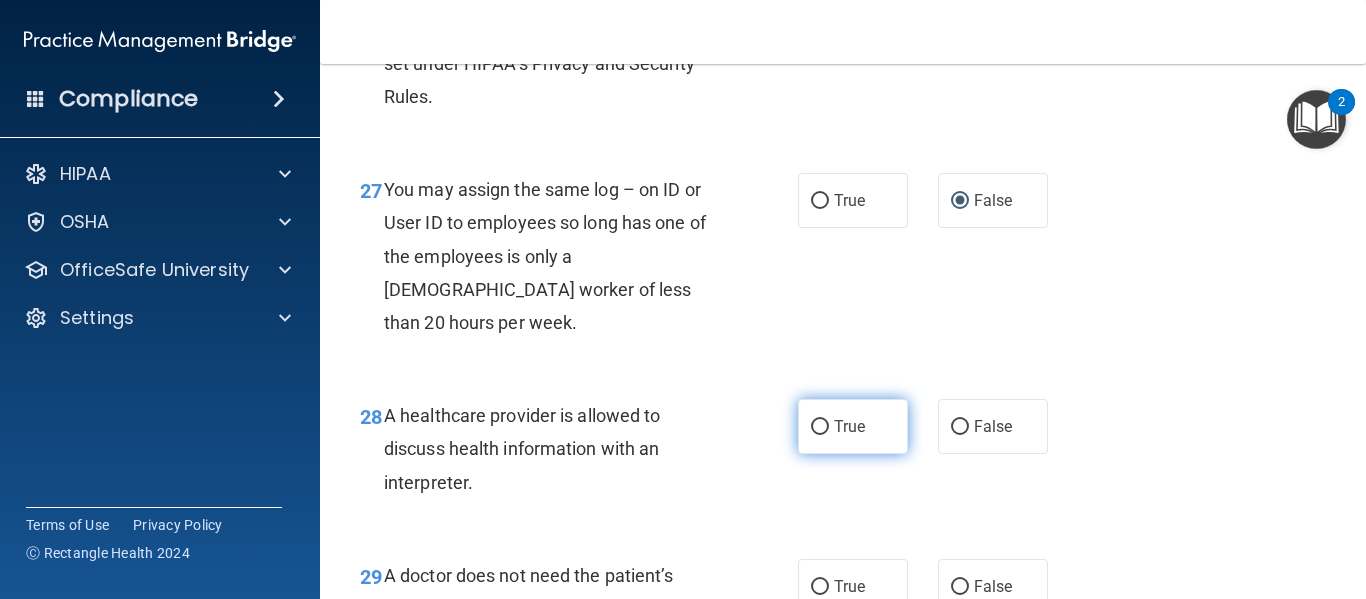 click on "True" at bounding box center [849, 426] 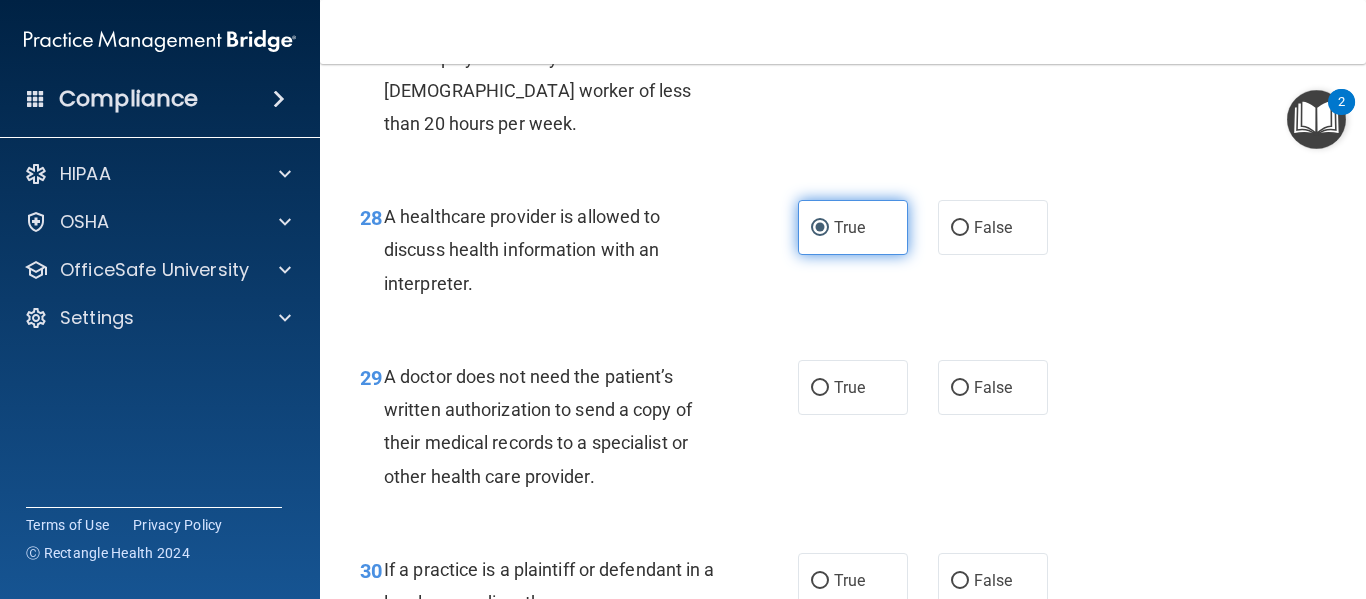 scroll, scrollTop: 5200, scrollLeft: 0, axis: vertical 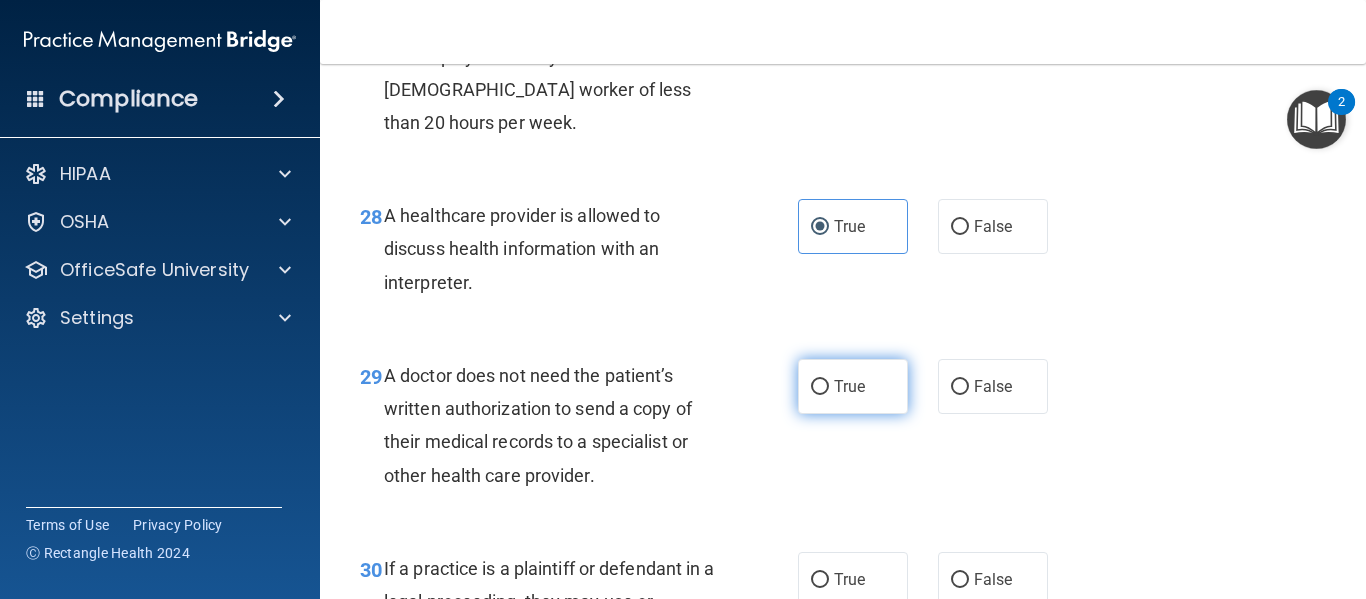 click on "True" at bounding box center [853, 386] 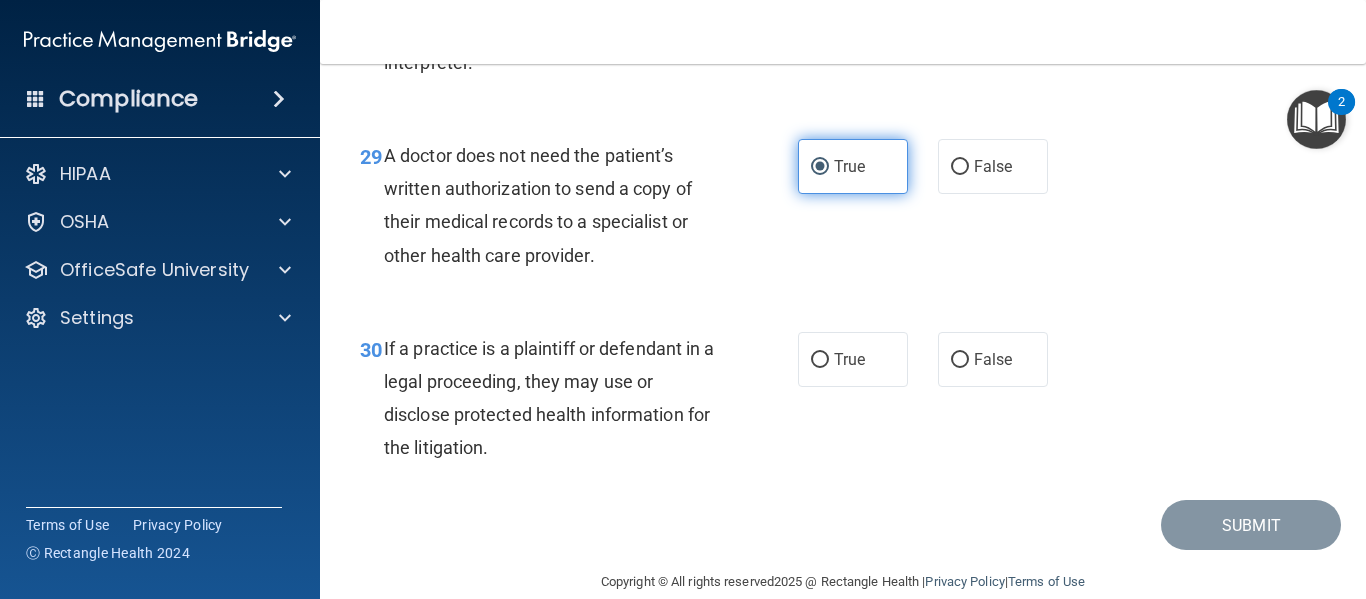 scroll, scrollTop: 5484, scrollLeft: 0, axis: vertical 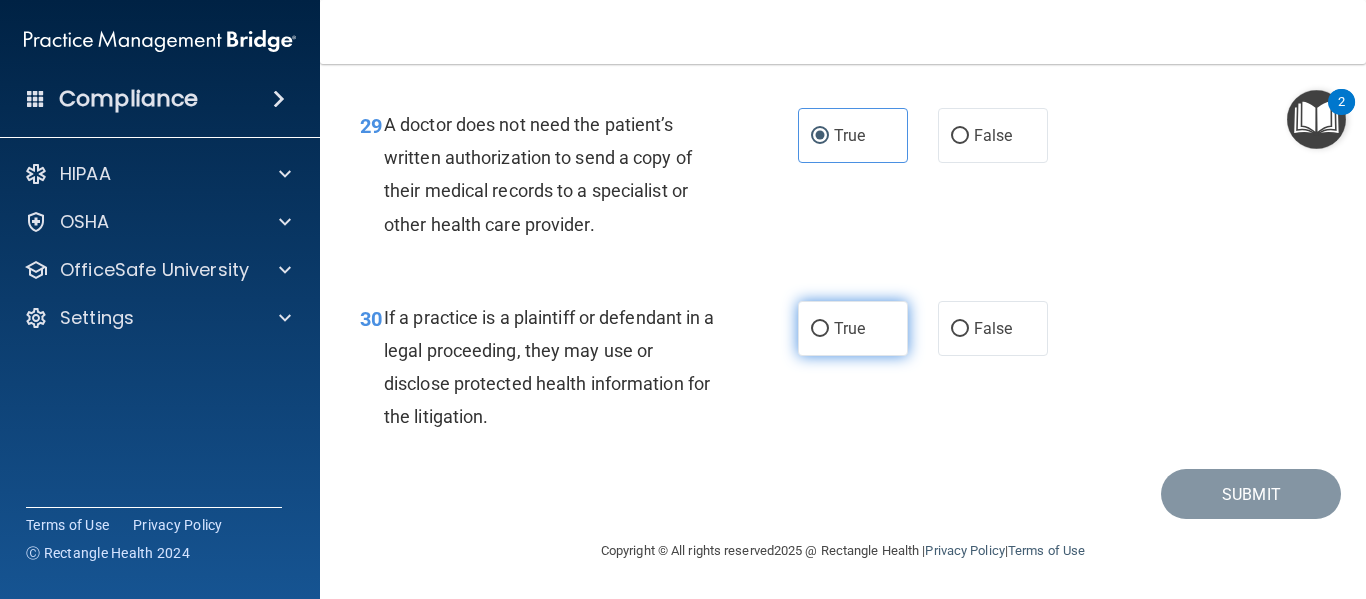 click on "True" at bounding box center (853, 328) 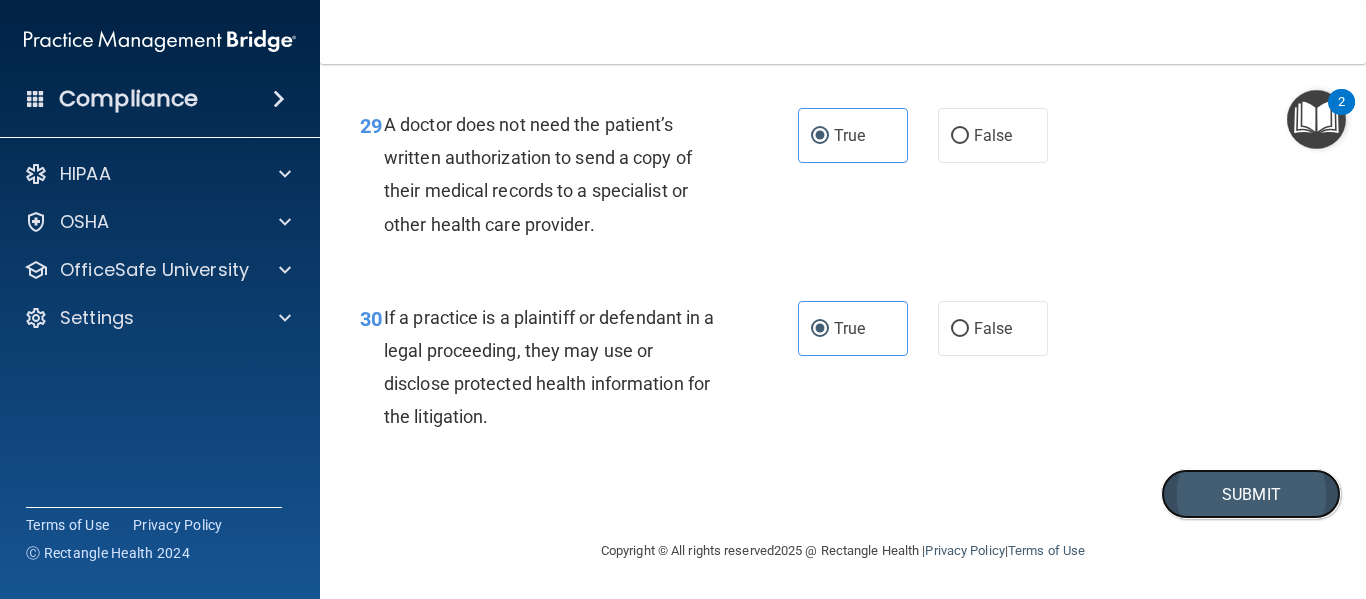 click on "Submit" at bounding box center (1251, 494) 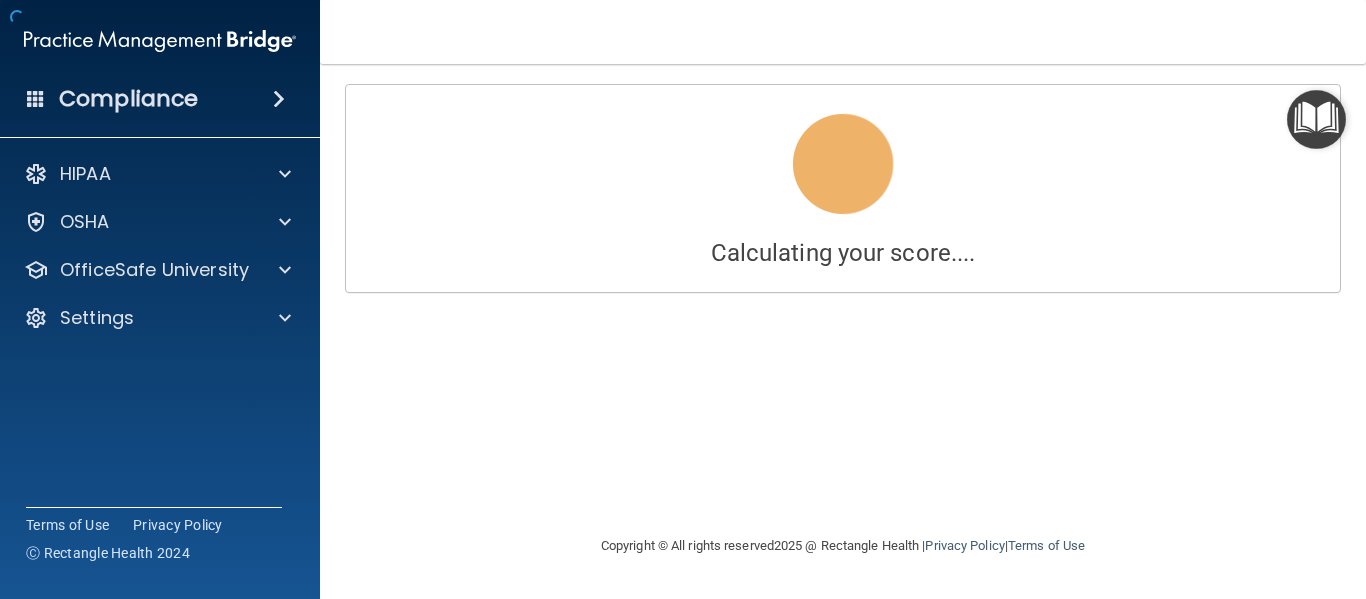 scroll, scrollTop: 0, scrollLeft: 0, axis: both 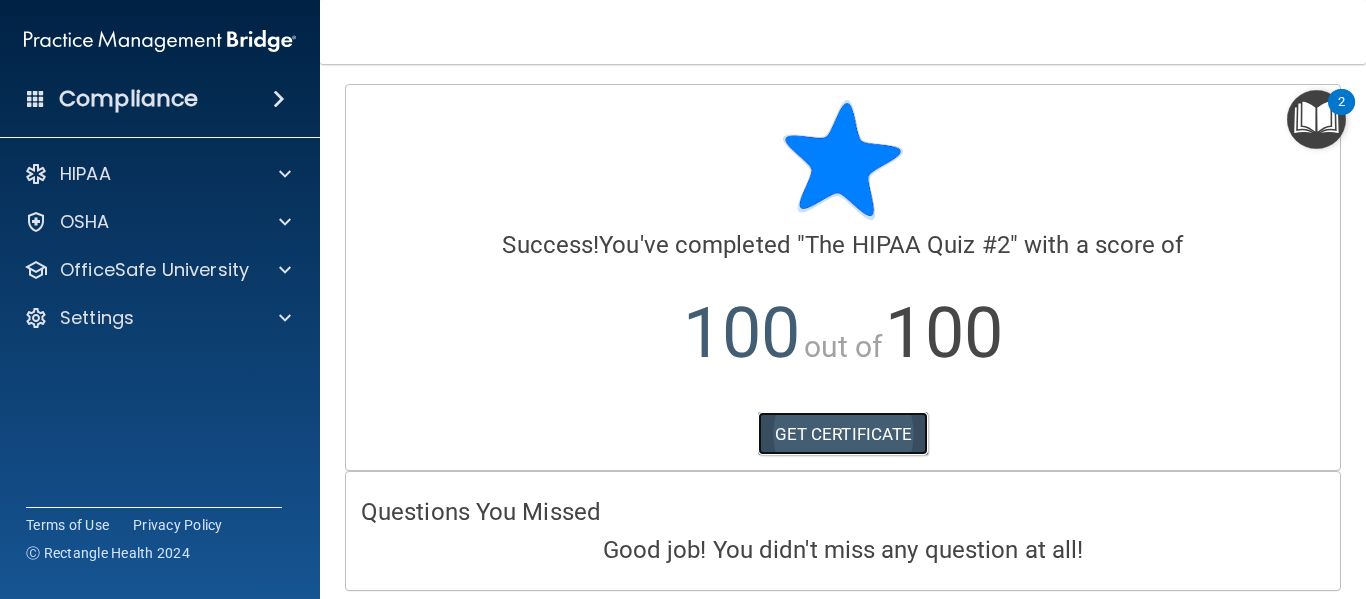 click on "GET CERTIFICATE" at bounding box center [843, 434] 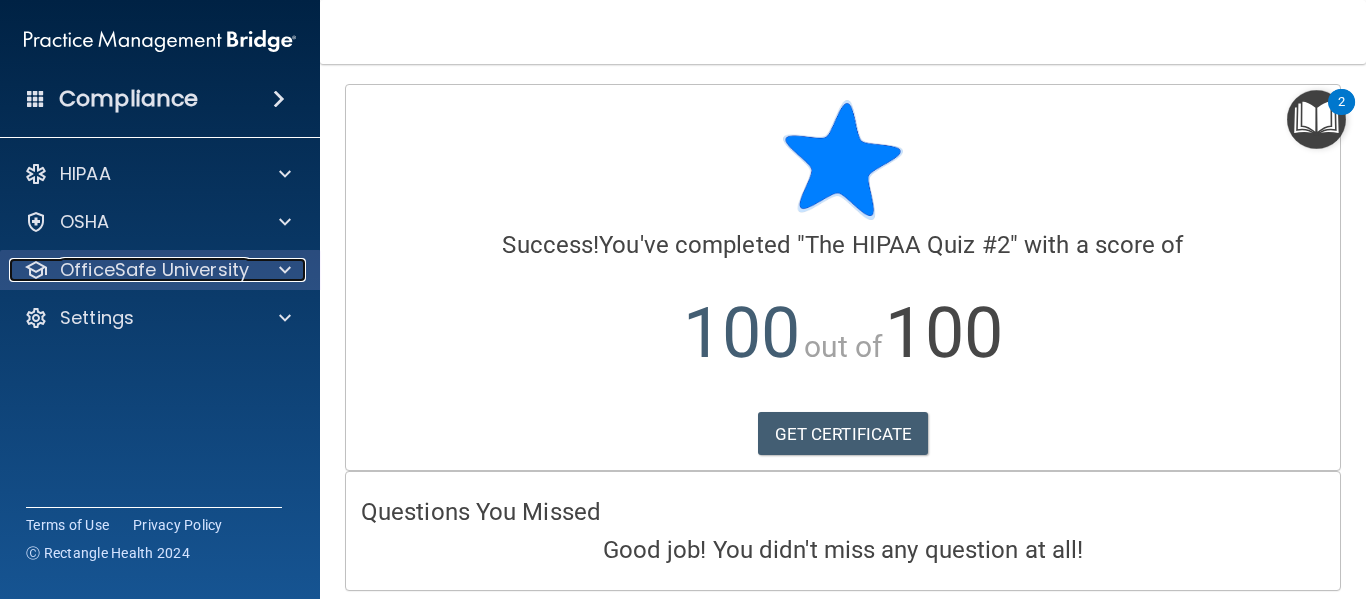click at bounding box center (282, 270) 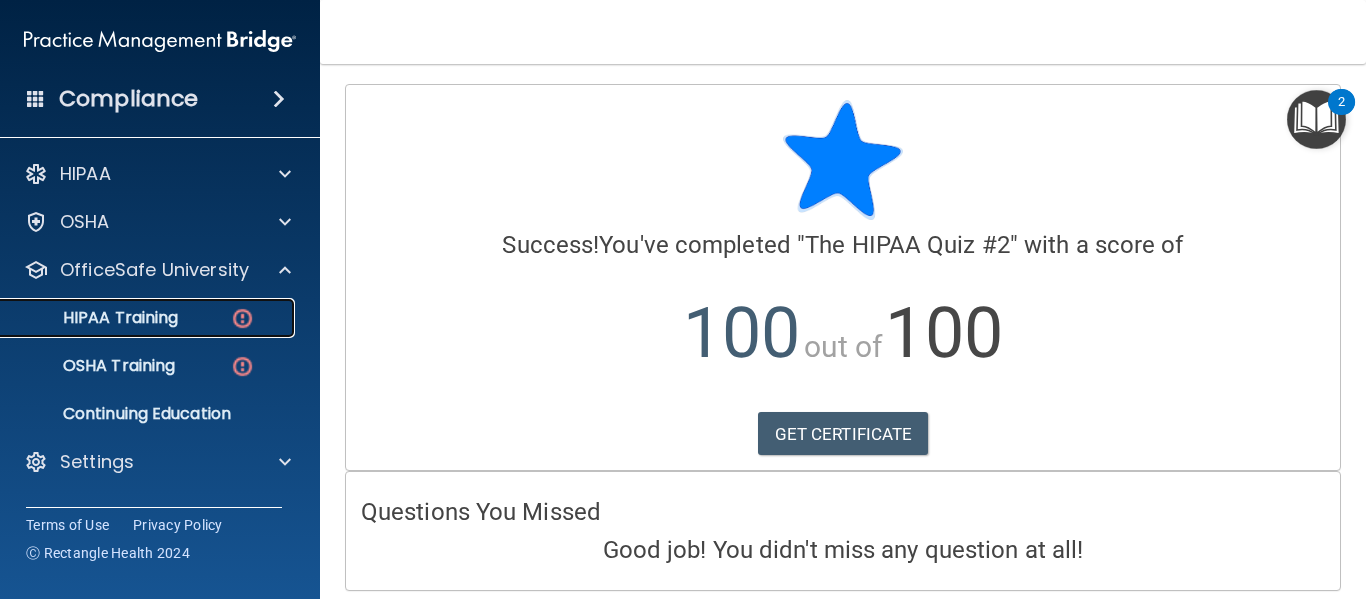 click at bounding box center (242, 318) 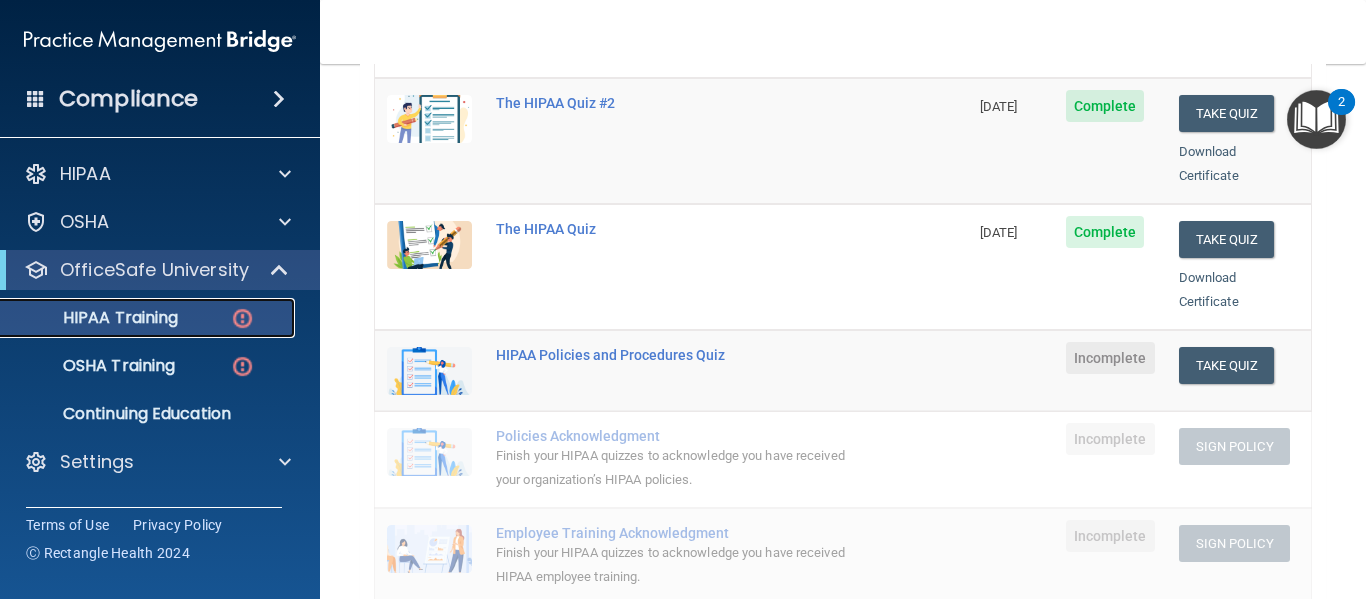 scroll, scrollTop: 300, scrollLeft: 0, axis: vertical 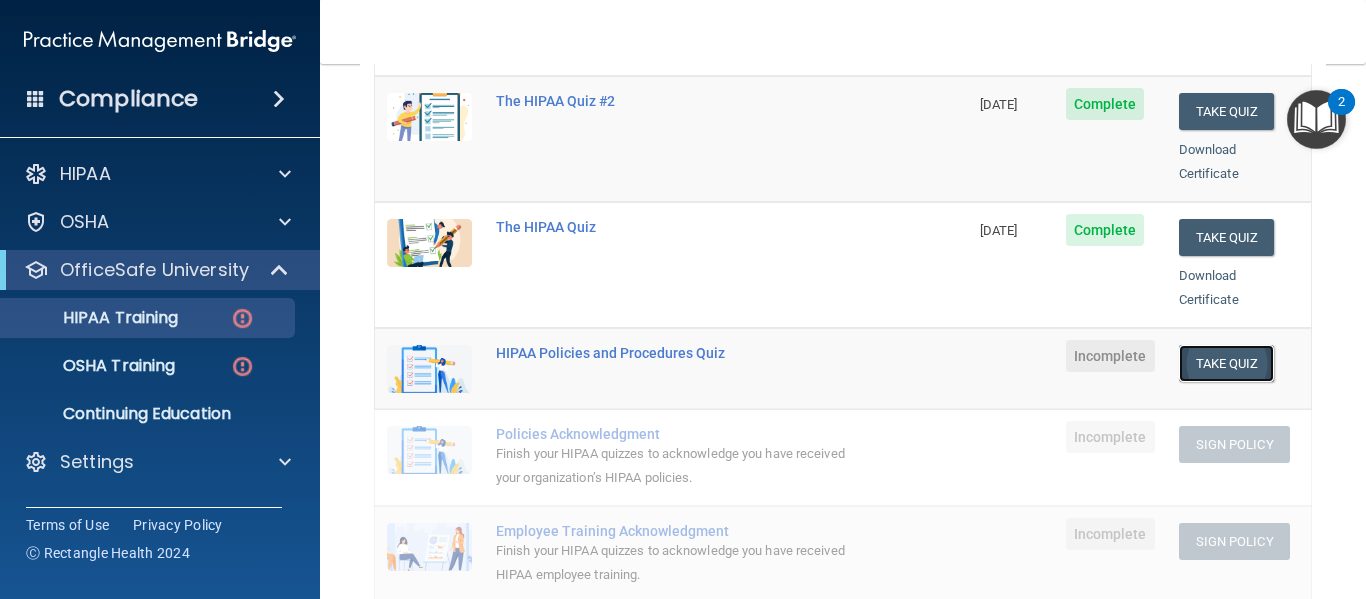 click on "Take Quiz" at bounding box center (1227, 363) 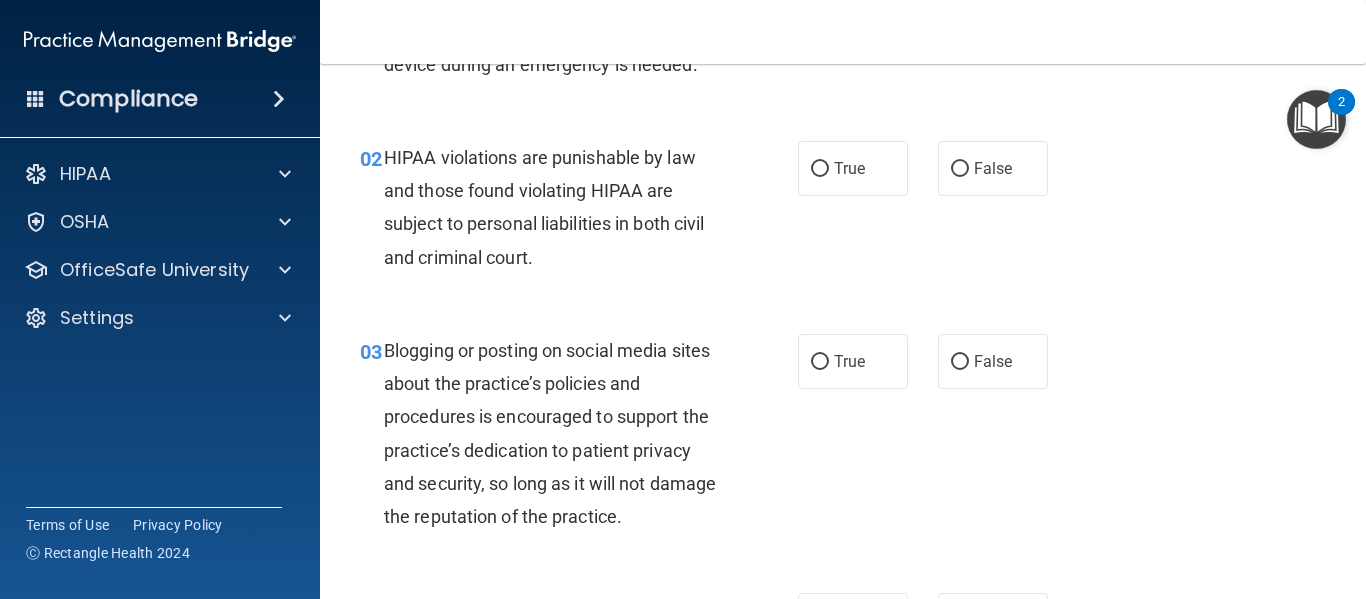 scroll, scrollTop: 0, scrollLeft: 0, axis: both 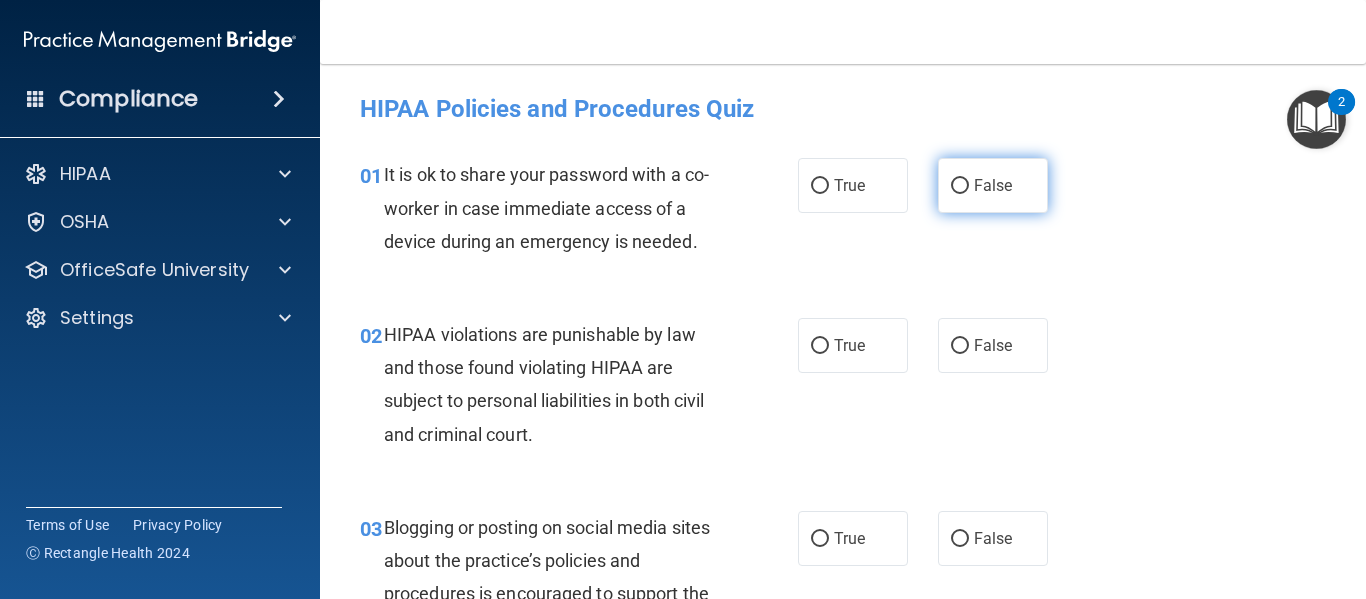 click on "False" at bounding box center (993, 185) 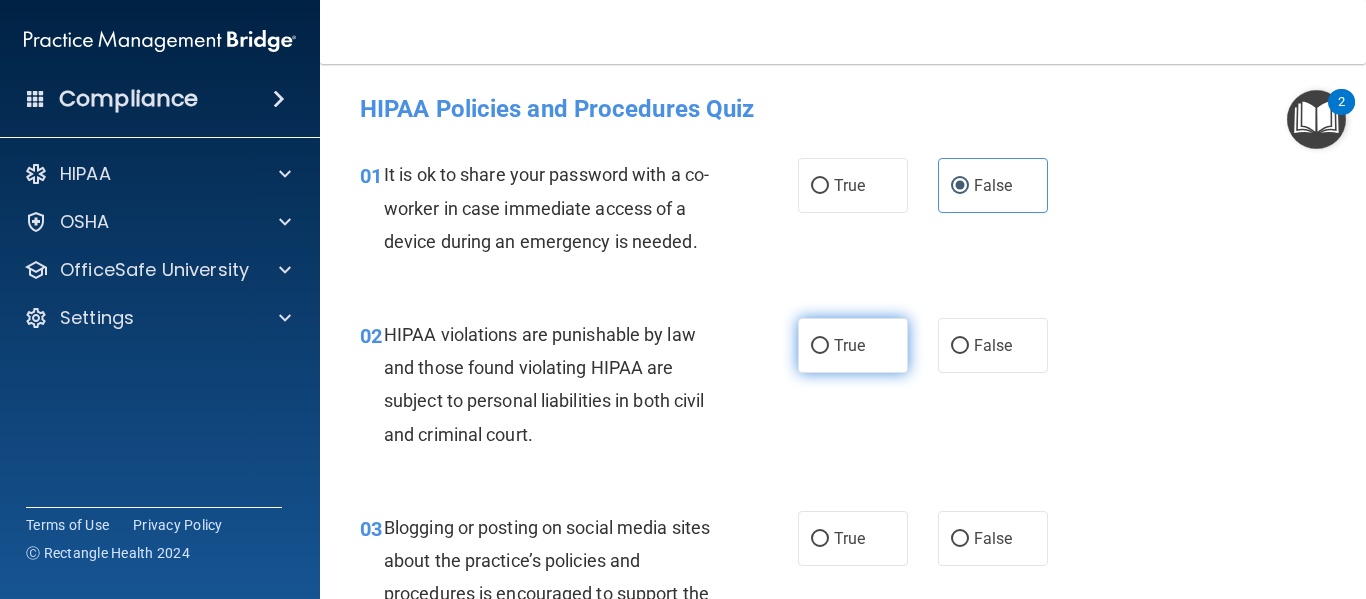 click on "True" at bounding box center (849, 345) 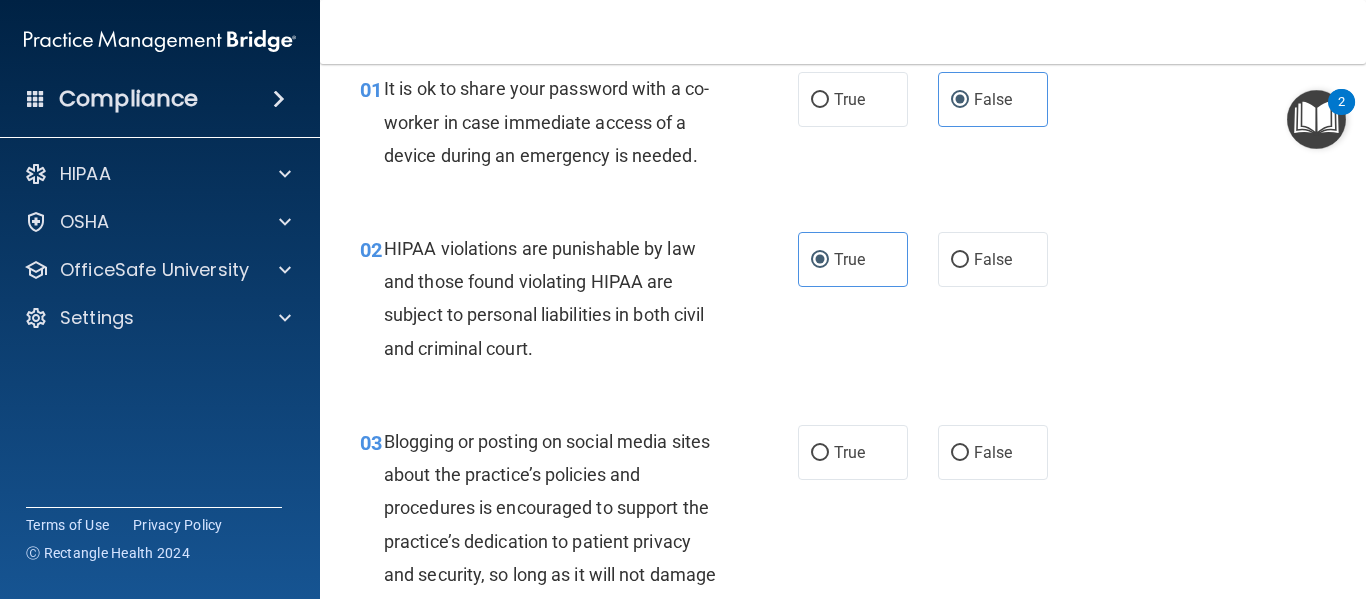 scroll, scrollTop: 200, scrollLeft: 0, axis: vertical 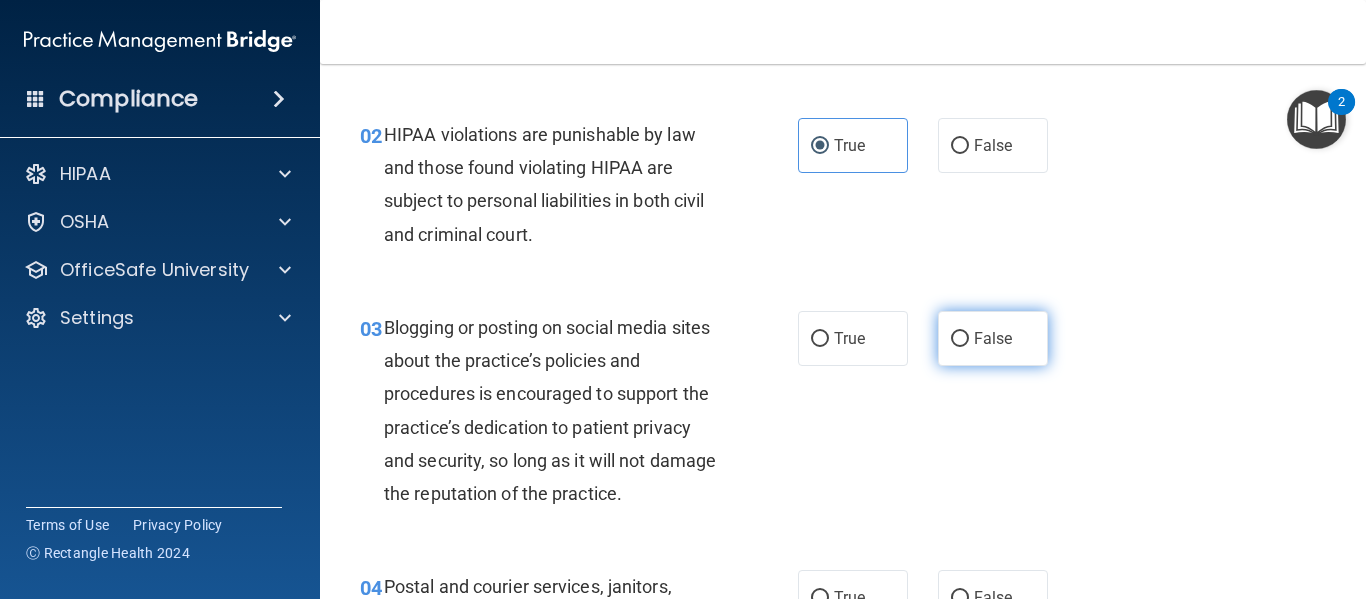 click on "False" at bounding box center (960, 339) 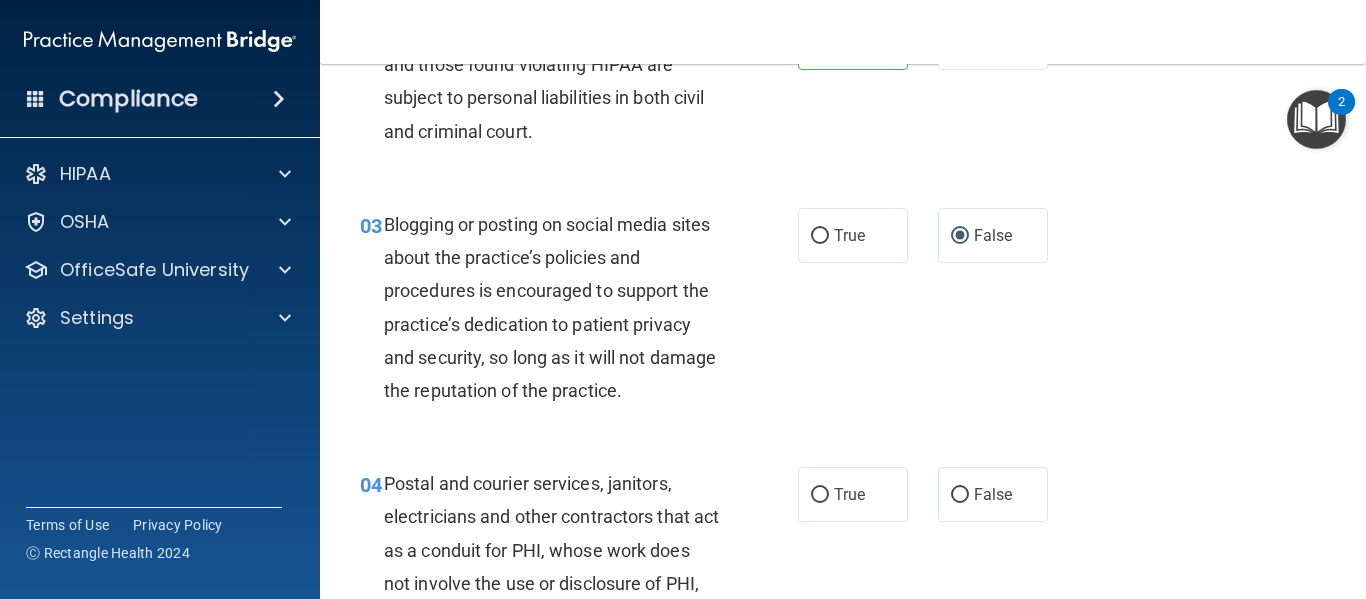 scroll, scrollTop: 400, scrollLeft: 0, axis: vertical 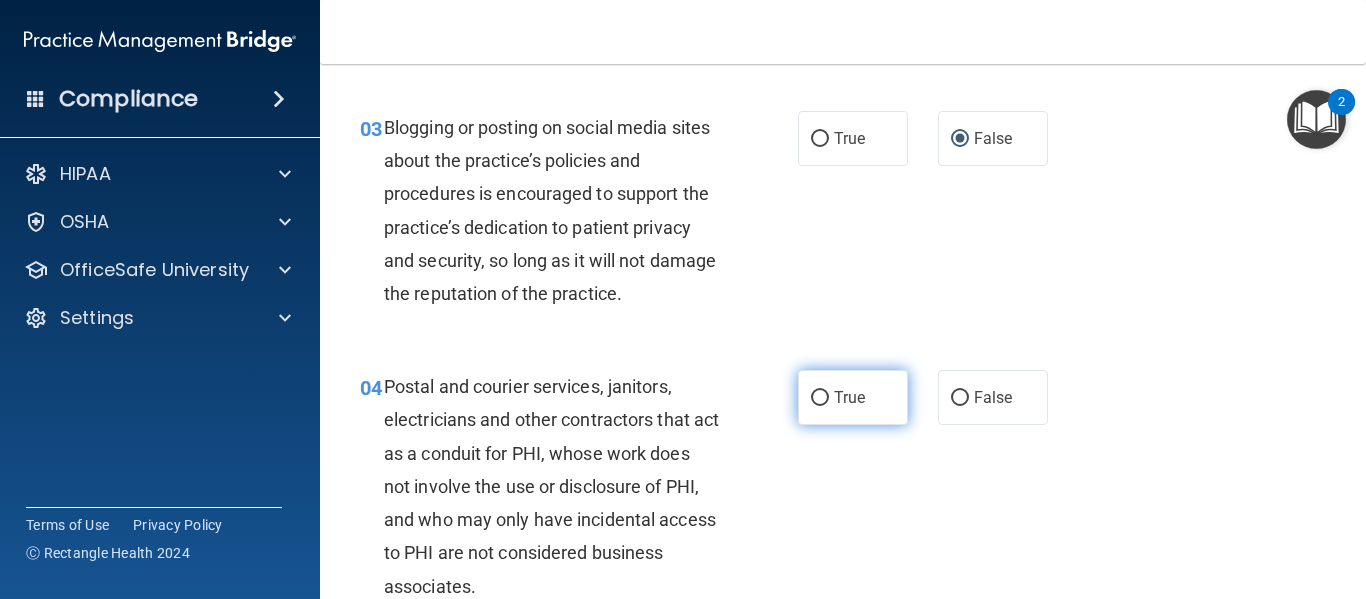 click on "True" at bounding box center [849, 397] 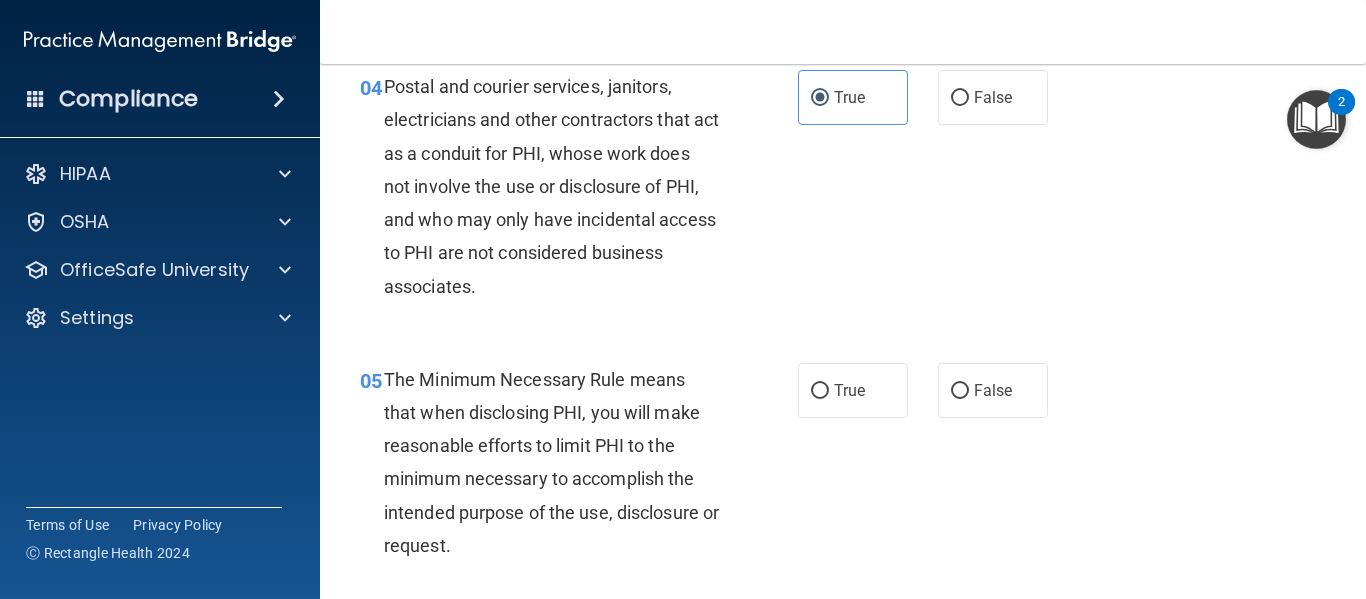 scroll, scrollTop: 800, scrollLeft: 0, axis: vertical 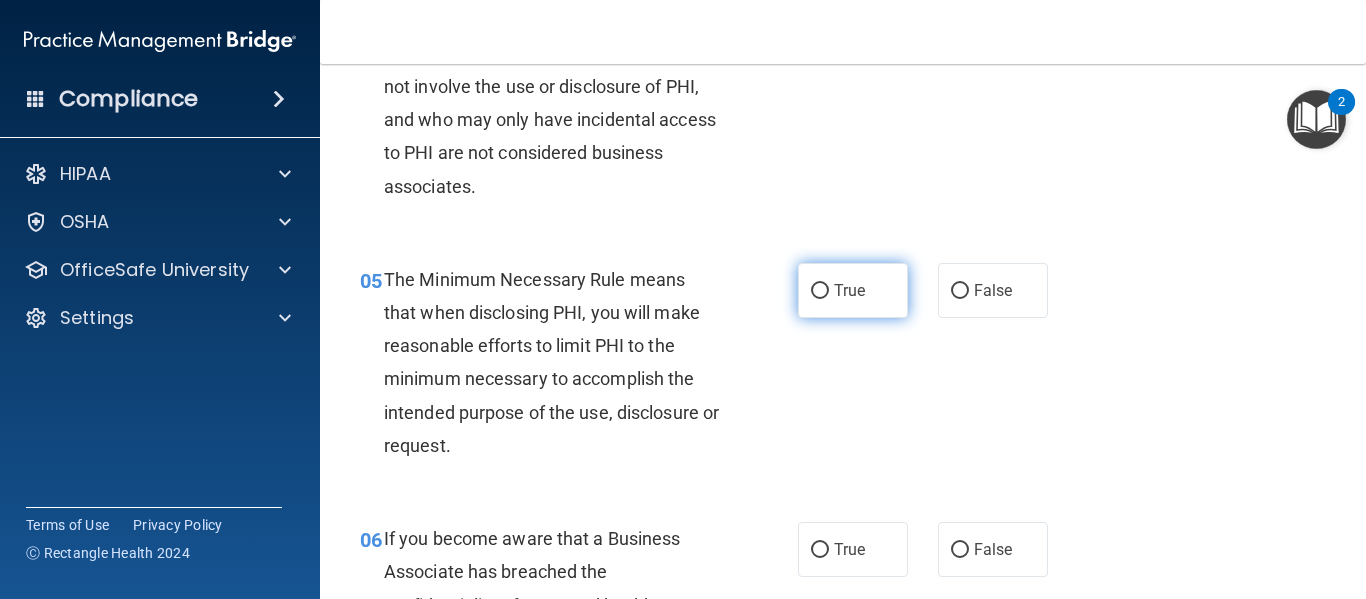 click on "True" at bounding box center (853, 290) 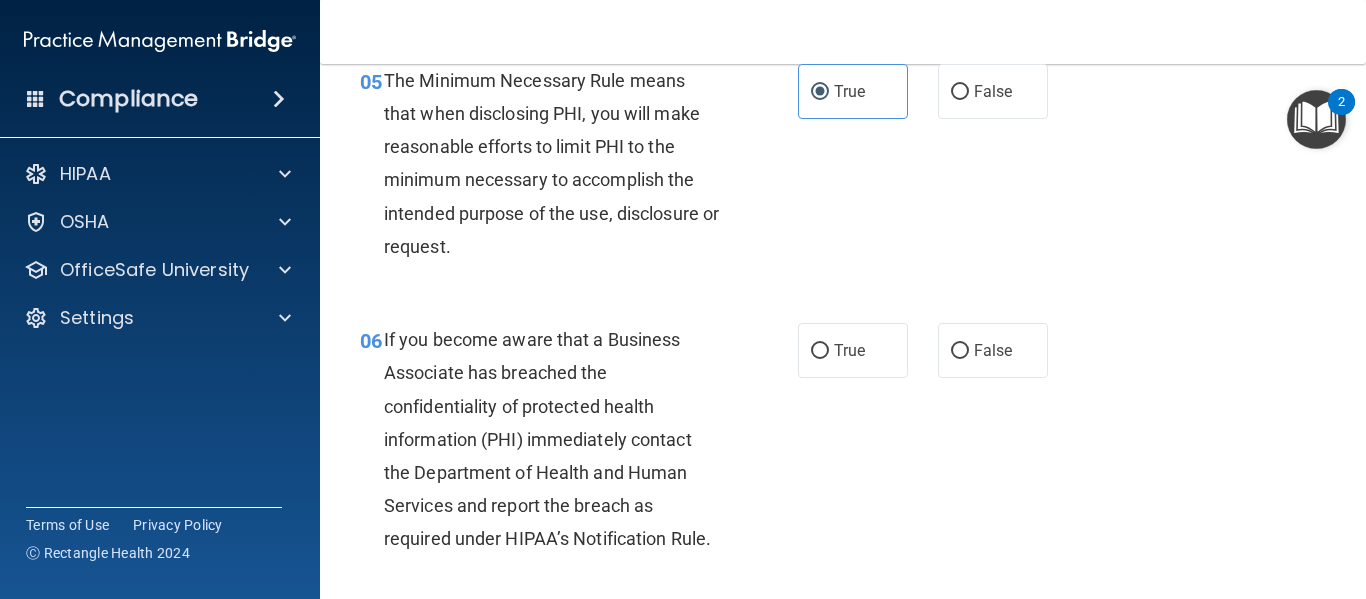 scroll, scrollTop: 1000, scrollLeft: 0, axis: vertical 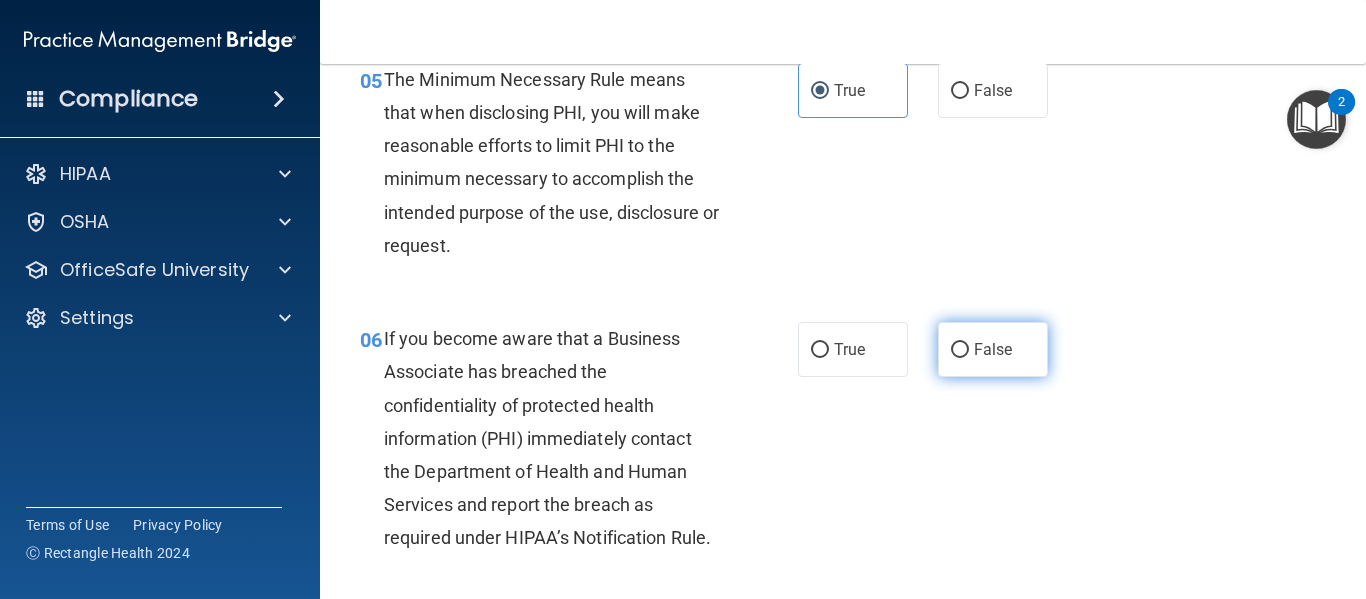 click on "False" at bounding box center [993, 349] 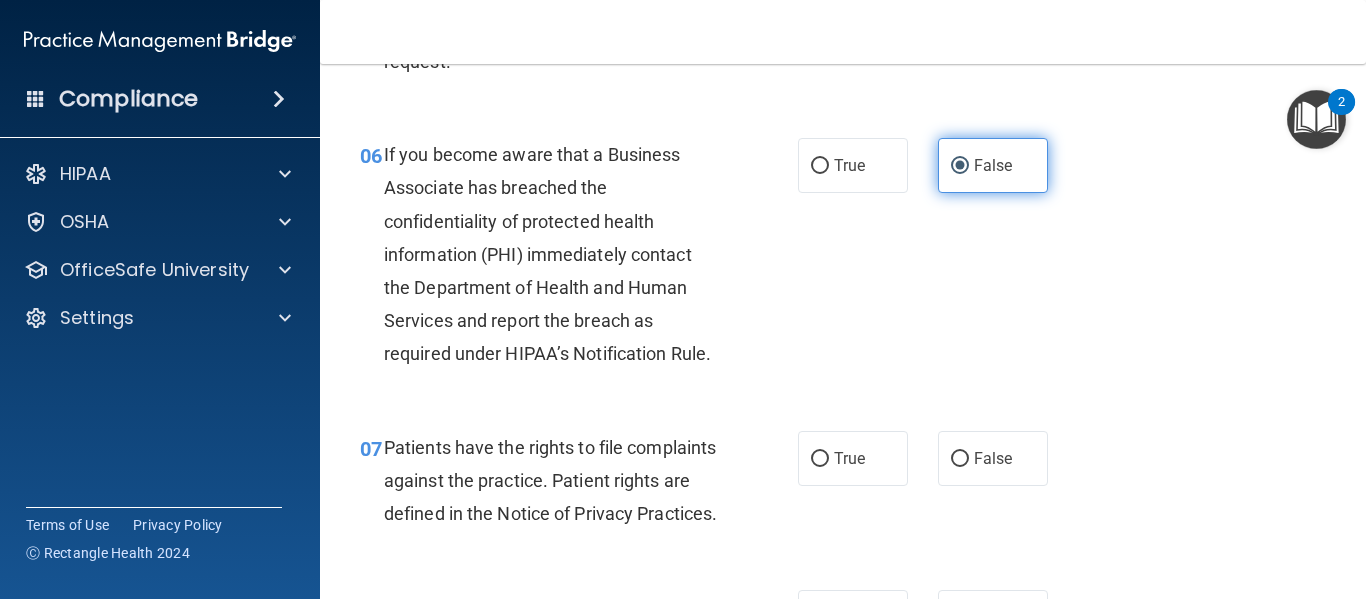 scroll, scrollTop: 1200, scrollLeft: 0, axis: vertical 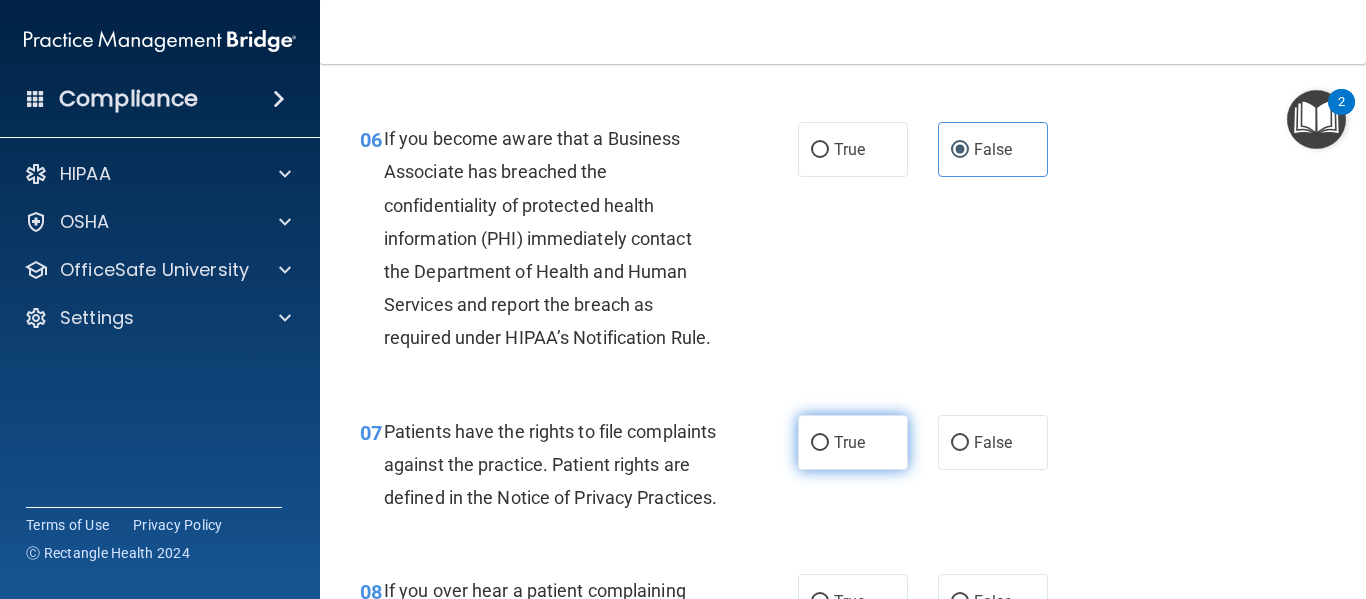 click on "True" at bounding box center [849, 442] 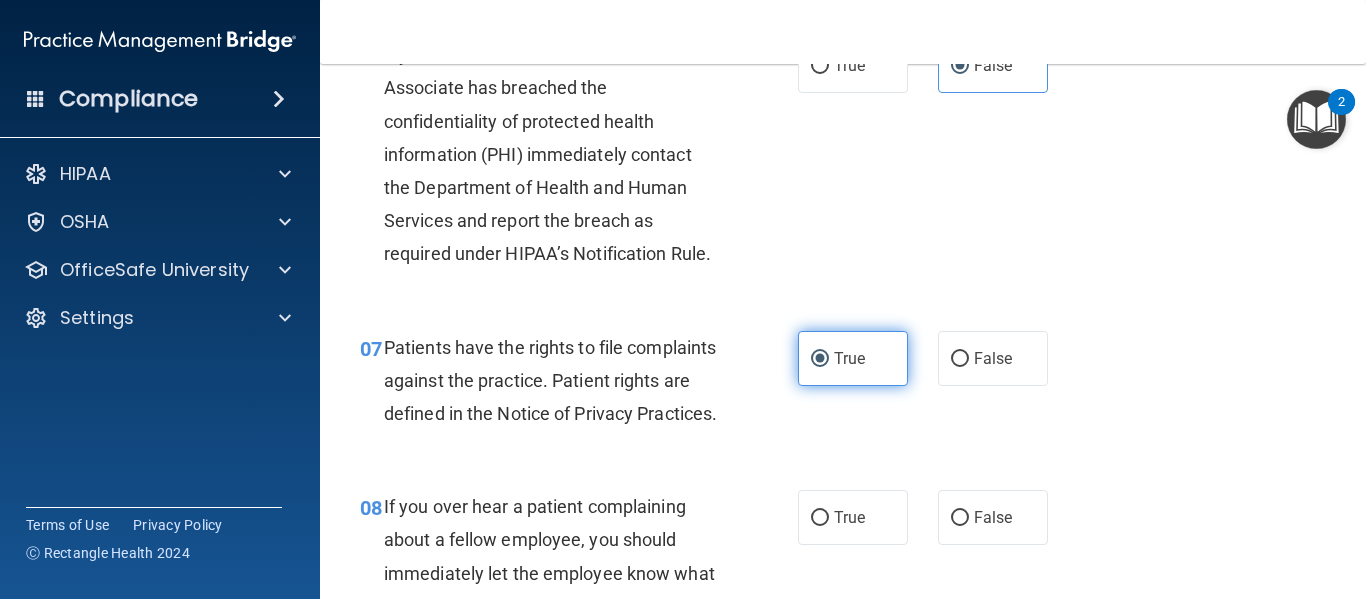 scroll, scrollTop: 1400, scrollLeft: 0, axis: vertical 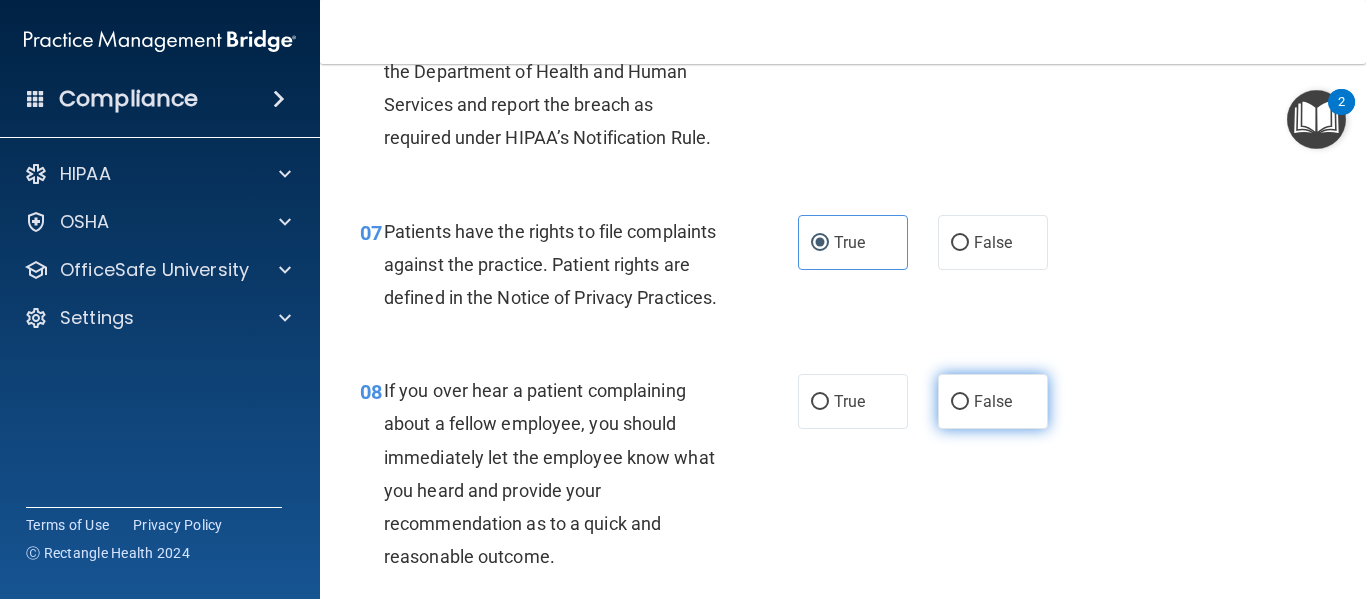 click on "False" at bounding box center [993, 401] 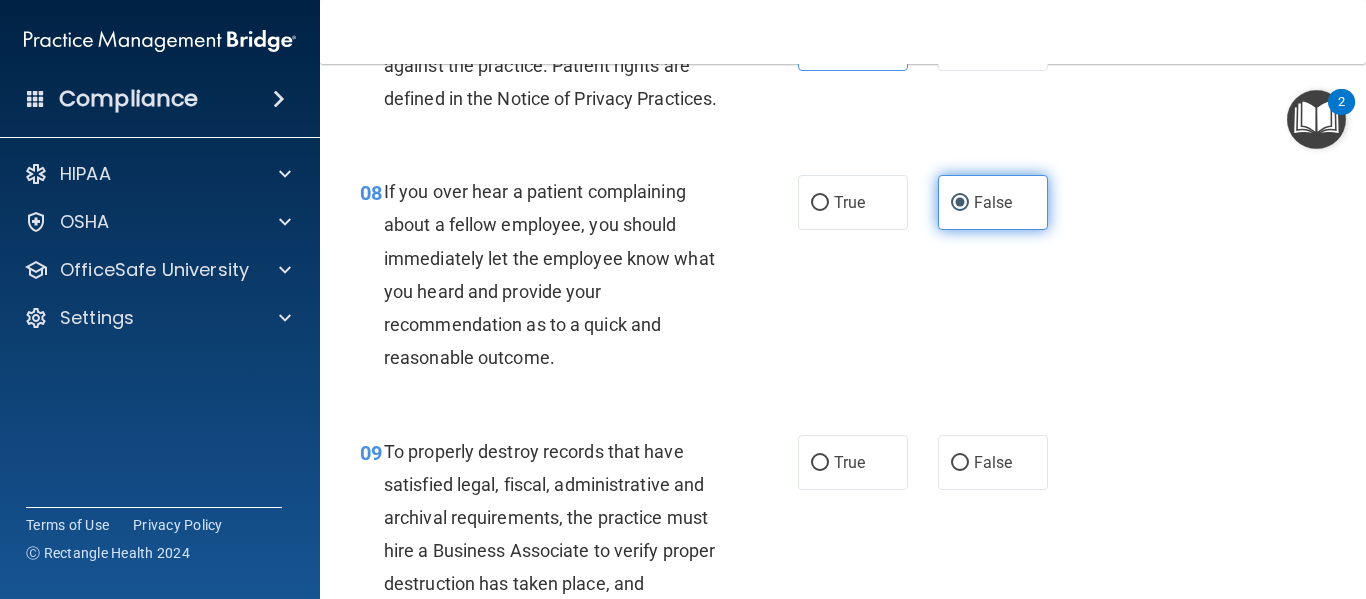 scroll, scrollTop: 1600, scrollLeft: 0, axis: vertical 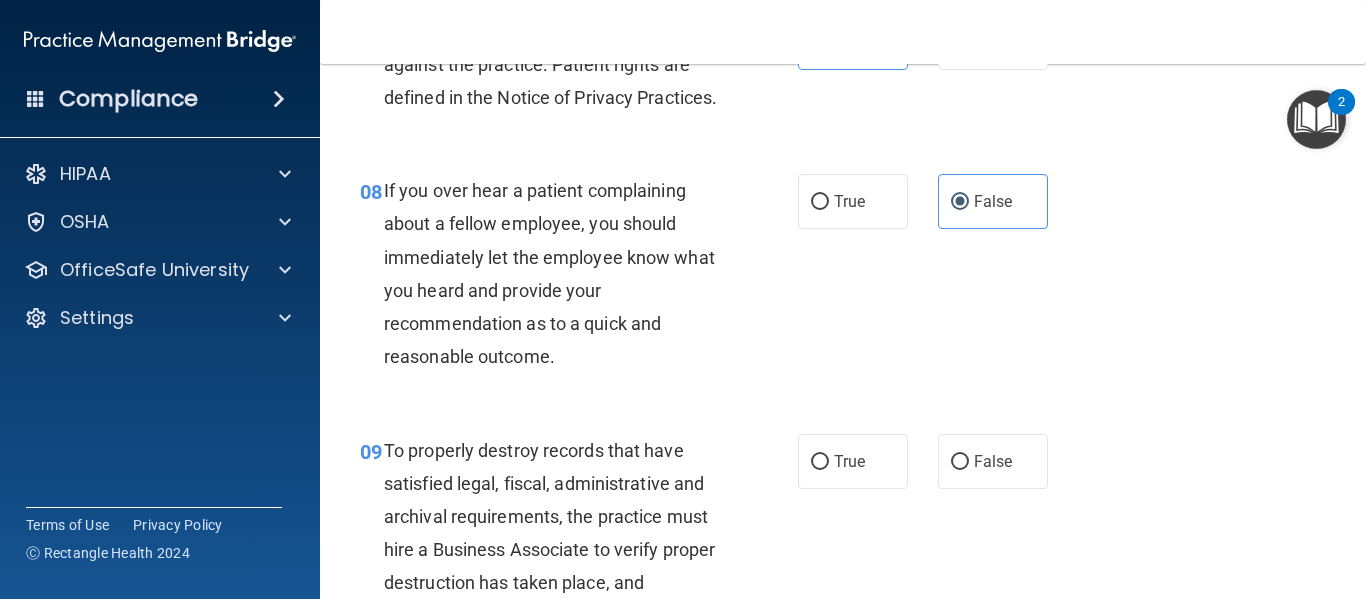 click on "09       To properly destroy records that have satisfied legal, fiscal, administrative and archival requirements, the practice must hire a Business Associate to verify proper destruction has taken place, and document all destruction procedures.                  True           False" at bounding box center (843, 538) 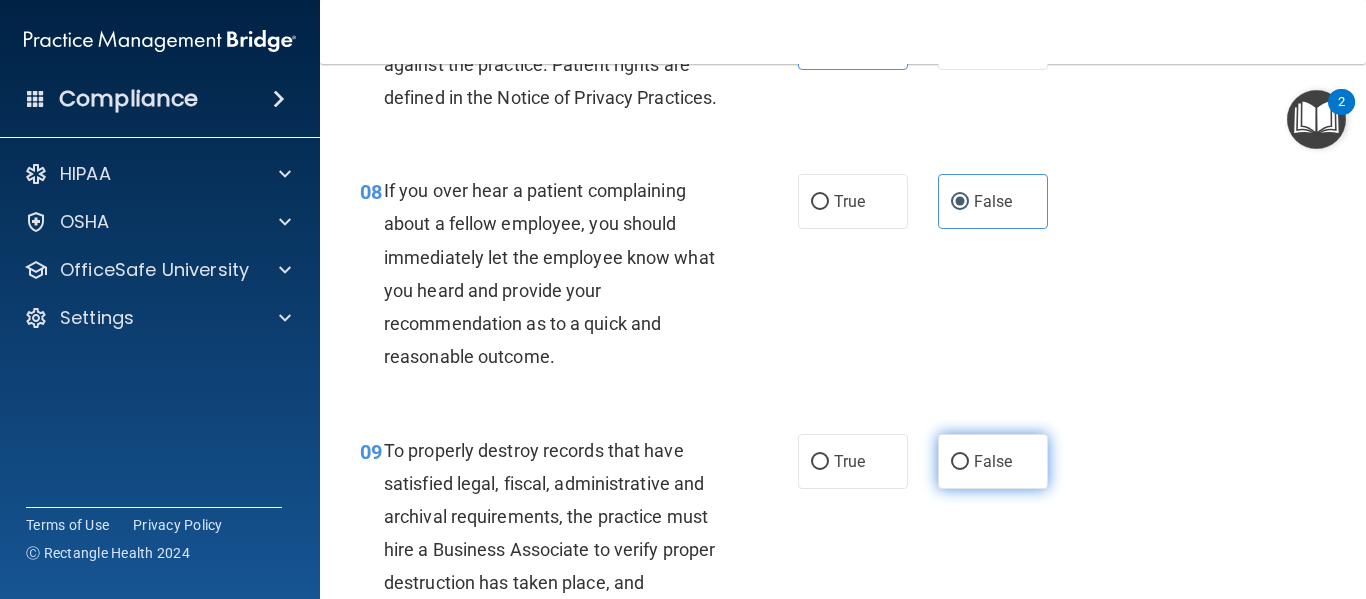 click on "False" at bounding box center (960, 462) 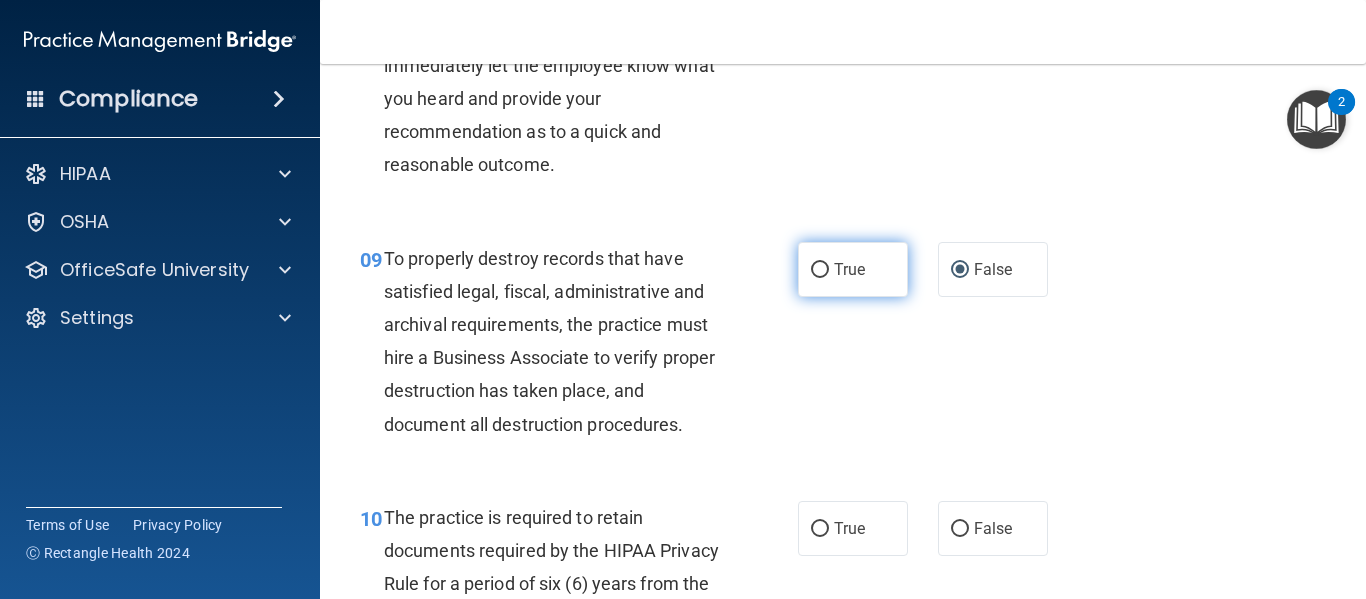 scroll, scrollTop: 1800, scrollLeft: 0, axis: vertical 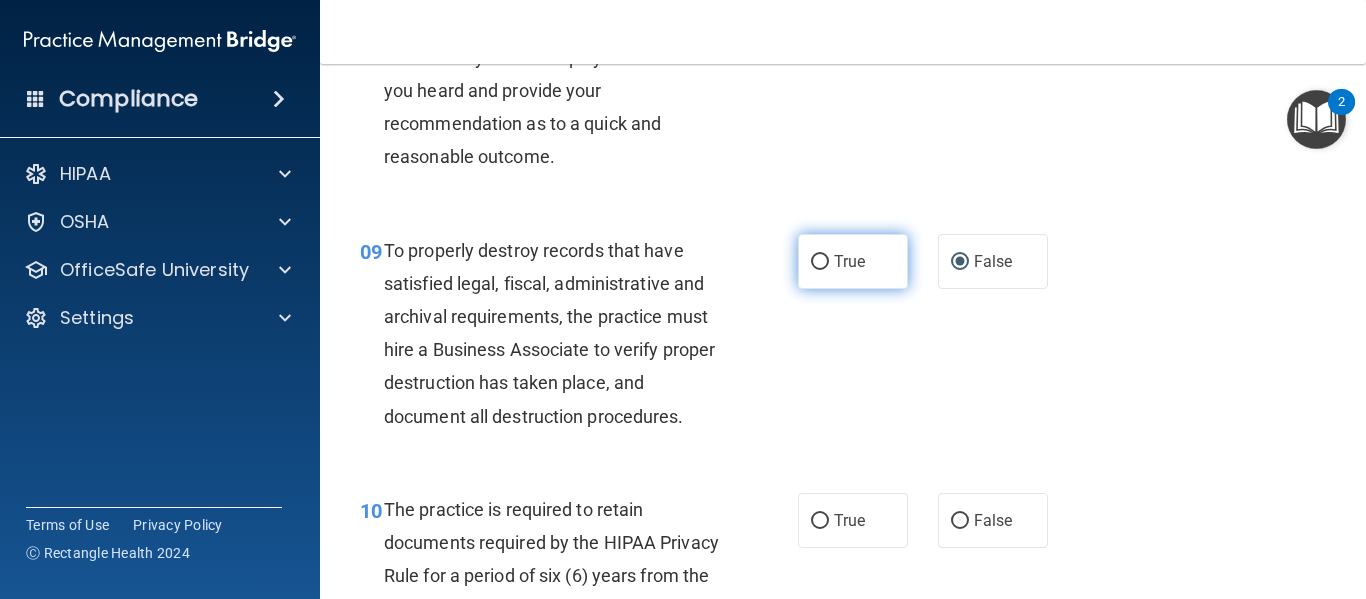 click on "True" at bounding box center (853, 261) 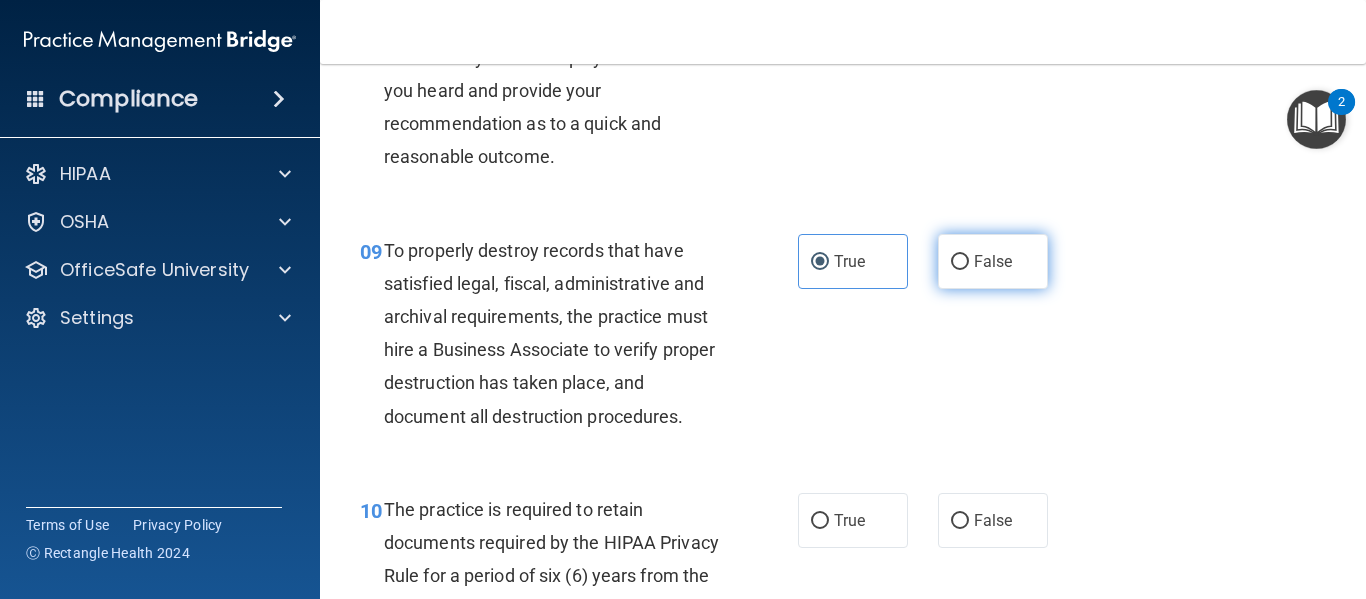 click on "False" at bounding box center (993, 261) 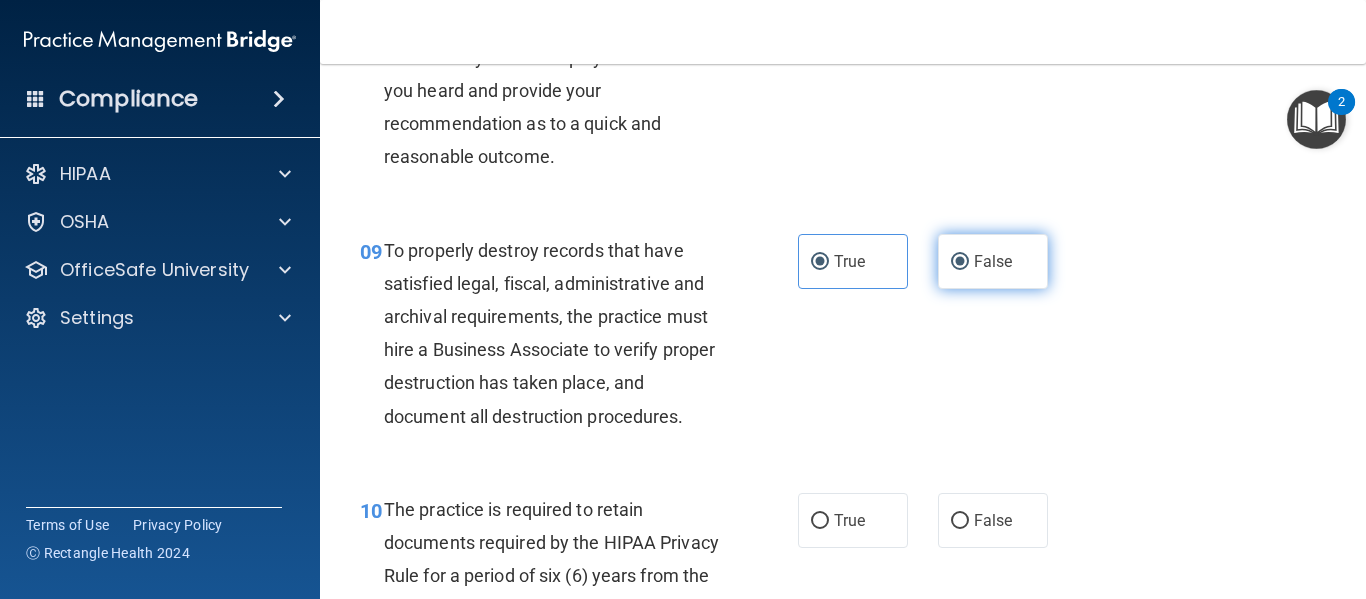 radio on "false" 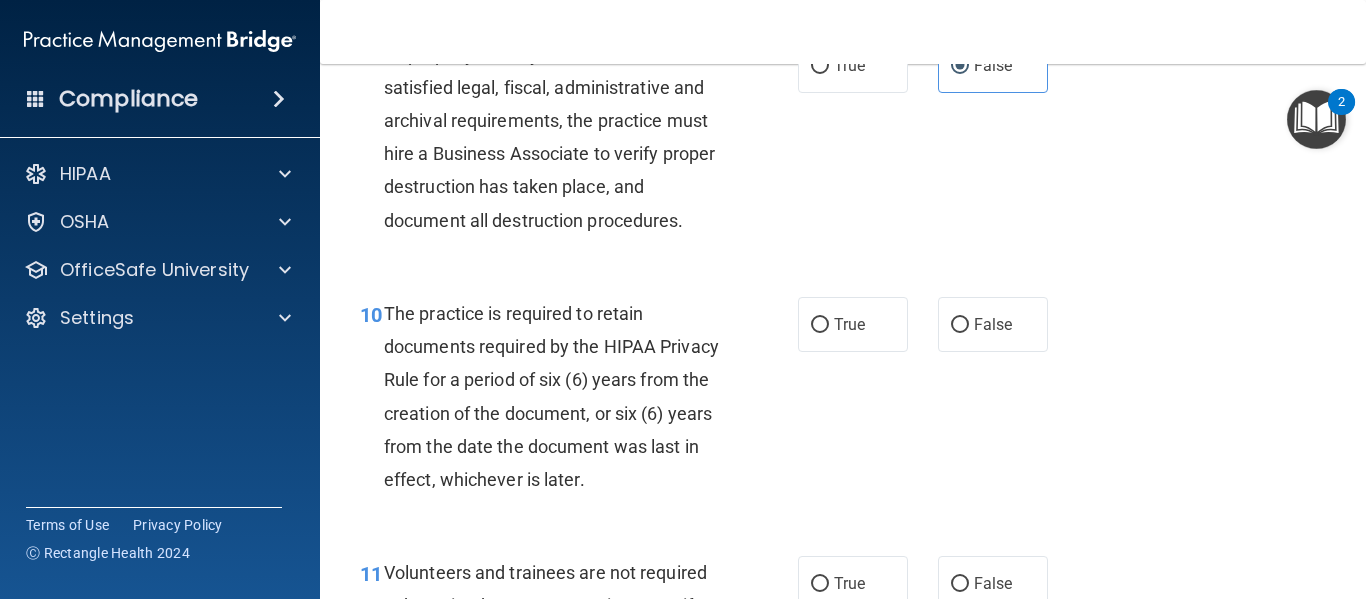 scroll, scrollTop: 2000, scrollLeft: 0, axis: vertical 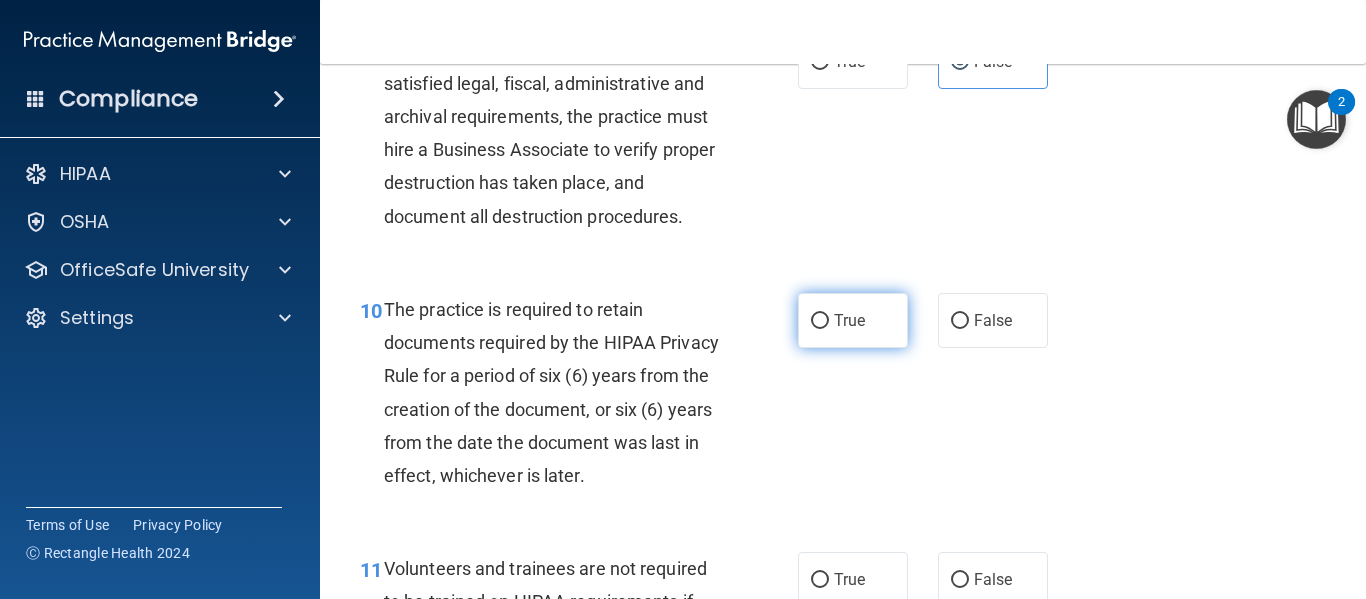 click on "True" at bounding box center [849, 320] 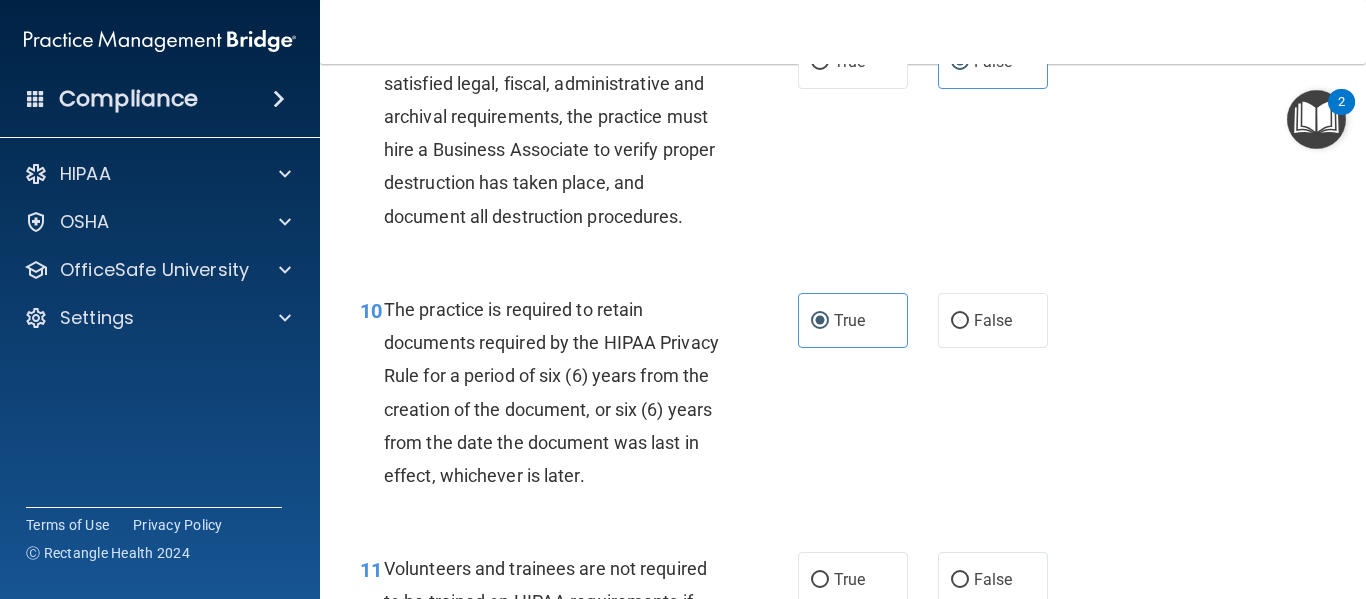 scroll, scrollTop: 2200, scrollLeft: 0, axis: vertical 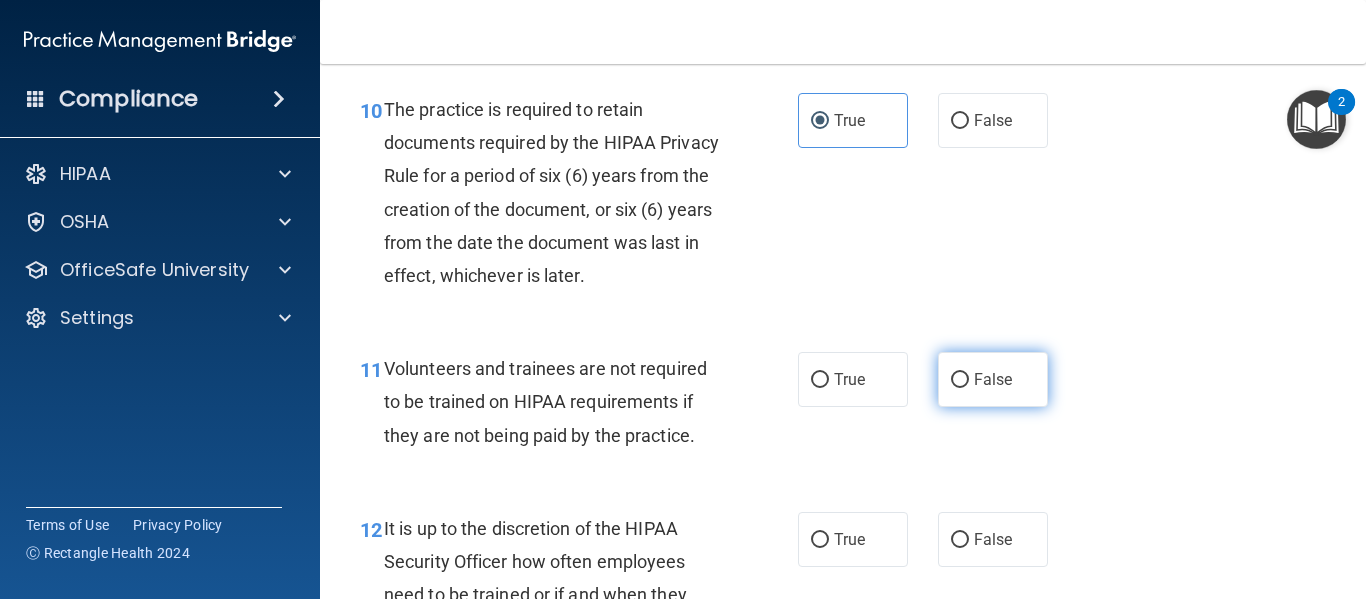 click on "False" at bounding box center (993, 379) 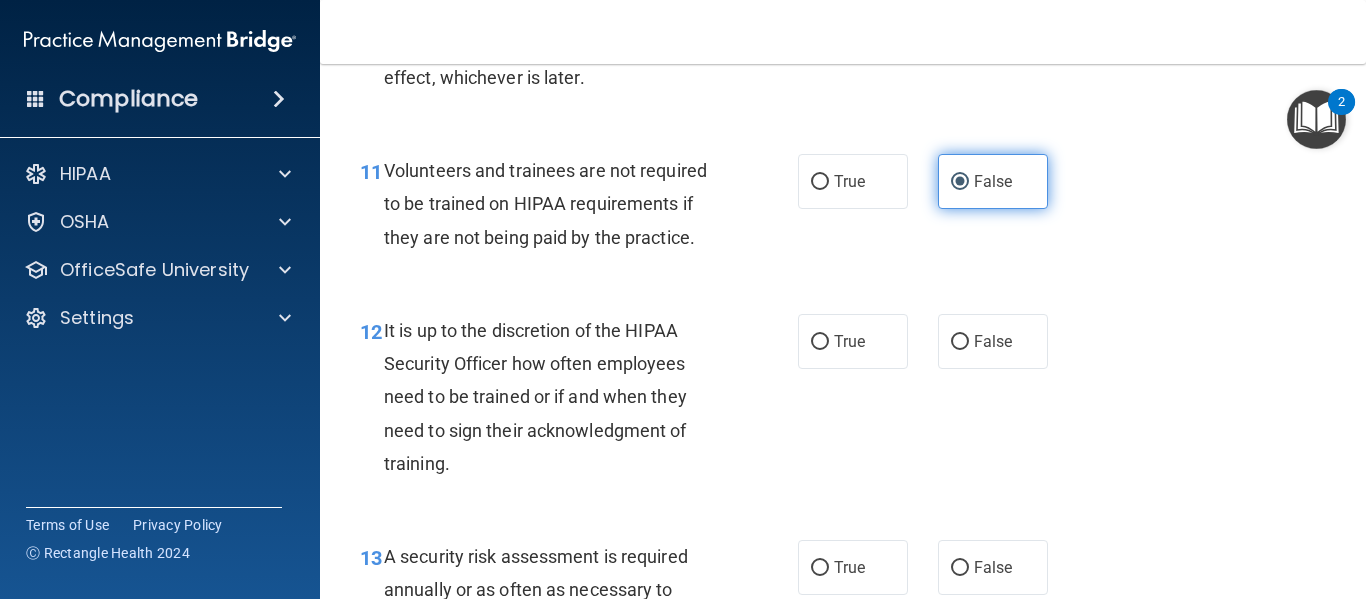 scroll, scrollTop: 2400, scrollLeft: 0, axis: vertical 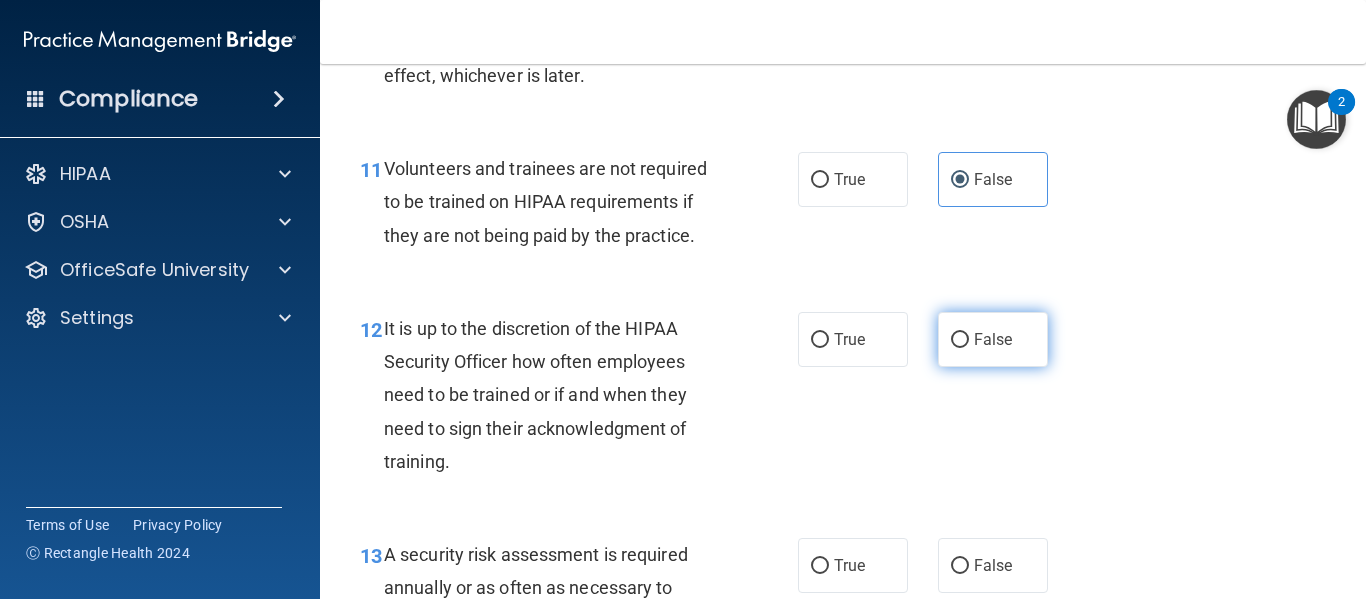click on "False" at bounding box center [993, 339] 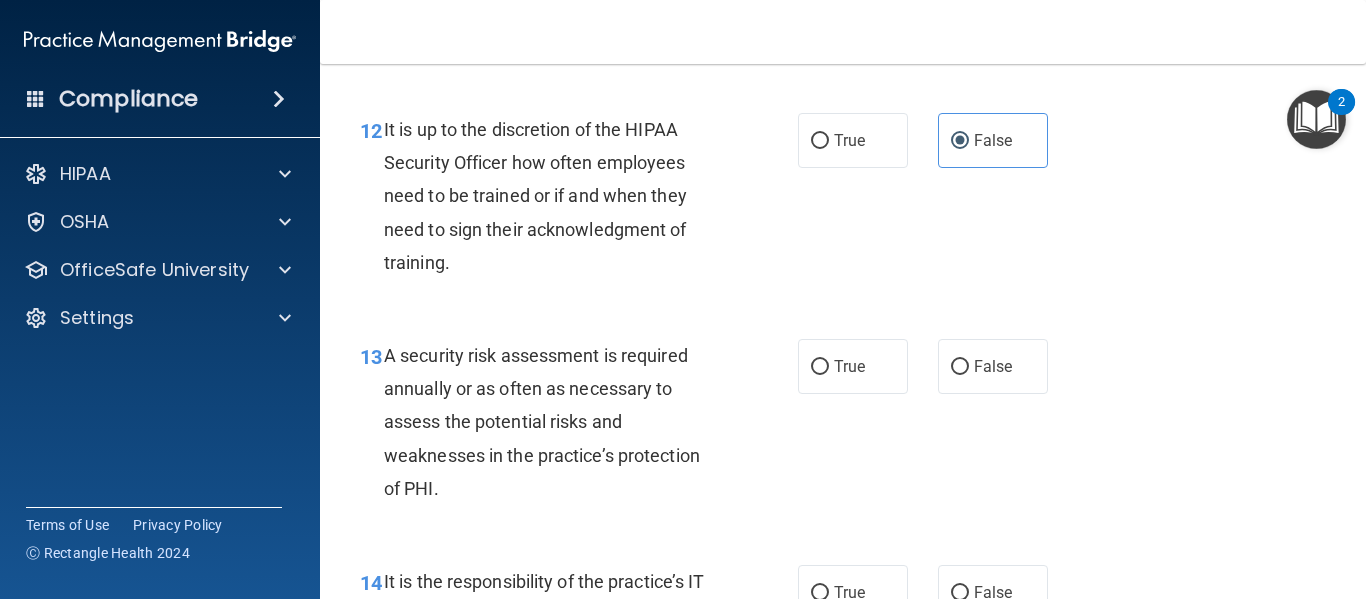 scroll, scrollTop: 2600, scrollLeft: 0, axis: vertical 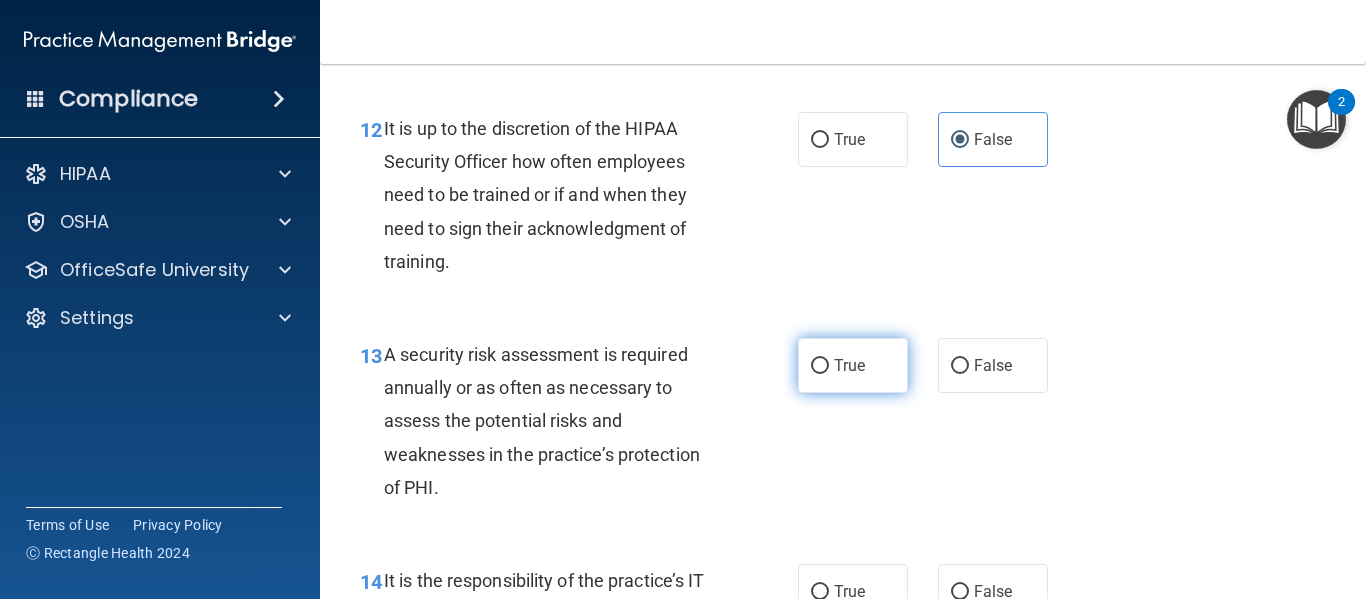 click on "True" at bounding box center (853, 365) 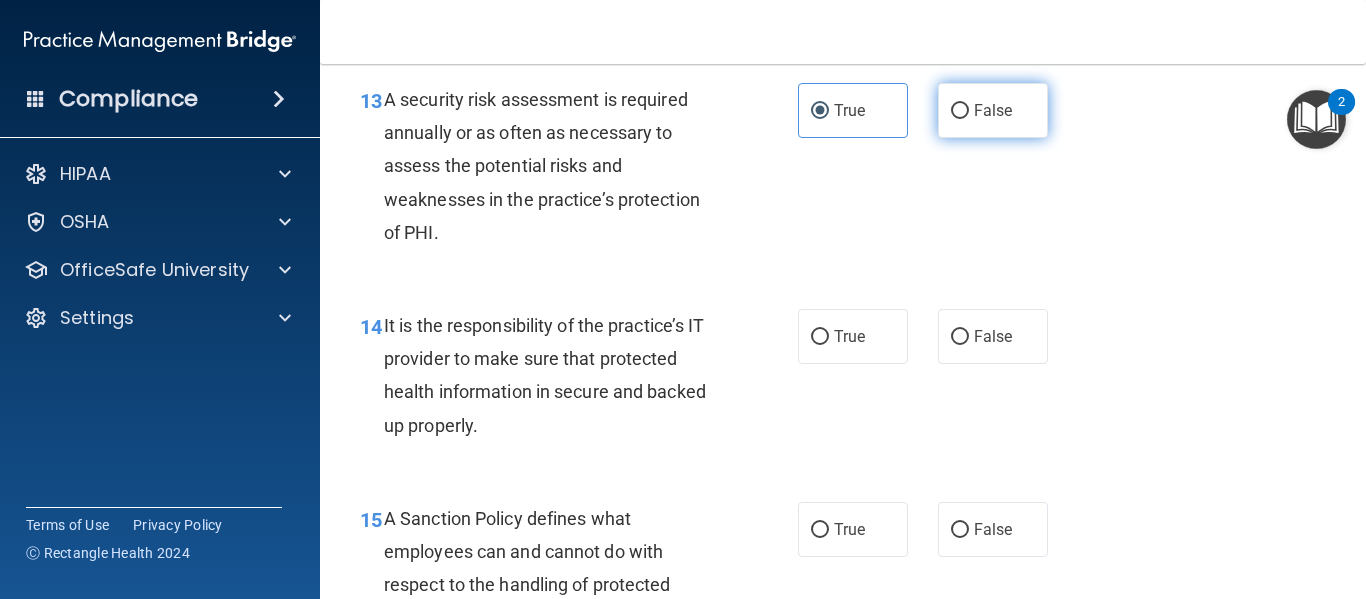 scroll, scrollTop: 2900, scrollLeft: 0, axis: vertical 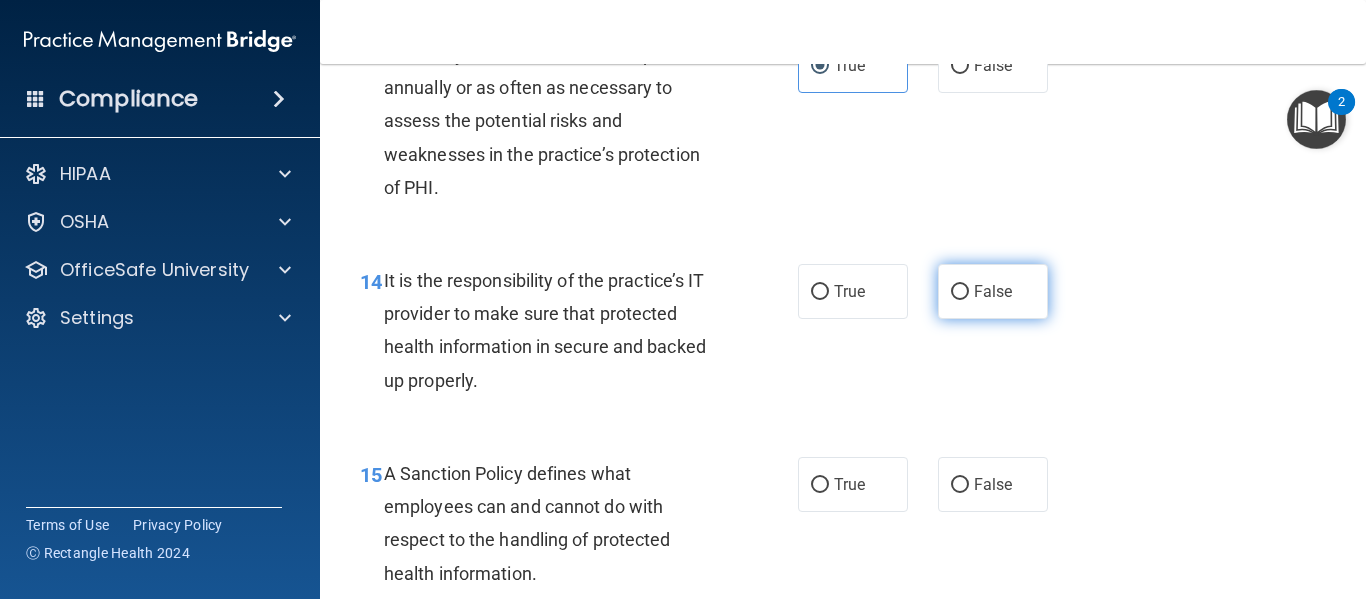 click on "False" at bounding box center (993, 291) 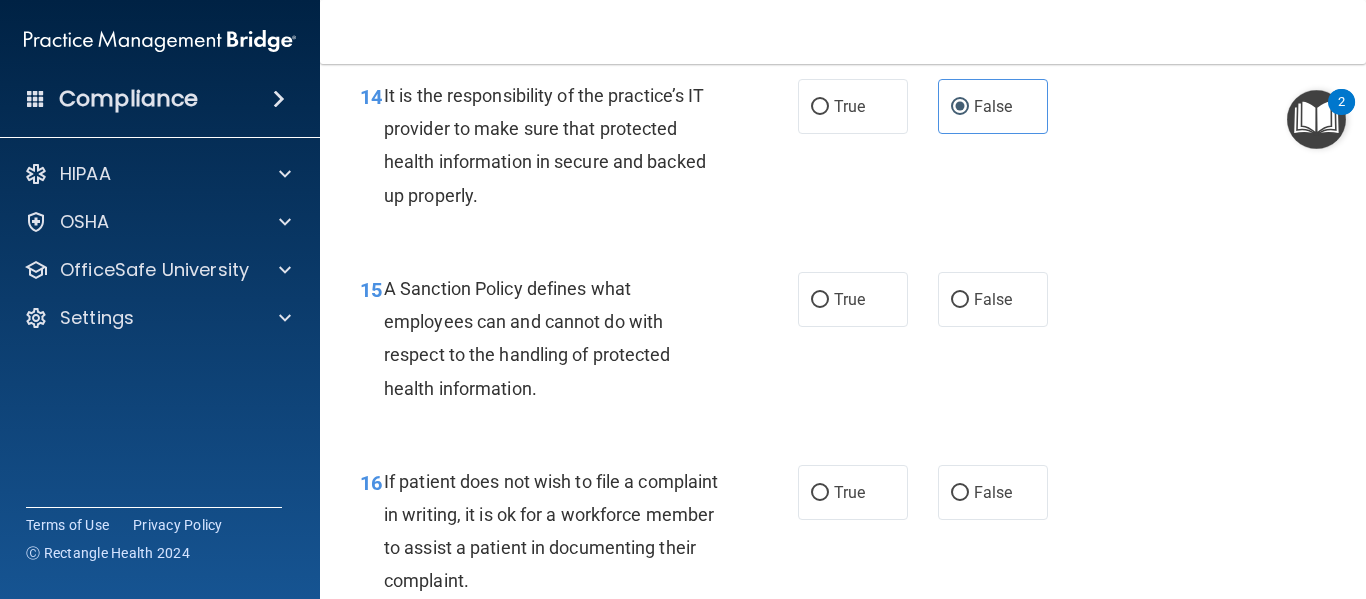 scroll, scrollTop: 3100, scrollLeft: 0, axis: vertical 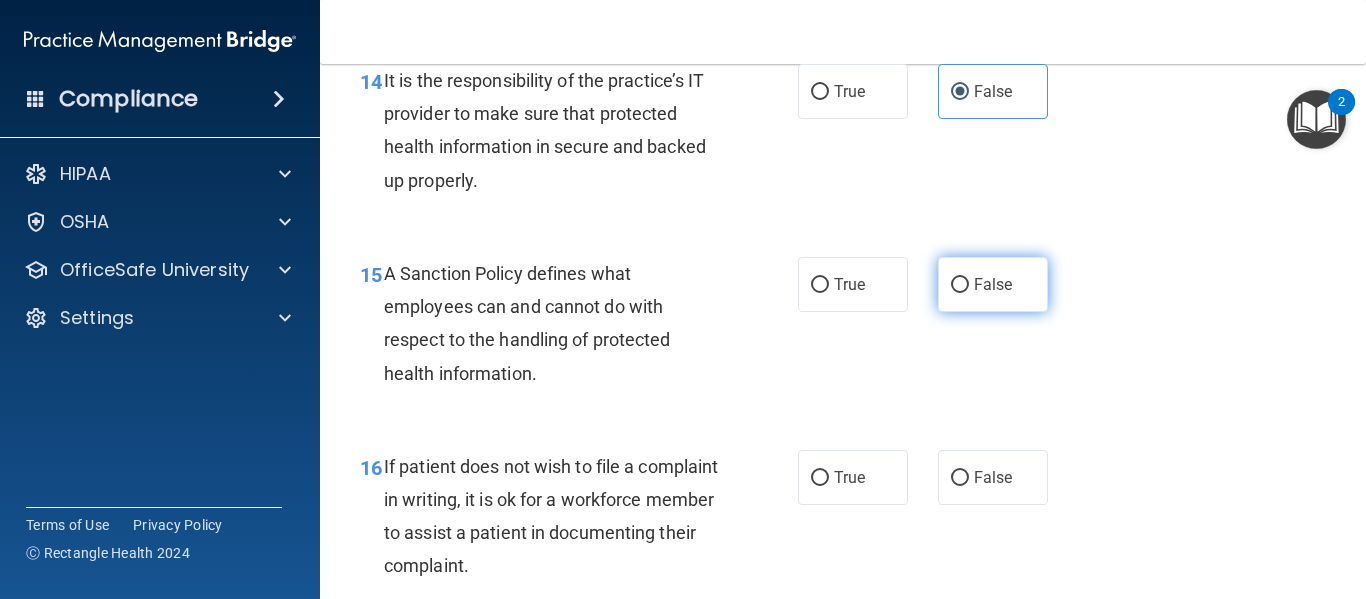 click on "False" at bounding box center [993, 284] 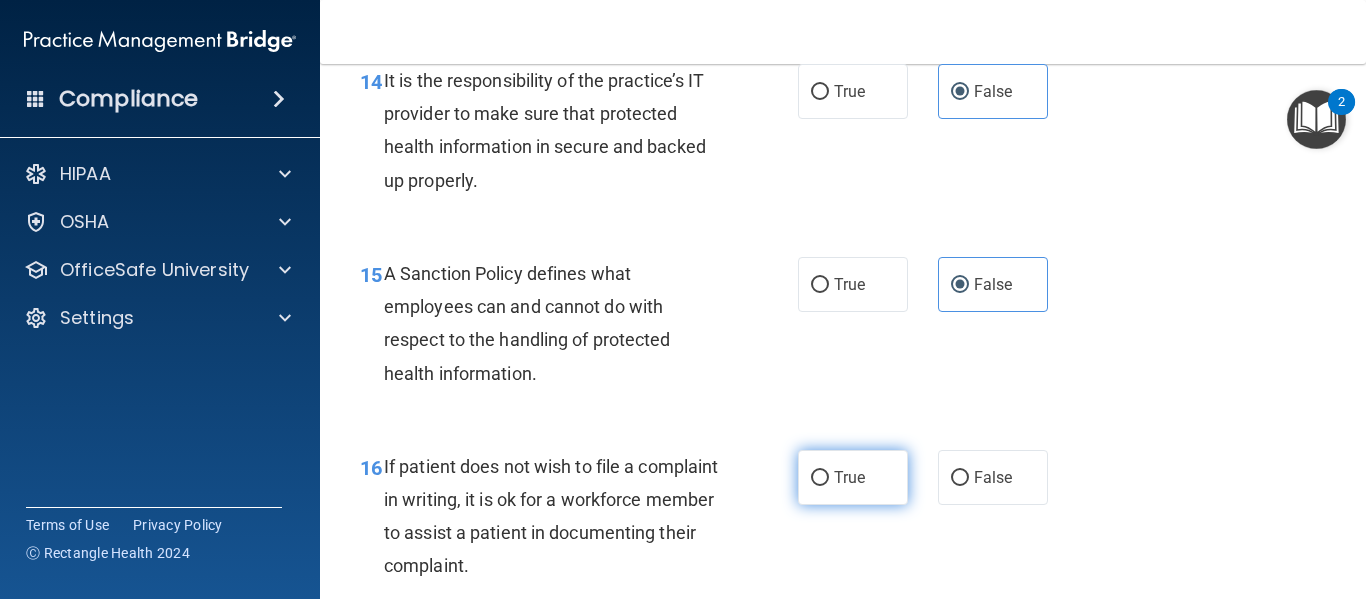 click on "True" at bounding box center [820, 478] 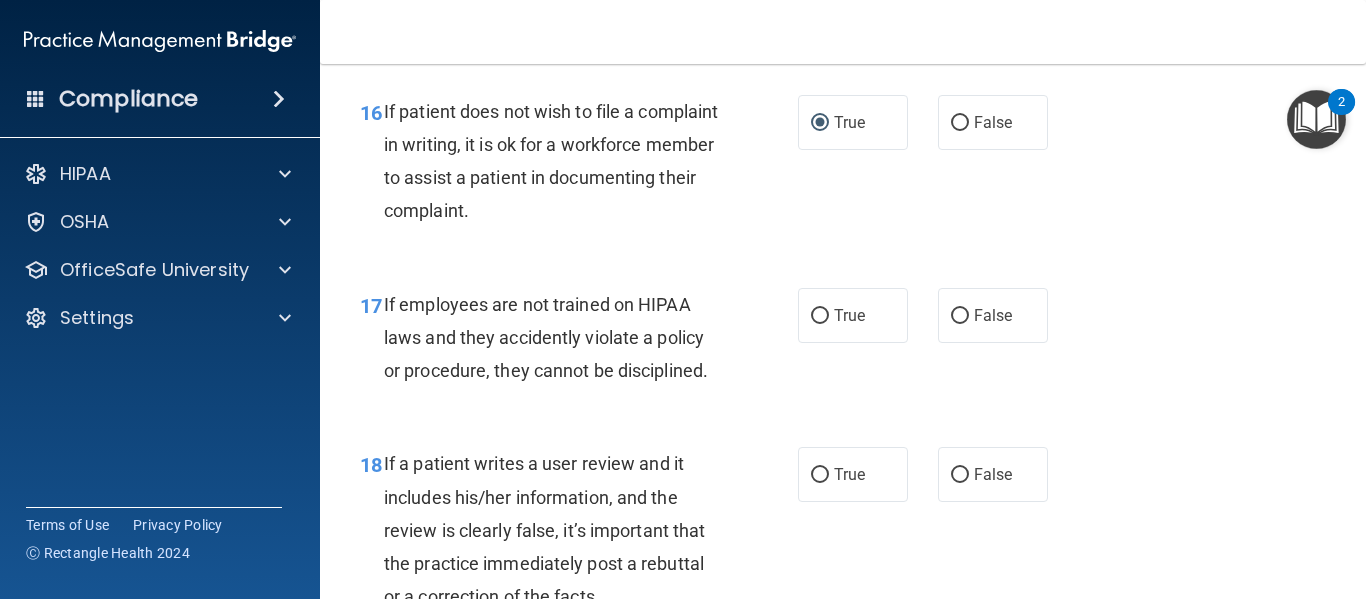 scroll, scrollTop: 3500, scrollLeft: 0, axis: vertical 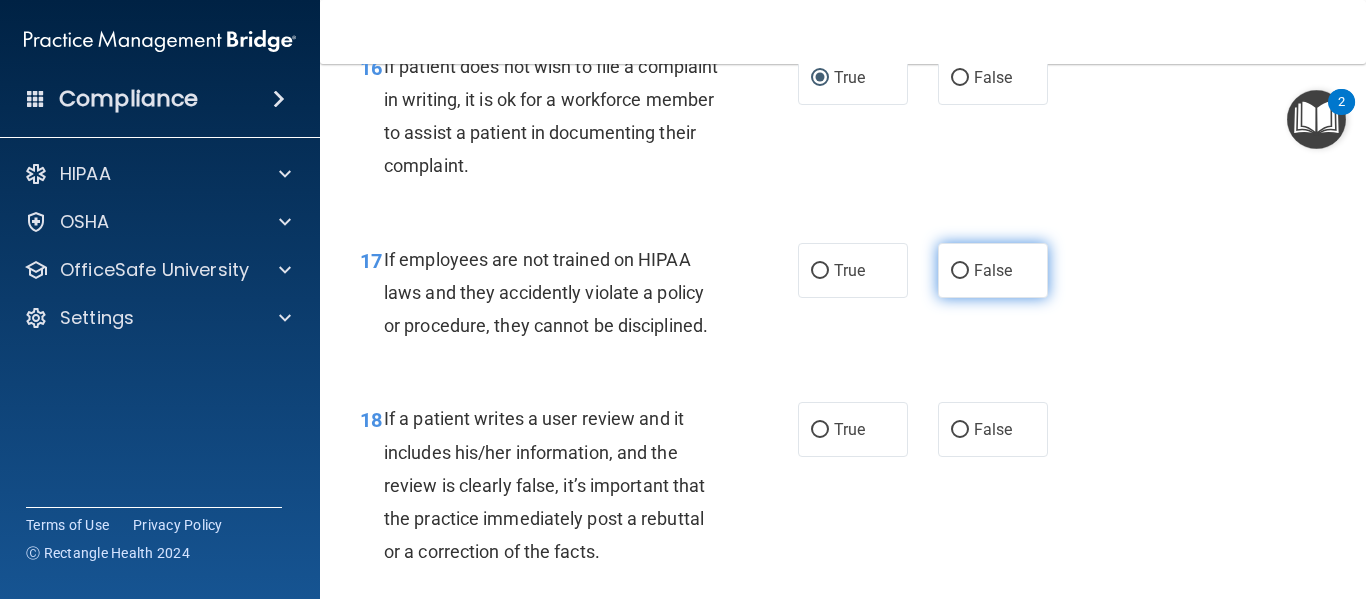 click on "False" at bounding box center (993, 270) 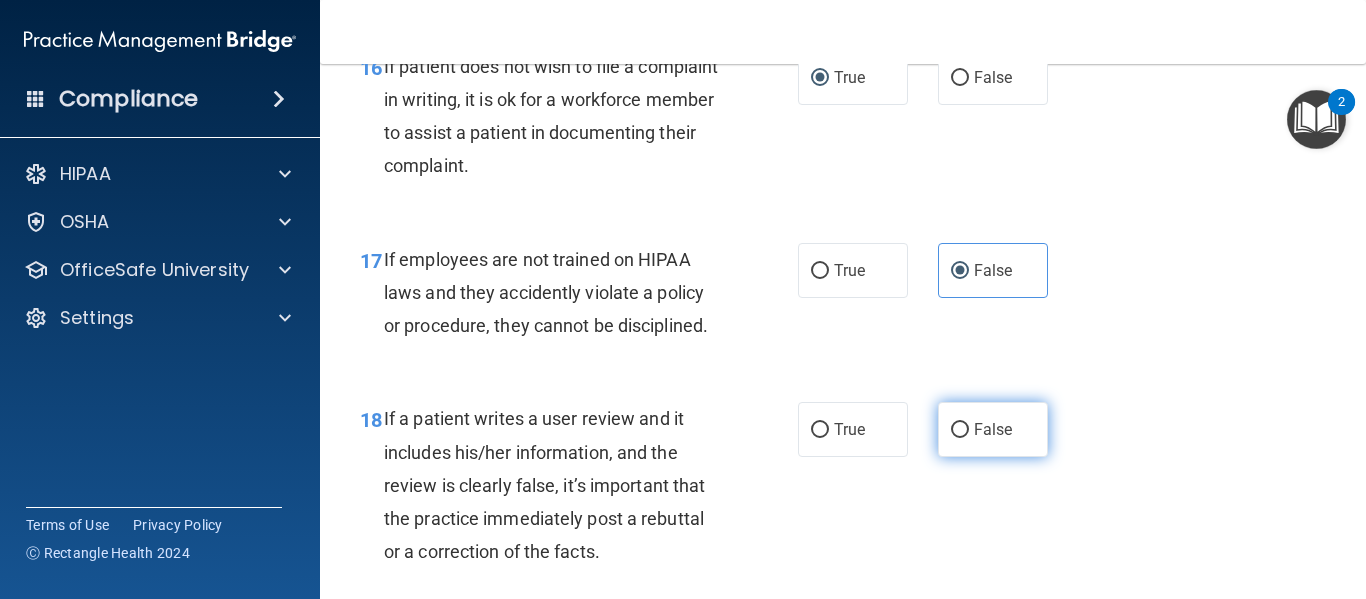 click on "False" at bounding box center [993, 429] 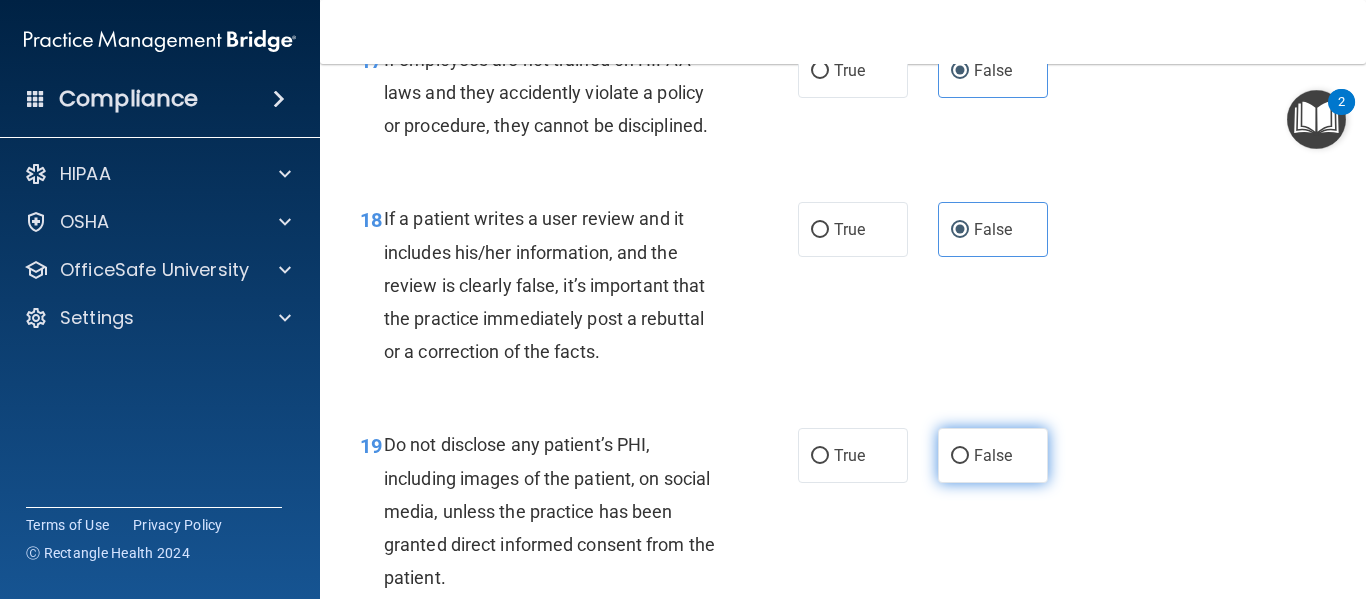 scroll, scrollTop: 3900, scrollLeft: 0, axis: vertical 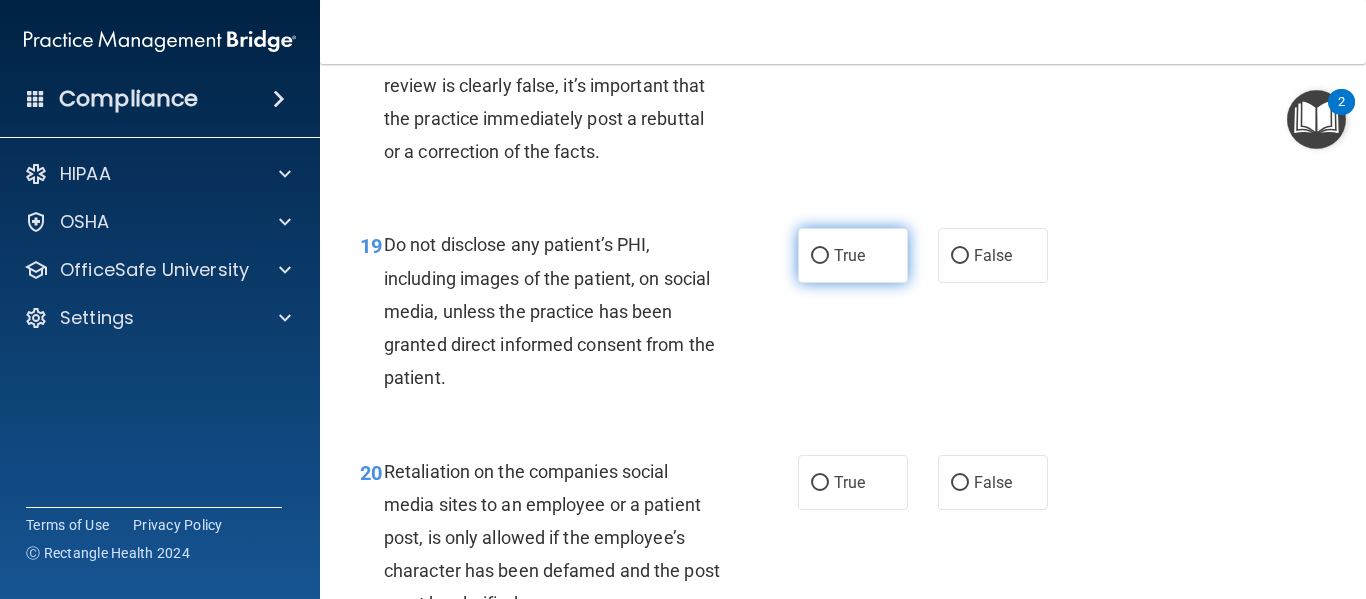 click on "True" at bounding box center [853, 255] 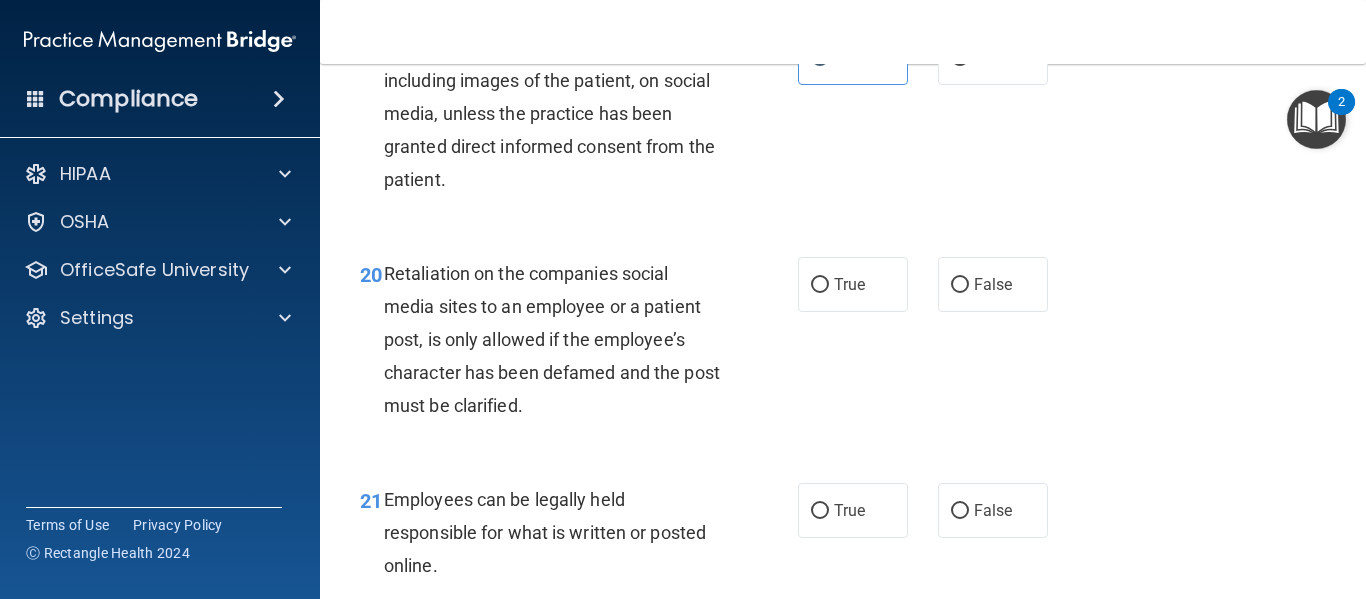 scroll, scrollTop: 4100, scrollLeft: 0, axis: vertical 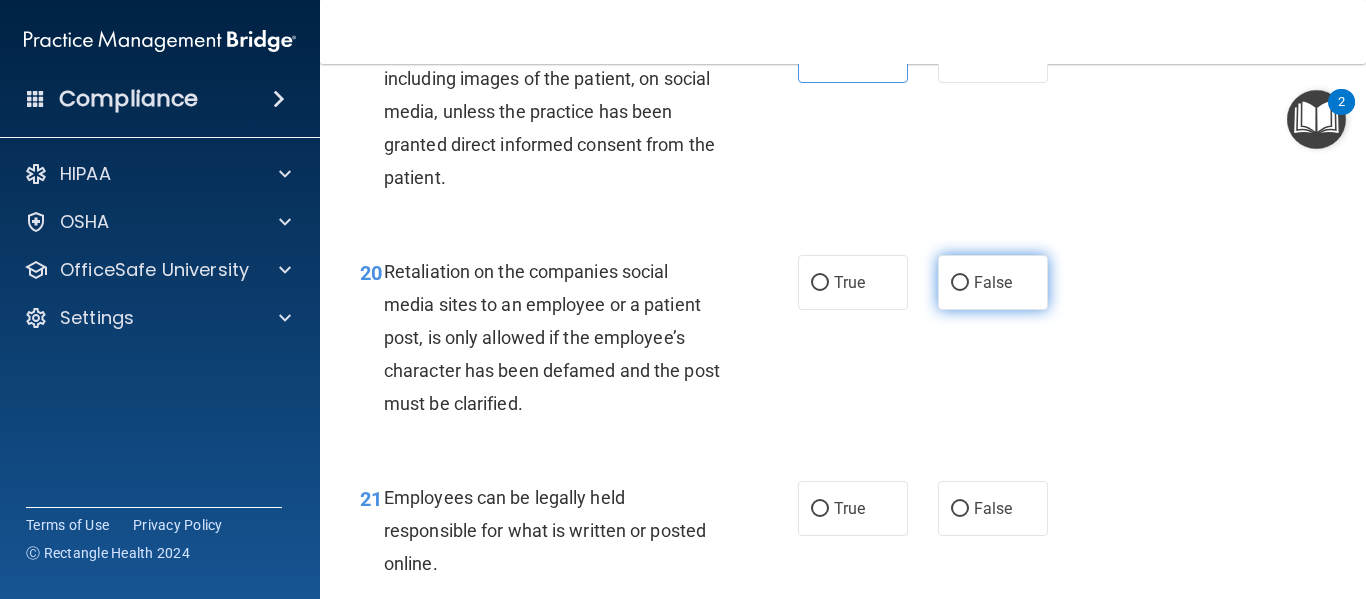 click on "False" at bounding box center (993, 282) 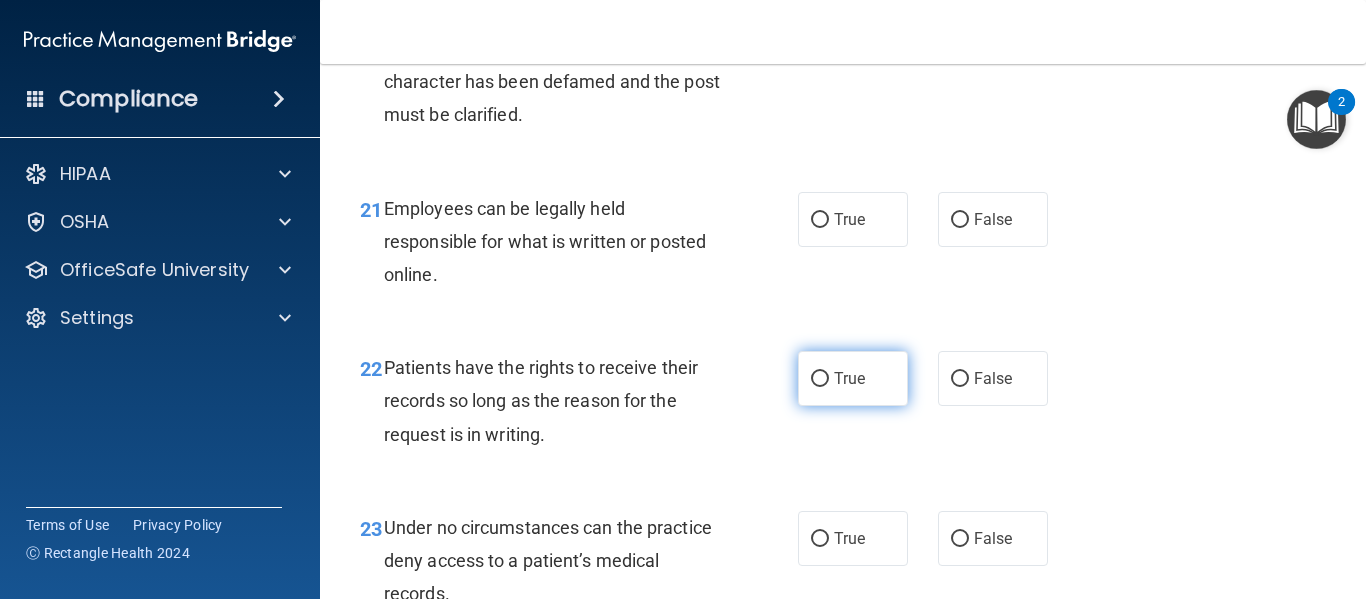scroll, scrollTop: 4400, scrollLeft: 0, axis: vertical 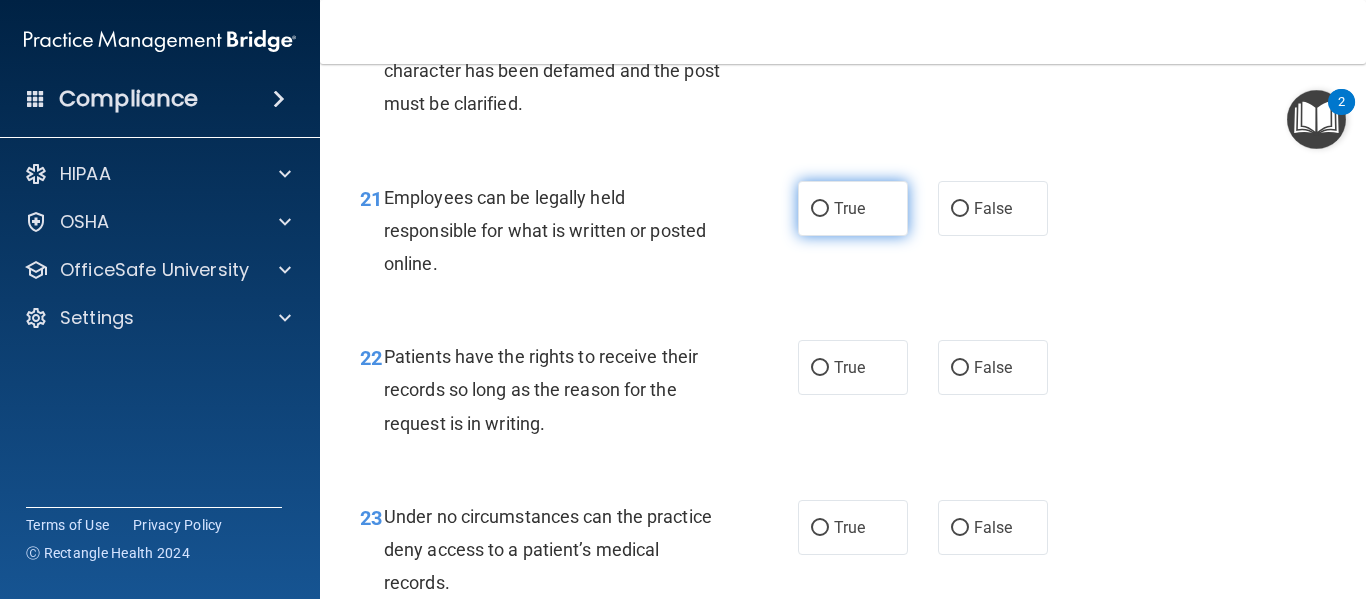 click on "True" at bounding box center (853, 208) 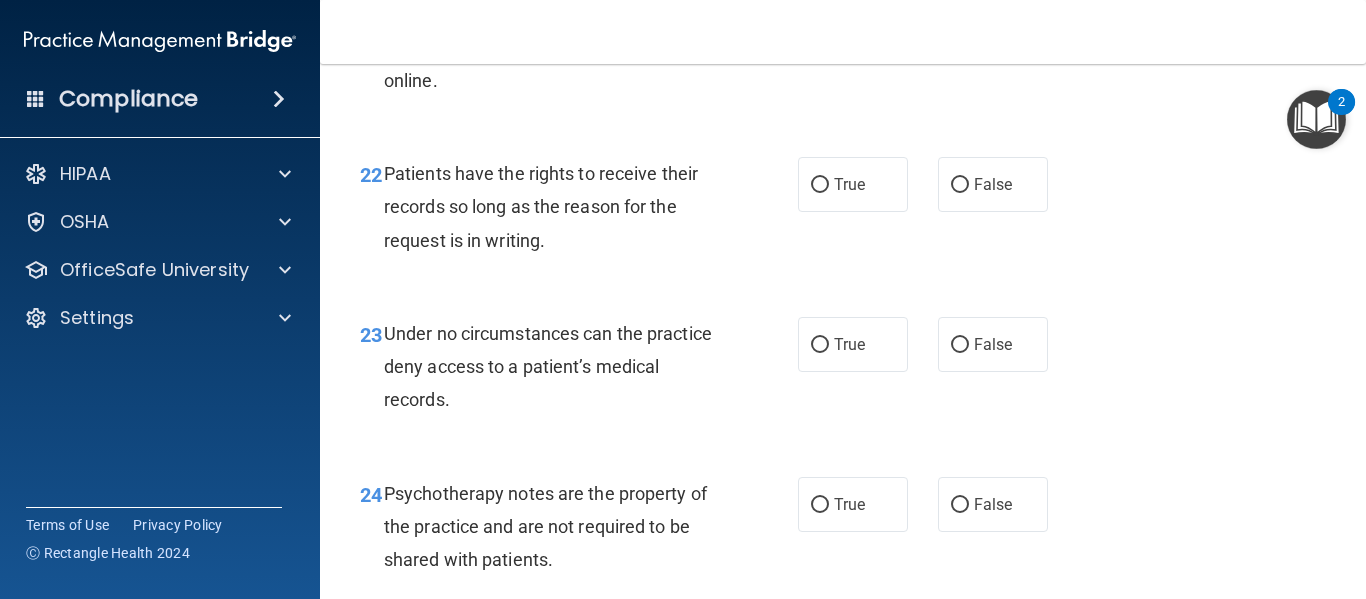 scroll, scrollTop: 4600, scrollLeft: 0, axis: vertical 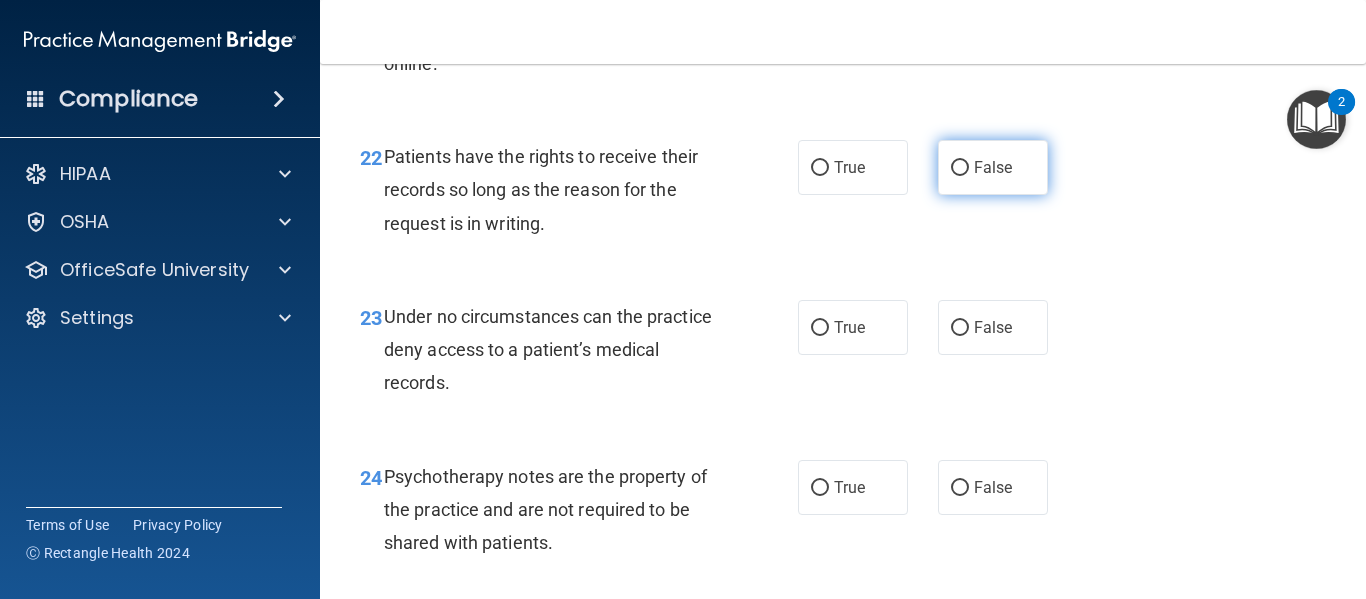 click on "False" at bounding box center (993, 167) 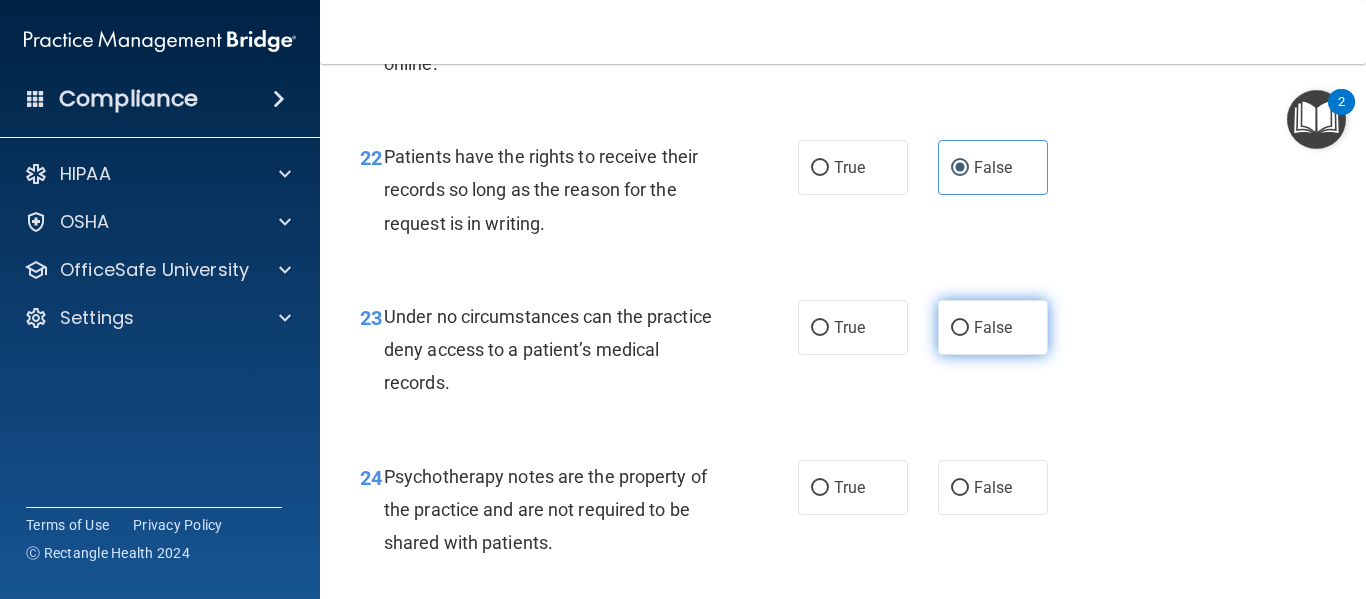 click on "False" at bounding box center (993, 327) 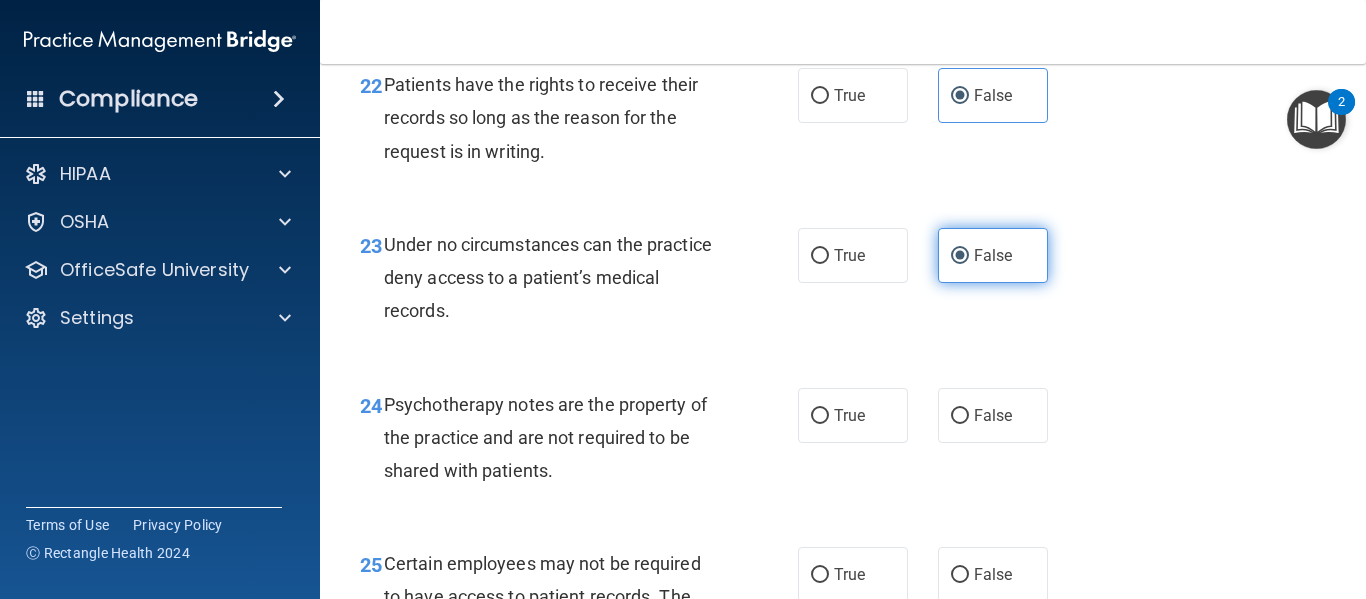 scroll, scrollTop: 4800, scrollLeft: 0, axis: vertical 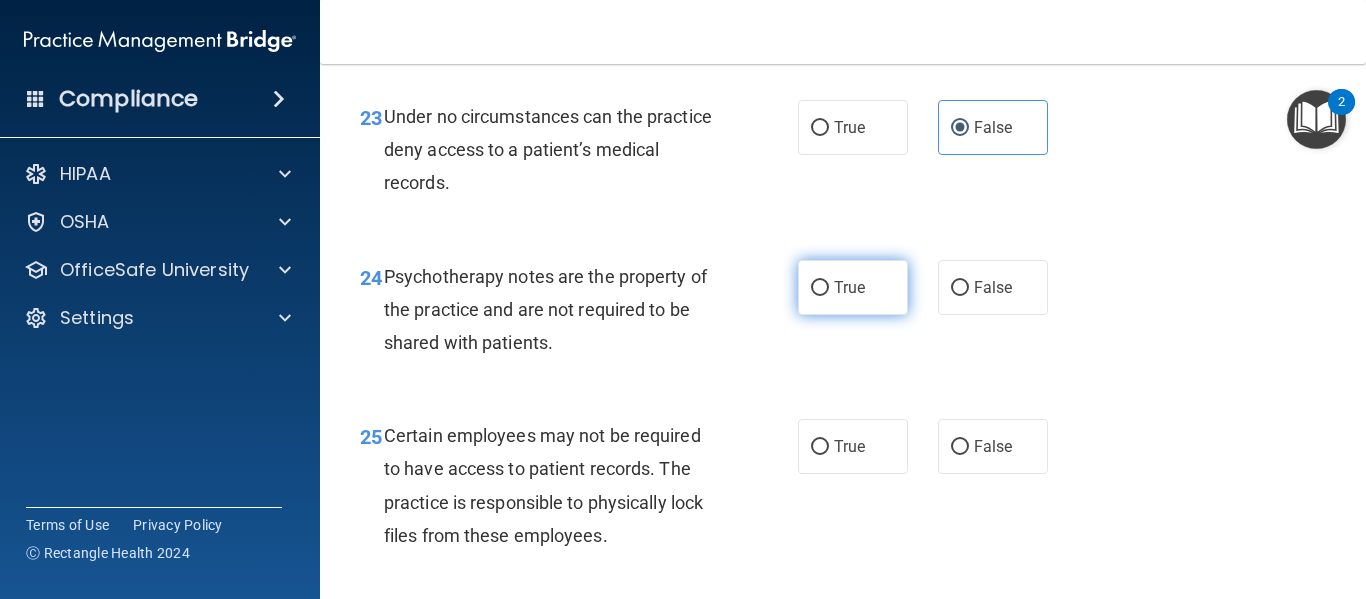 click on "True" at bounding box center [853, 287] 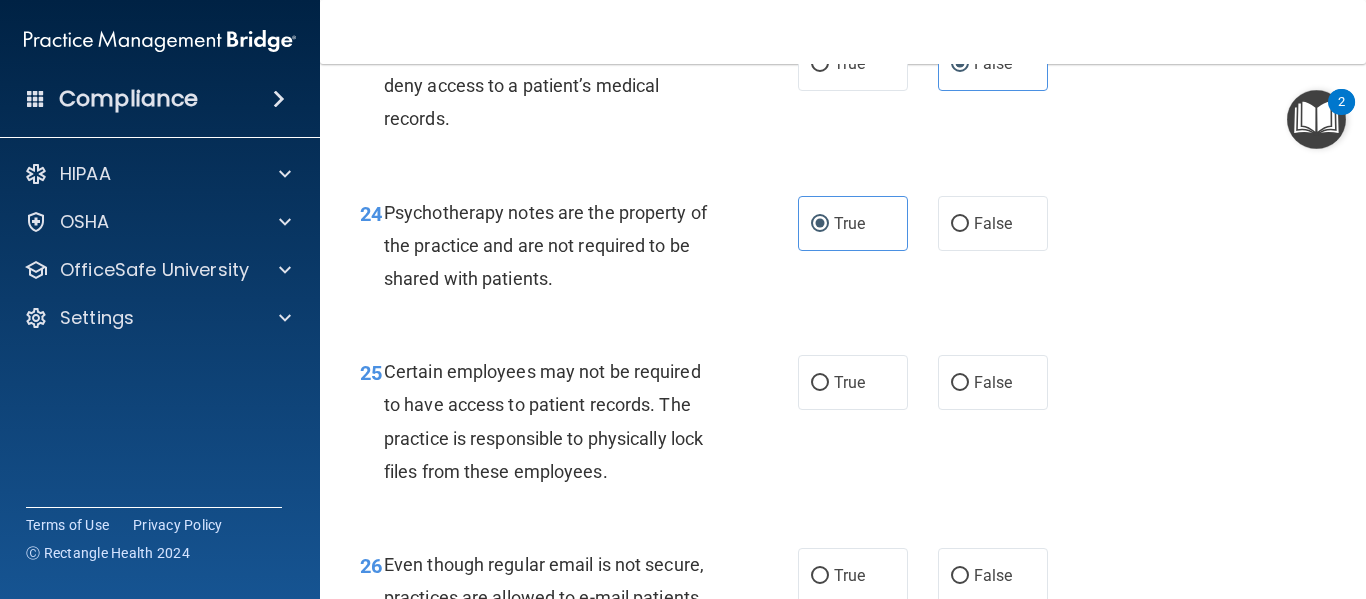 scroll, scrollTop: 5000, scrollLeft: 0, axis: vertical 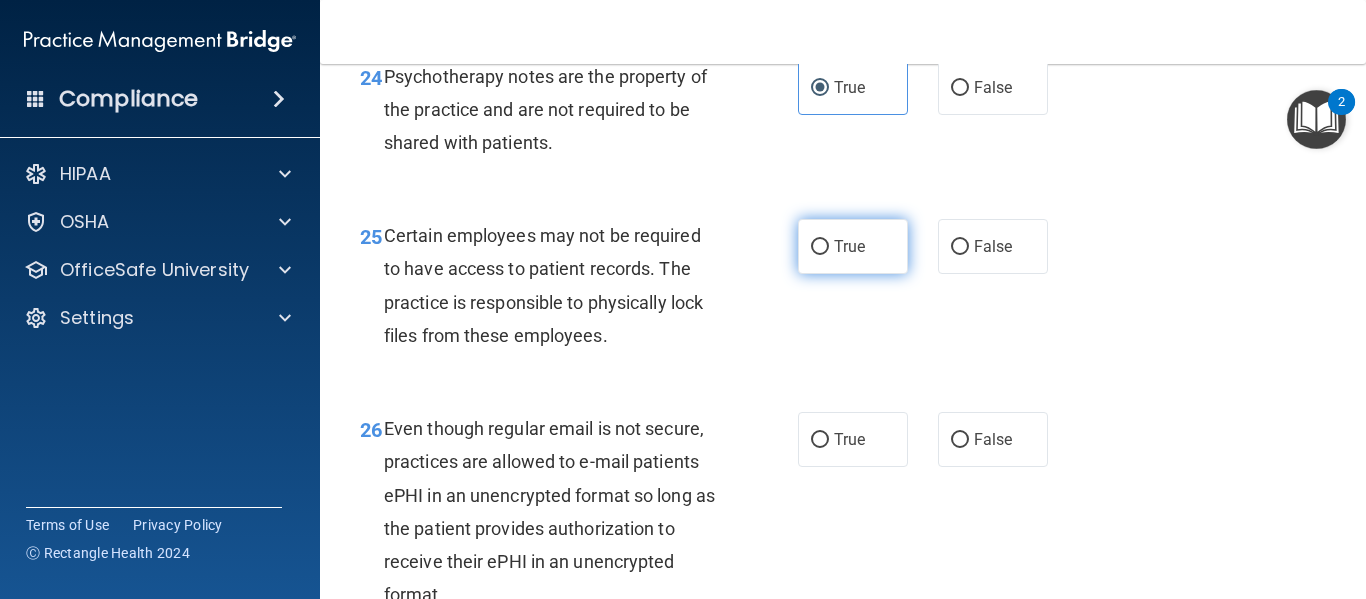 click on "True" at bounding box center (853, 246) 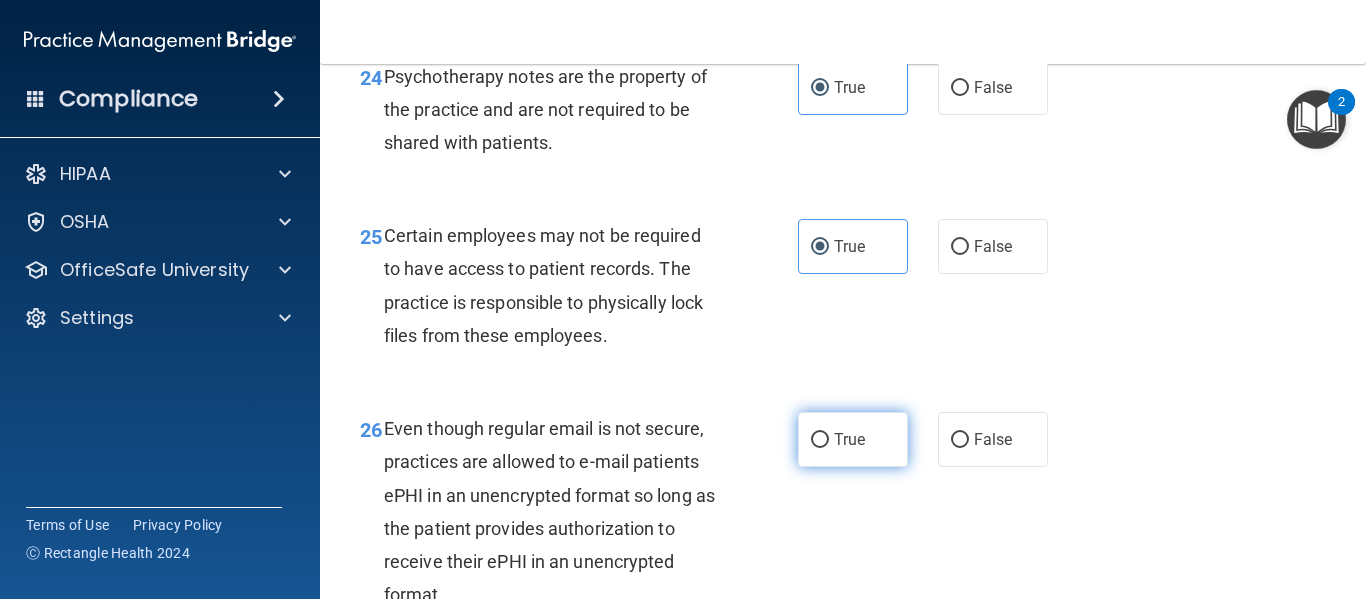 click on "True" at bounding box center (849, 439) 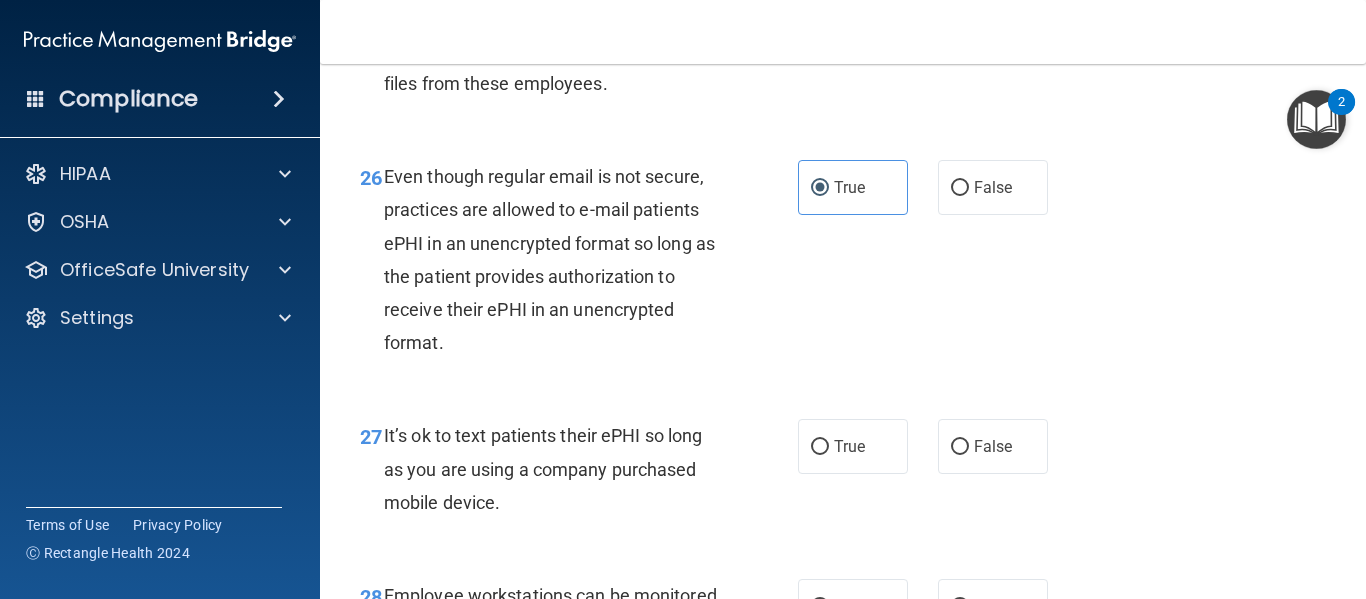scroll, scrollTop: 5300, scrollLeft: 0, axis: vertical 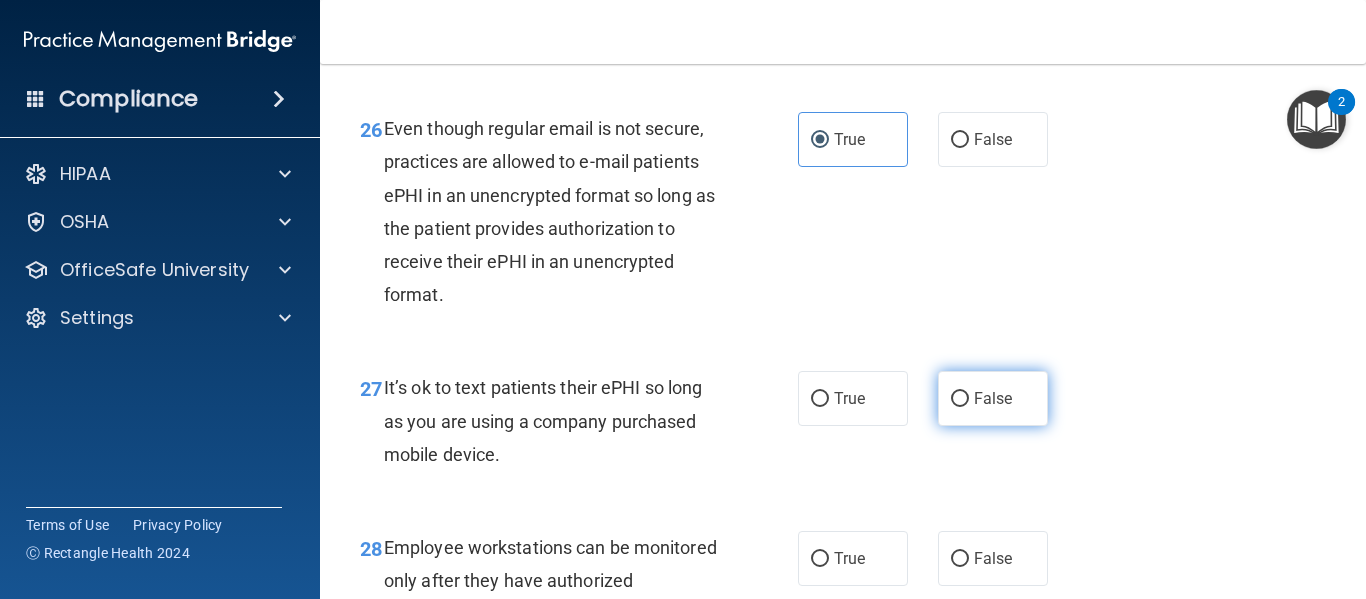 click on "False" at bounding box center [993, 398] 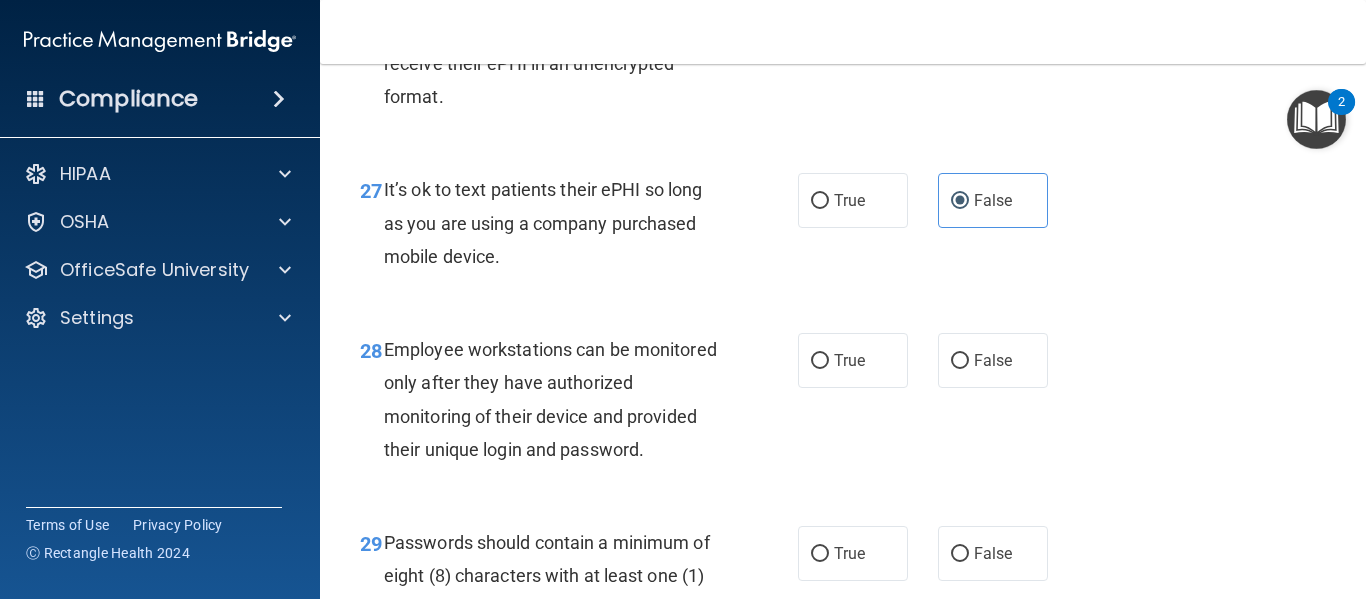 scroll, scrollTop: 5500, scrollLeft: 0, axis: vertical 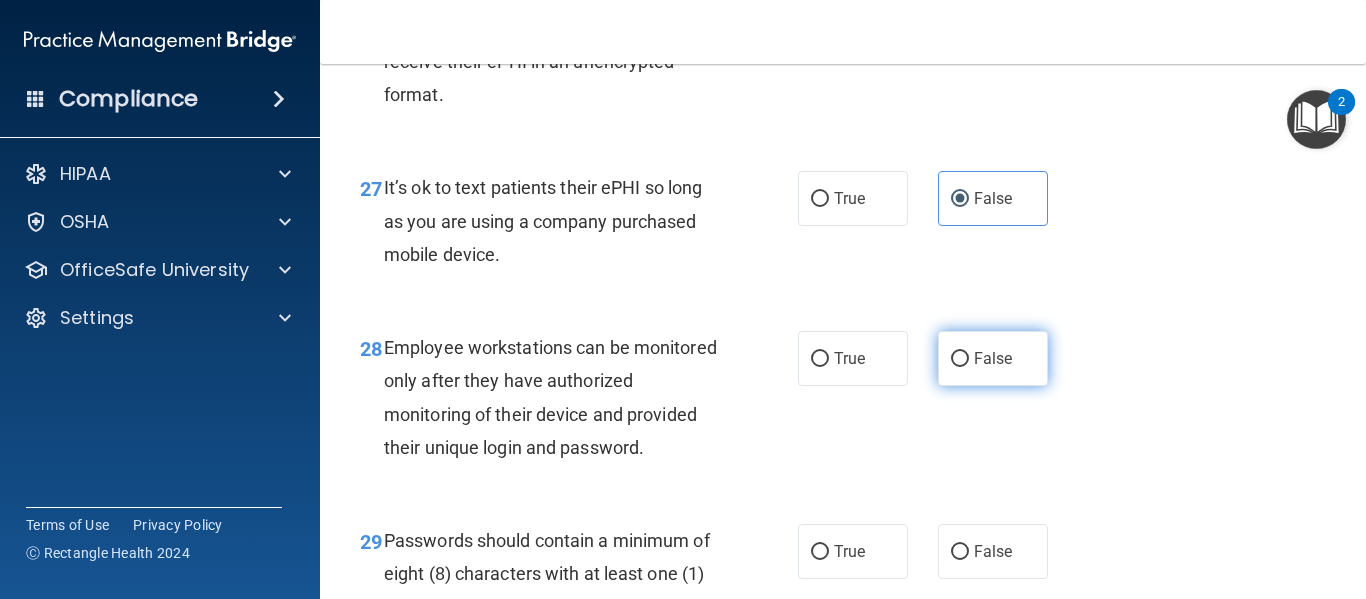 click on "False" at bounding box center [993, 358] 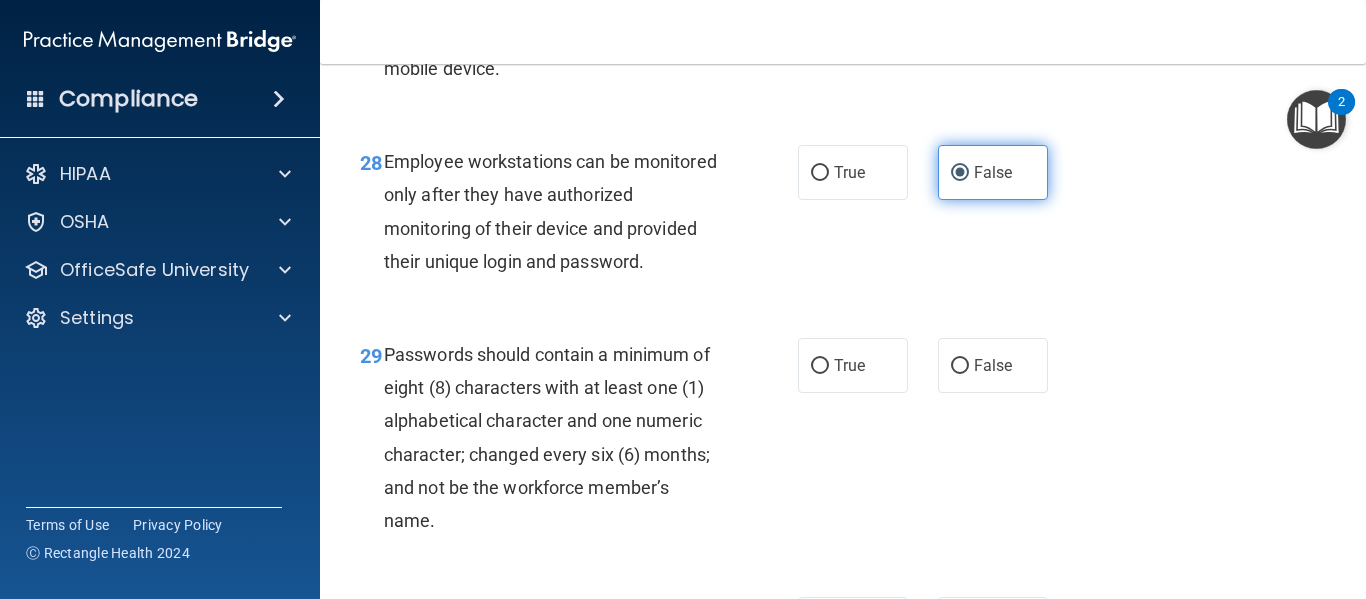 scroll, scrollTop: 5700, scrollLeft: 0, axis: vertical 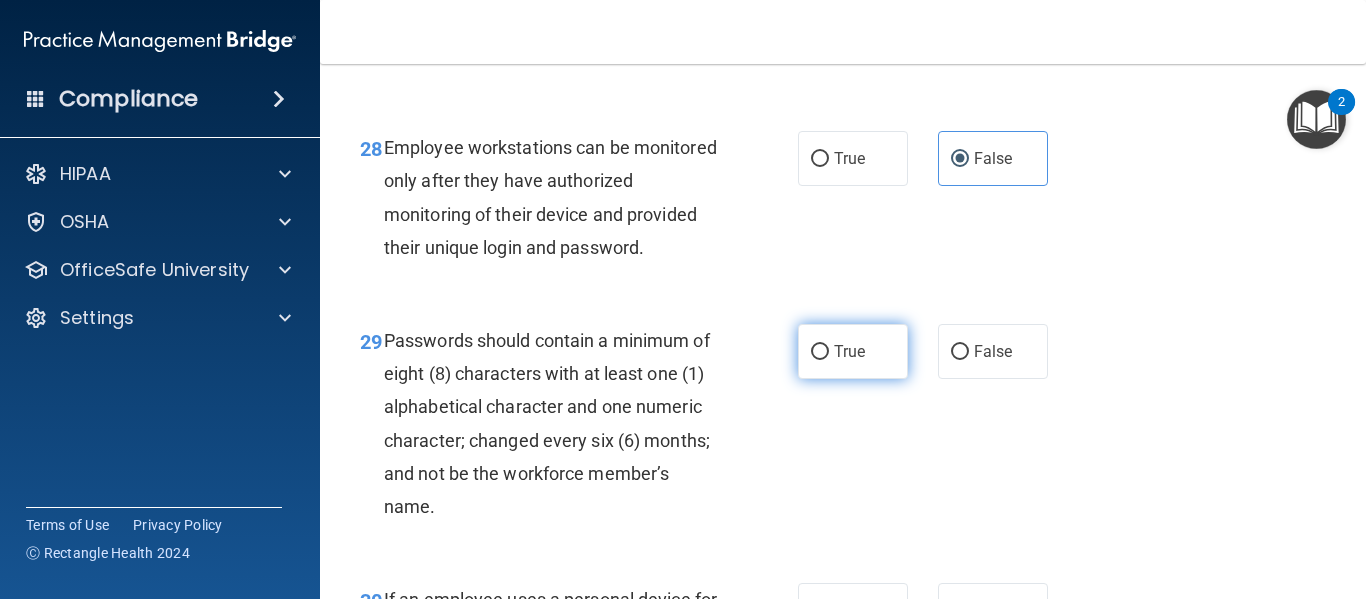 click on "True" at bounding box center (849, 351) 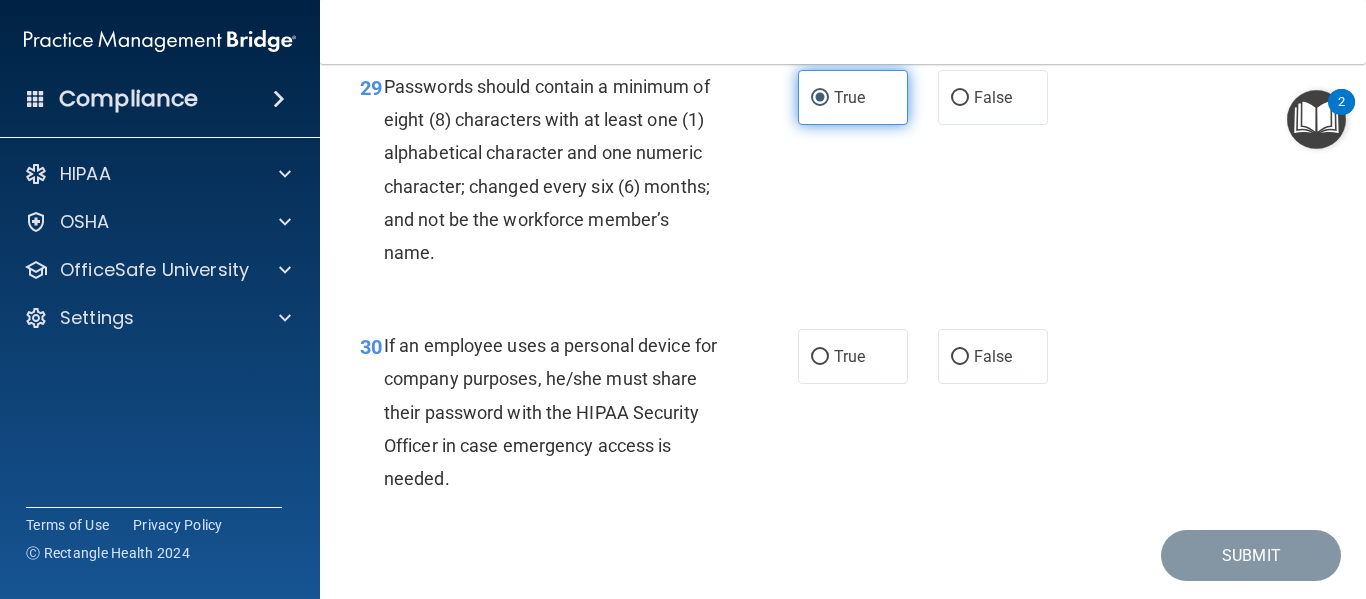 scroll, scrollTop: 6000, scrollLeft: 0, axis: vertical 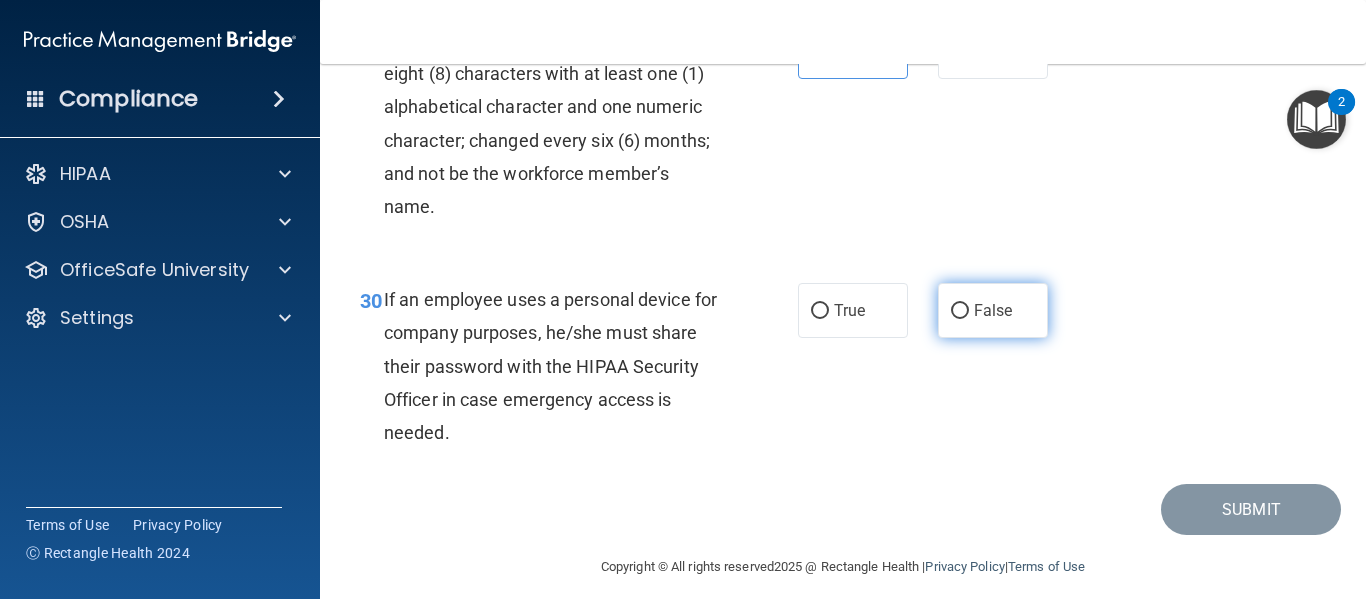 click on "False" at bounding box center (960, 311) 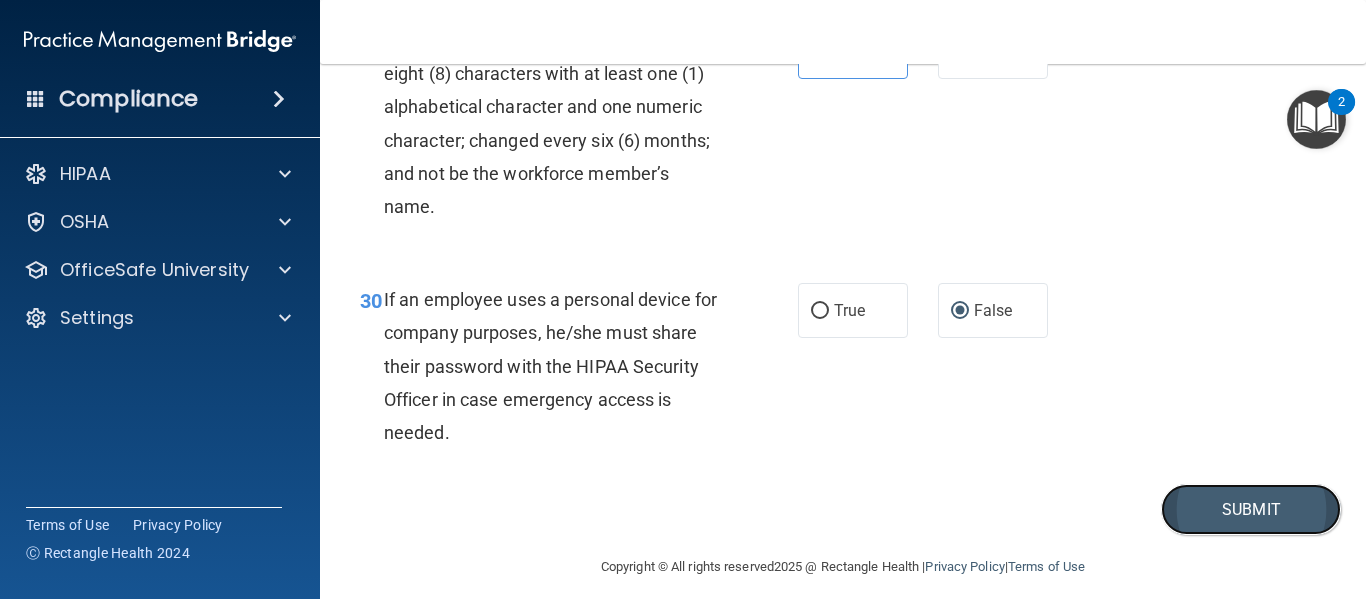 click on "Submit" at bounding box center (1251, 509) 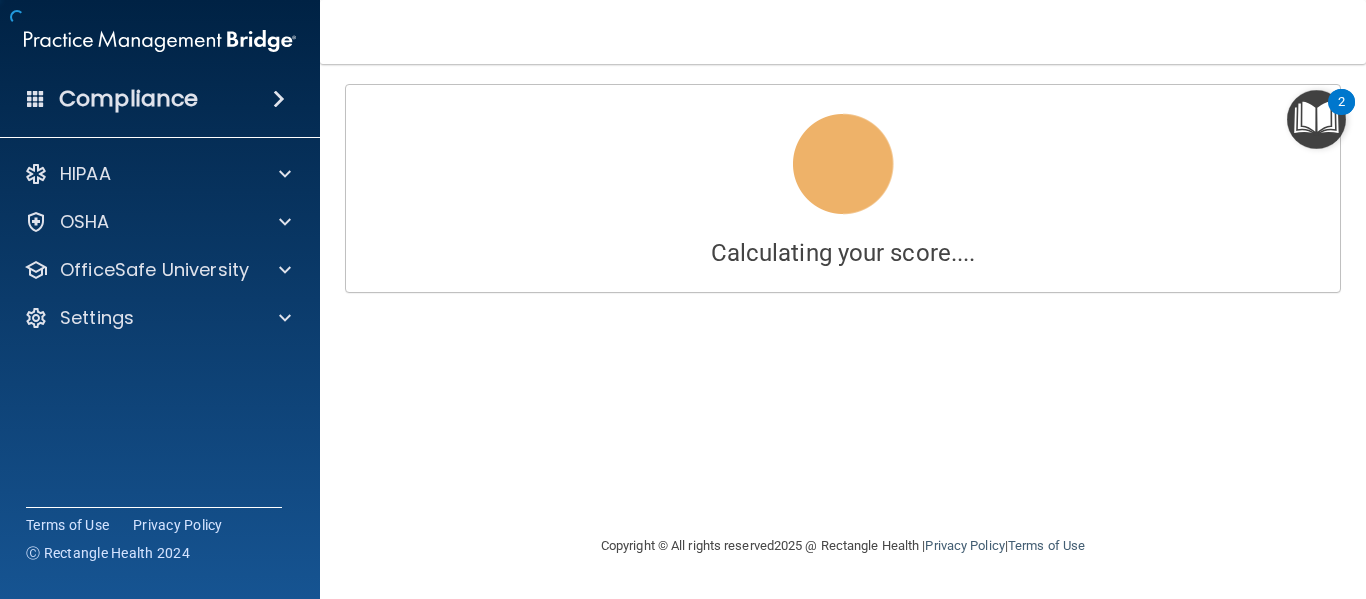 scroll, scrollTop: 0, scrollLeft: 0, axis: both 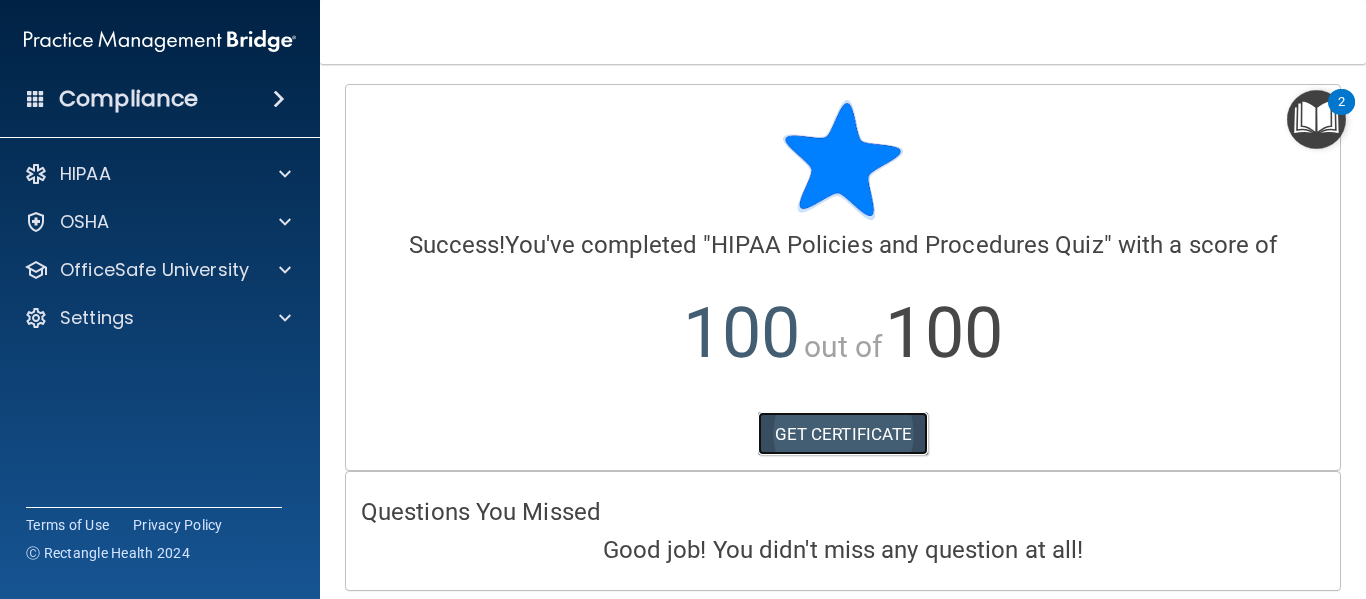 click on "GET CERTIFICATE" at bounding box center [843, 434] 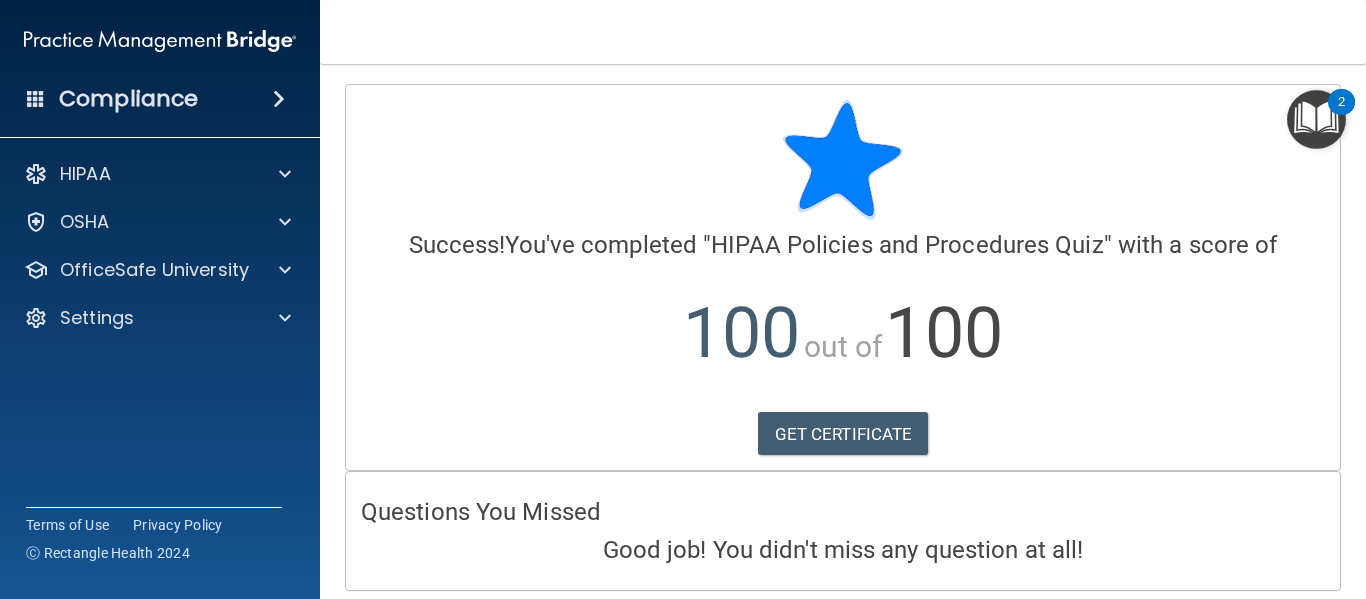 click on "HIPAA
Documents and Policies                 Report an Incident               Business Associates               Emergency Planning               Resources                 HIPAA Risk Assessment
[GEOGRAPHIC_DATA]
Documents               Safety Data Sheets               Self-Assessment                Injury and Illness Report                Resources
PCI
PCI Compliance                Merchant Savings Calculator
[GEOGRAPHIC_DATA]
HIPAA Training                   OSHA Training                   Continuing Education
Settings
My Account               My Users               Services                 Sign Out" at bounding box center [160, 250] 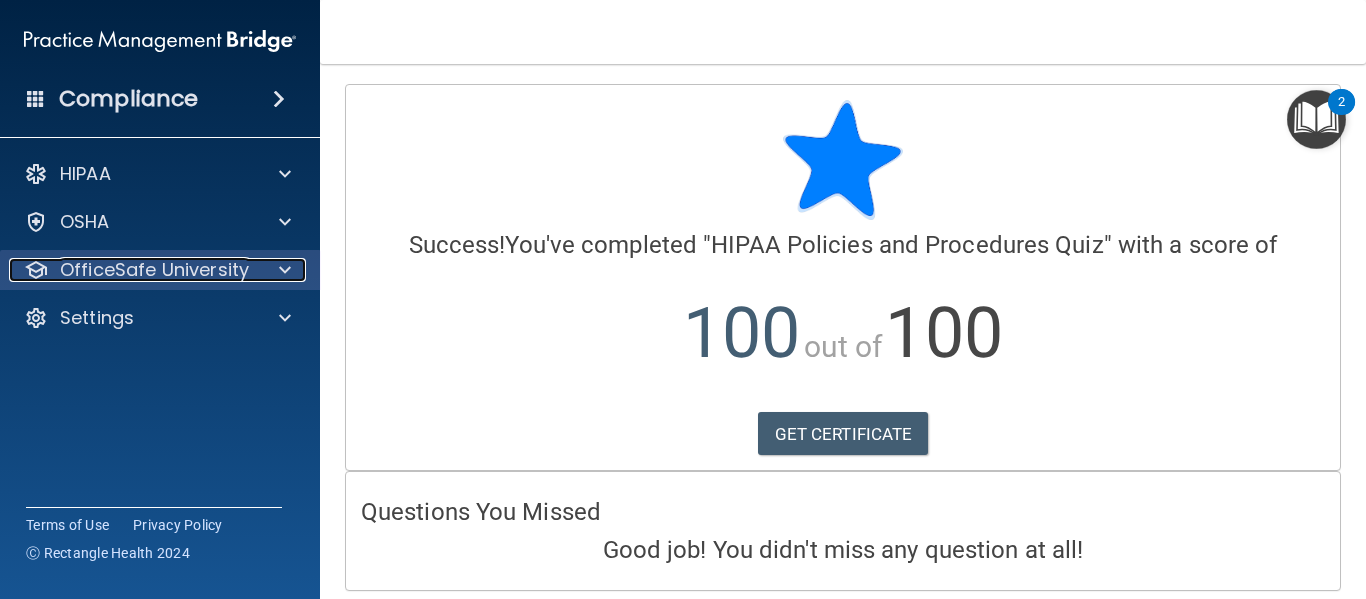 click on "OfficeSafe University" at bounding box center (154, 270) 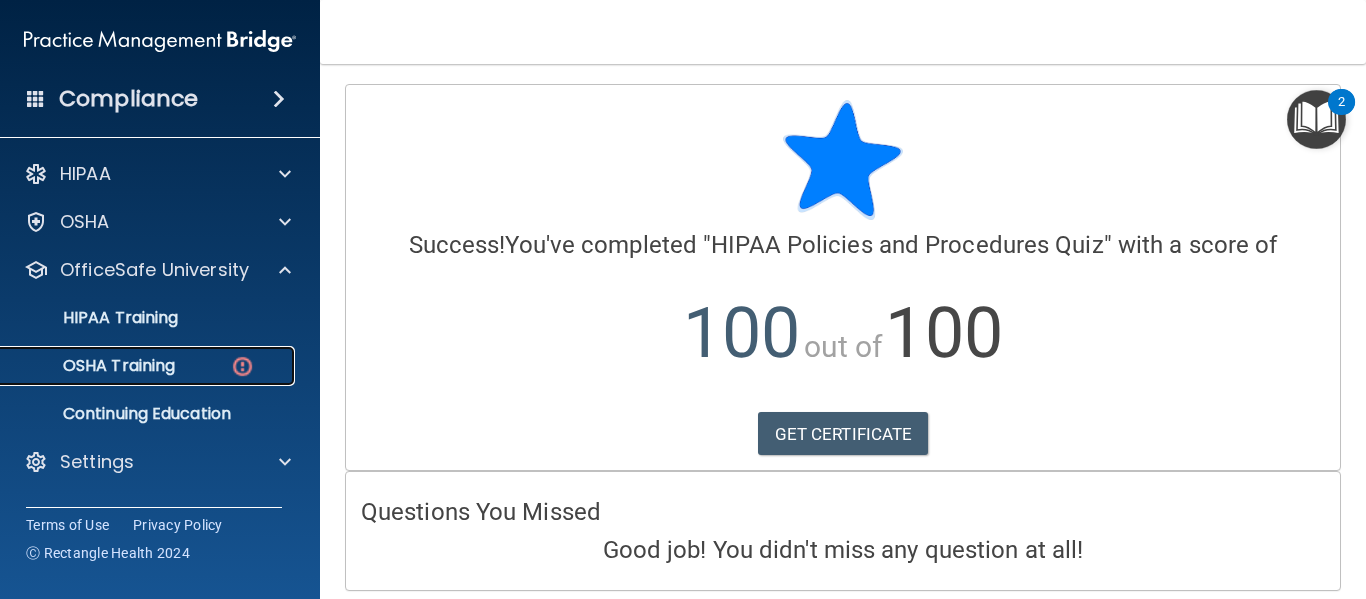 click on "OSHA Training" at bounding box center [137, 366] 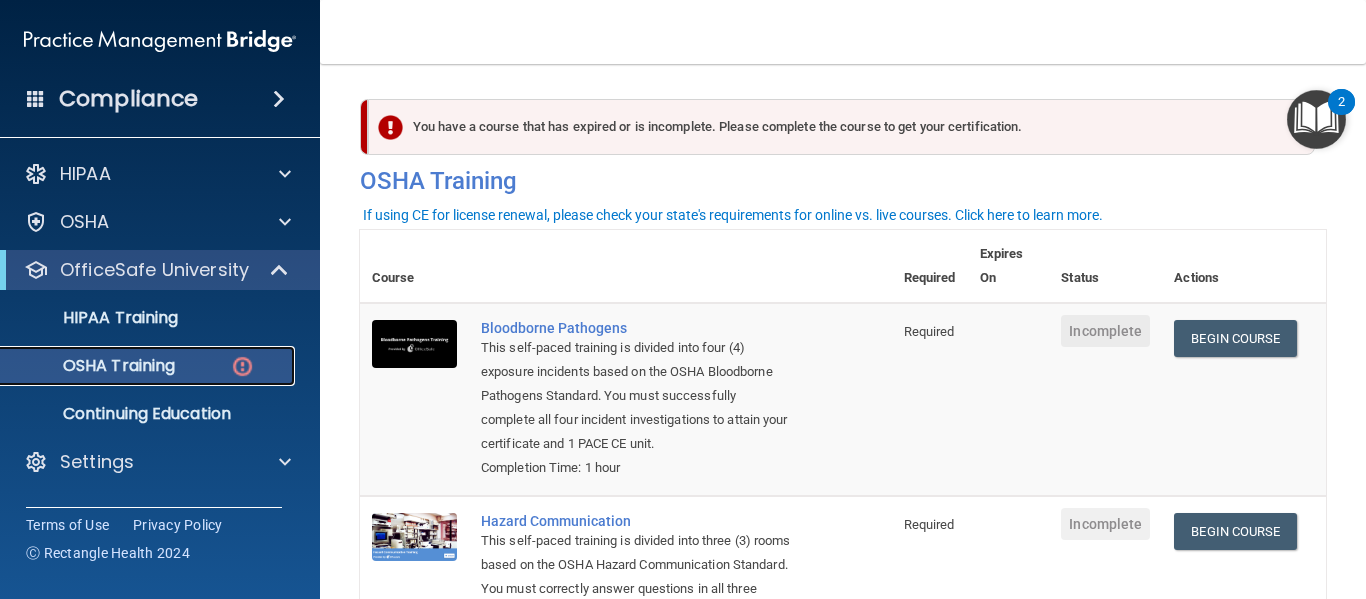 scroll, scrollTop: 0, scrollLeft: 0, axis: both 